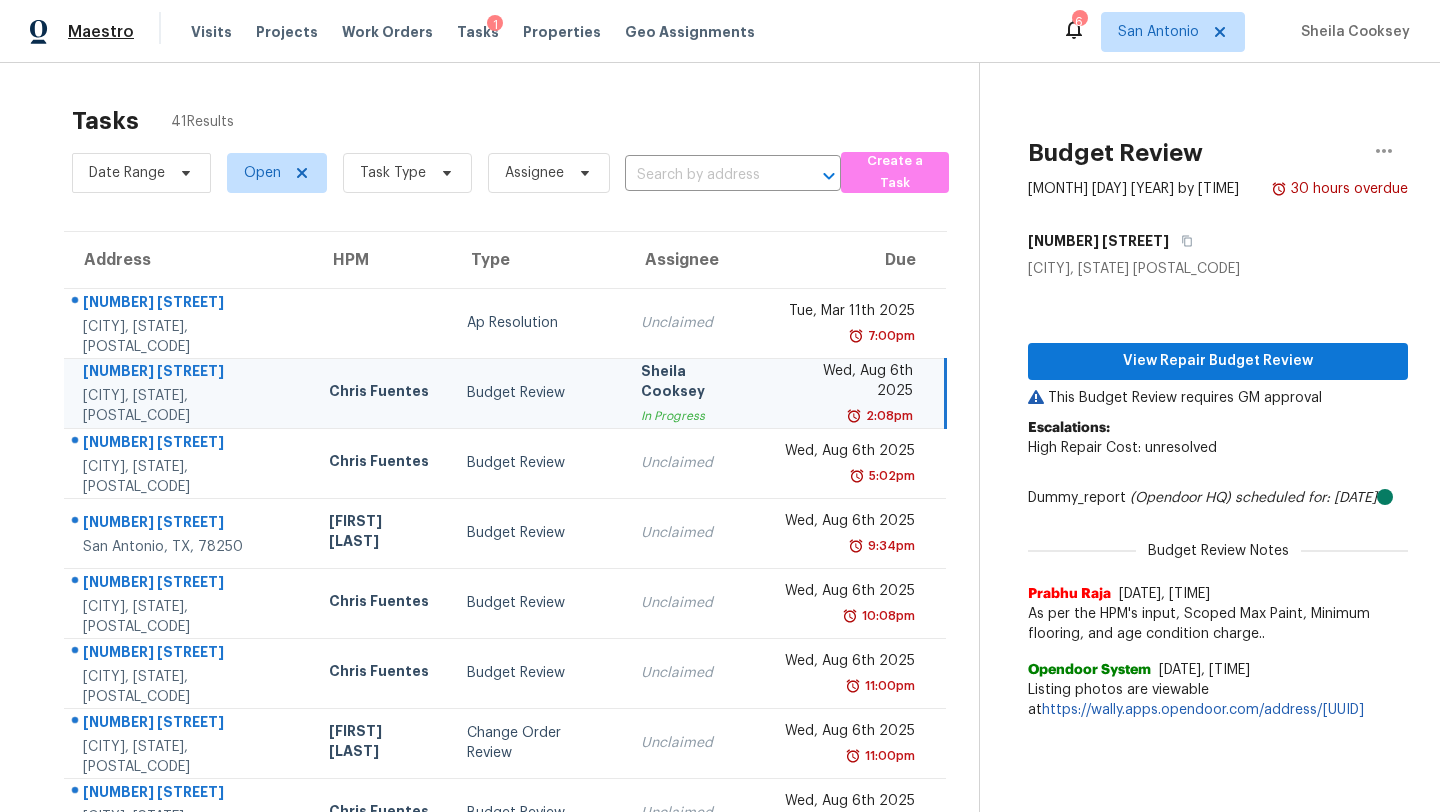 scroll, scrollTop: 0, scrollLeft: 0, axis: both 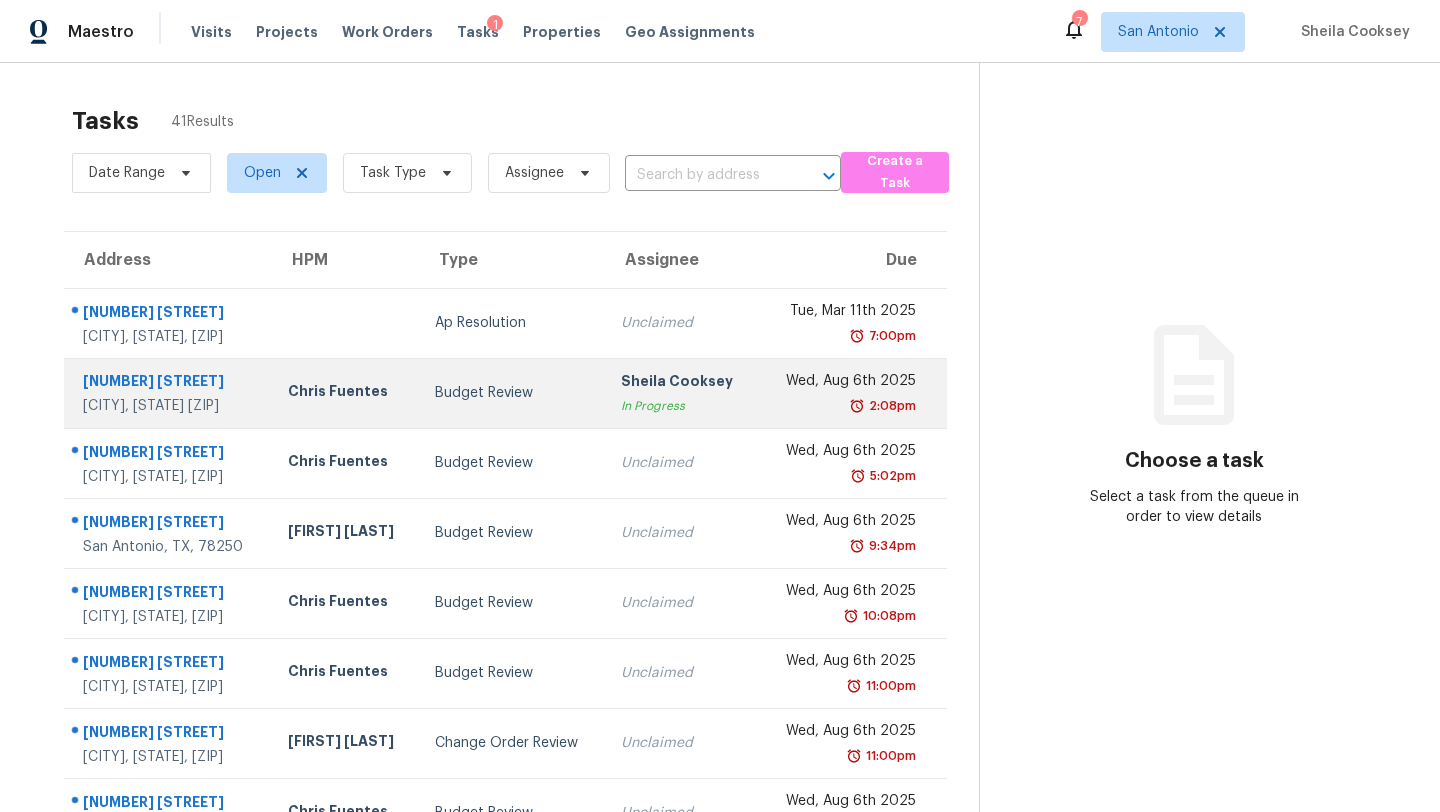 click on "Budget Review" at bounding box center [512, 393] 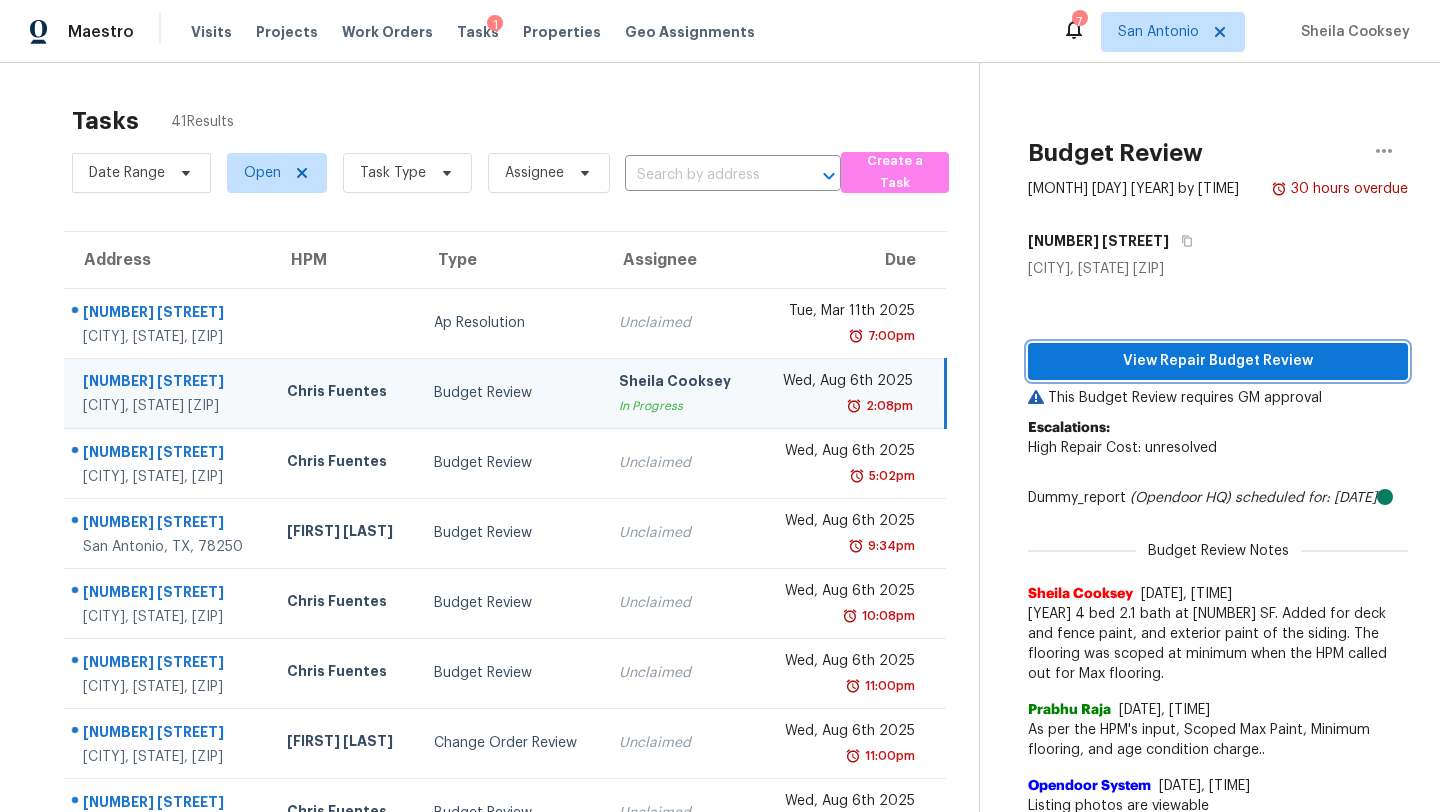 click on "View Repair Budget Review" at bounding box center [1218, 361] 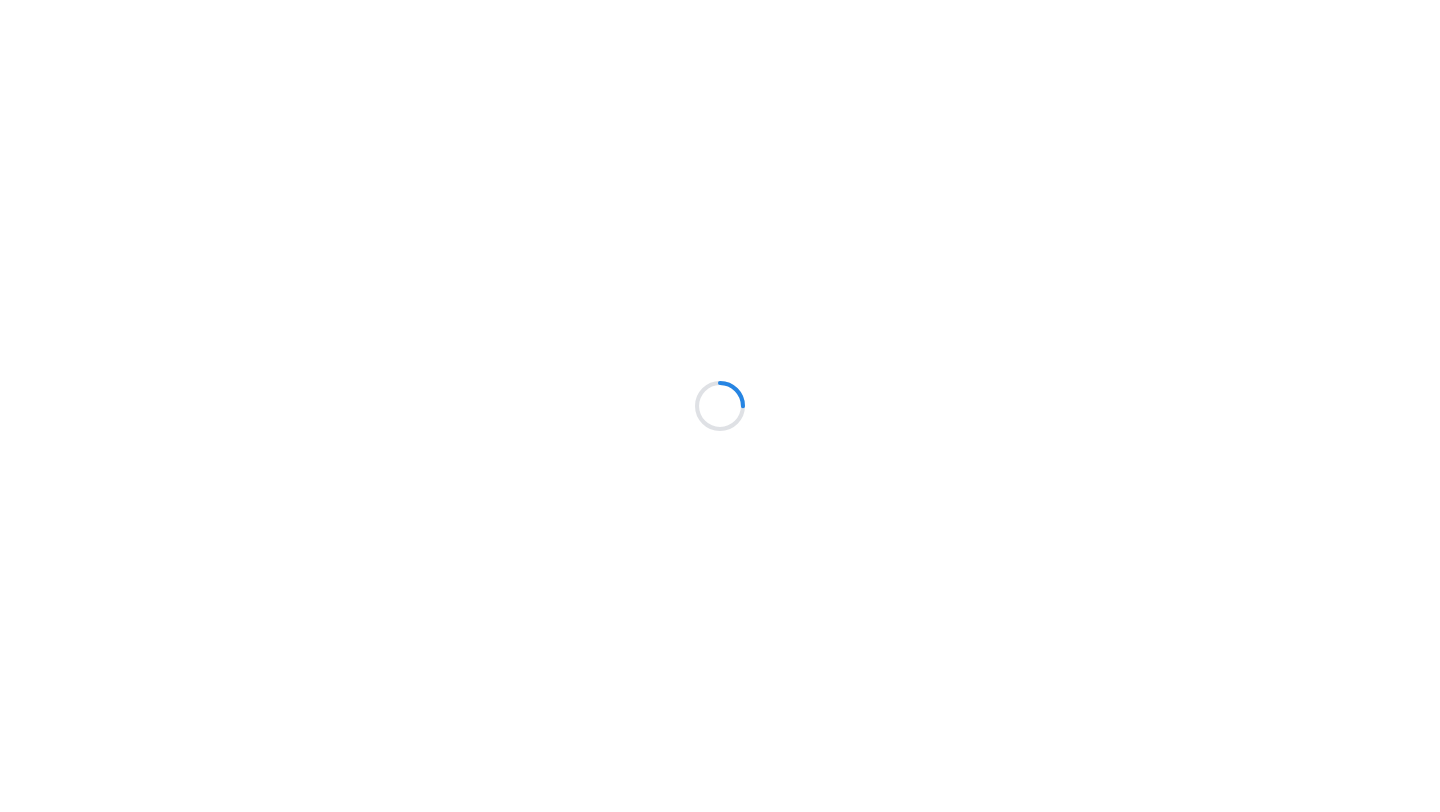 scroll, scrollTop: 0, scrollLeft: 0, axis: both 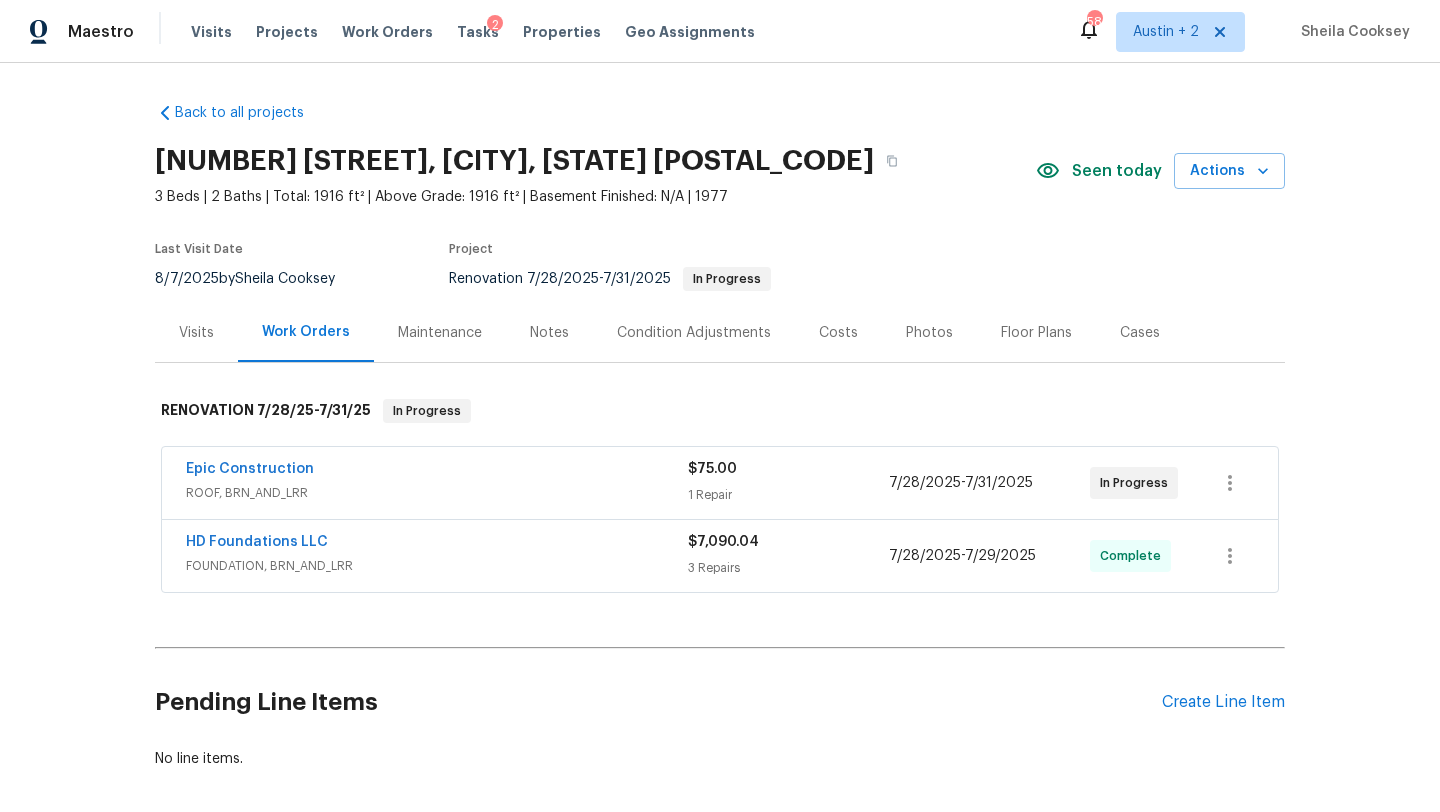 click on "Pending Line Items Create Line Item" at bounding box center [720, 702] 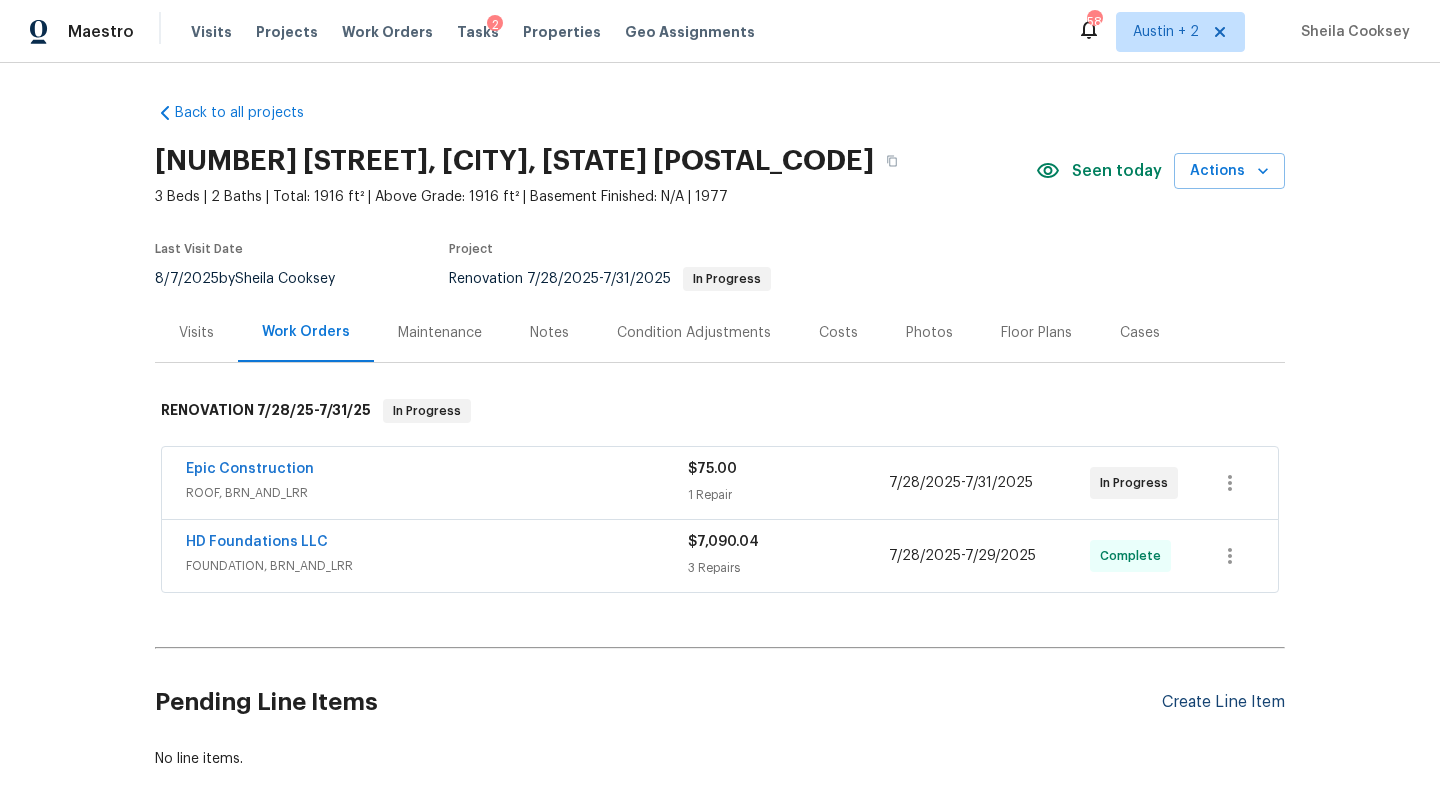 click on "Create Line Item" at bounding box center (1223, 702) 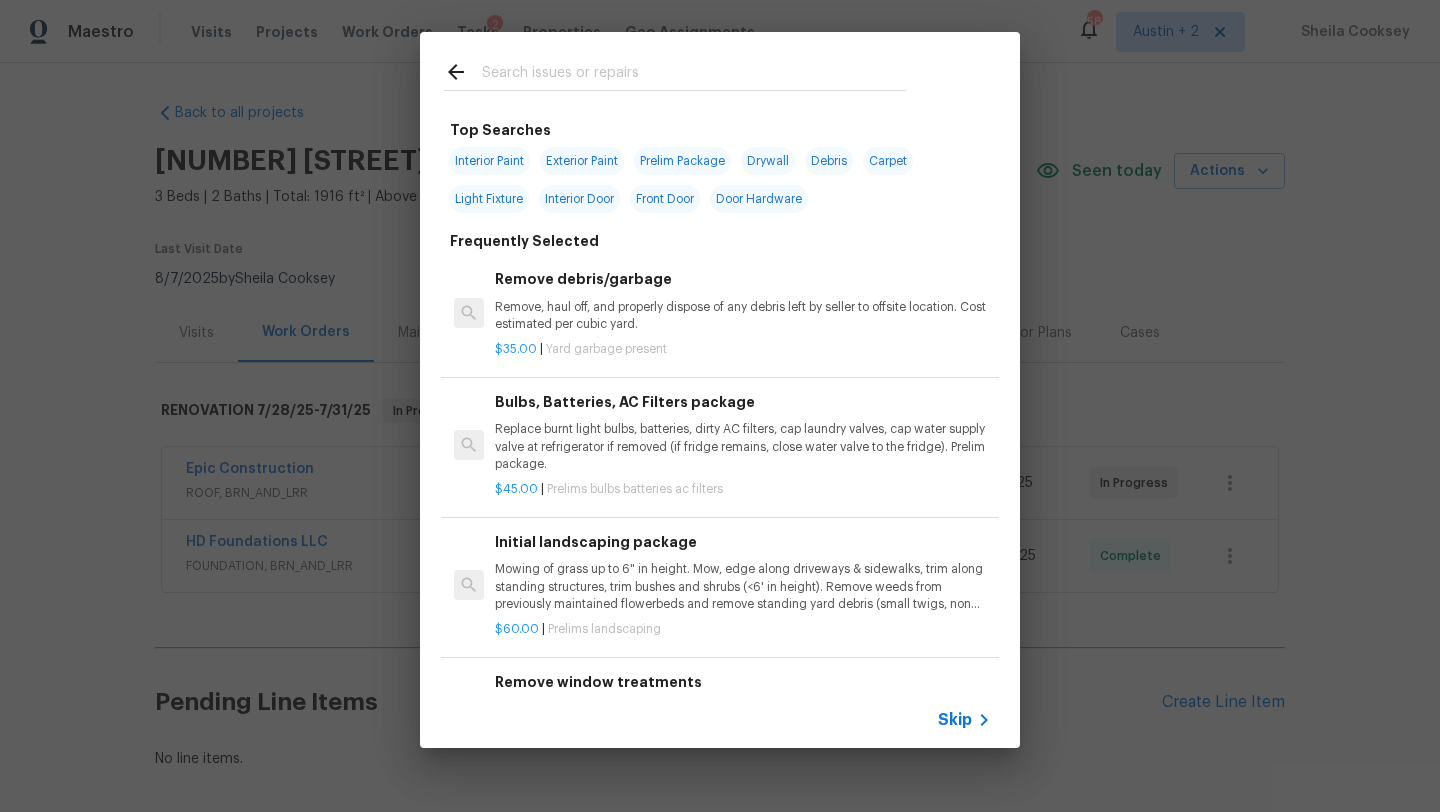 click at bounding box center [694, 75] 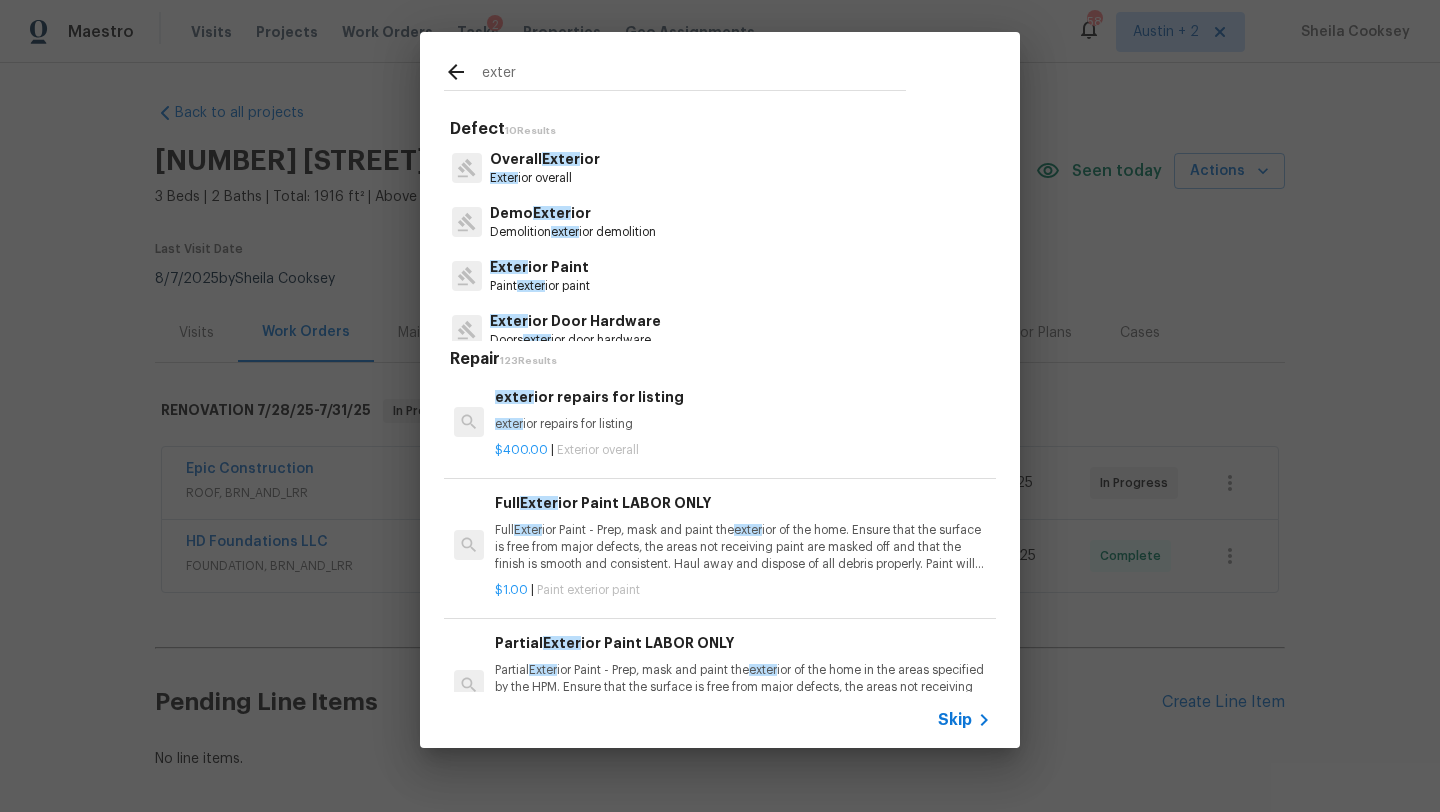 type on "exter" 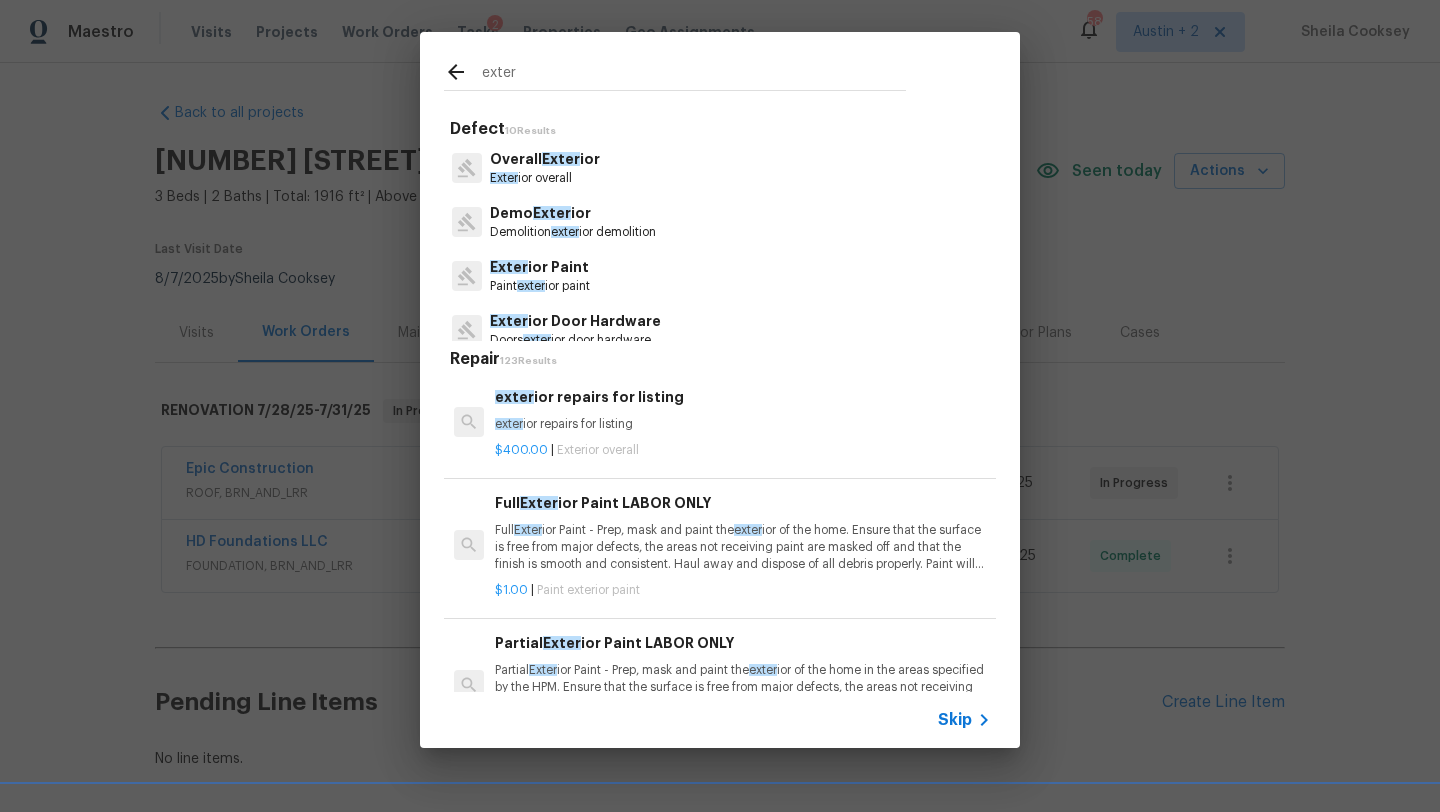 click on "Overall  Exter ior Exter ior overall" at bounding box center [720, 168] 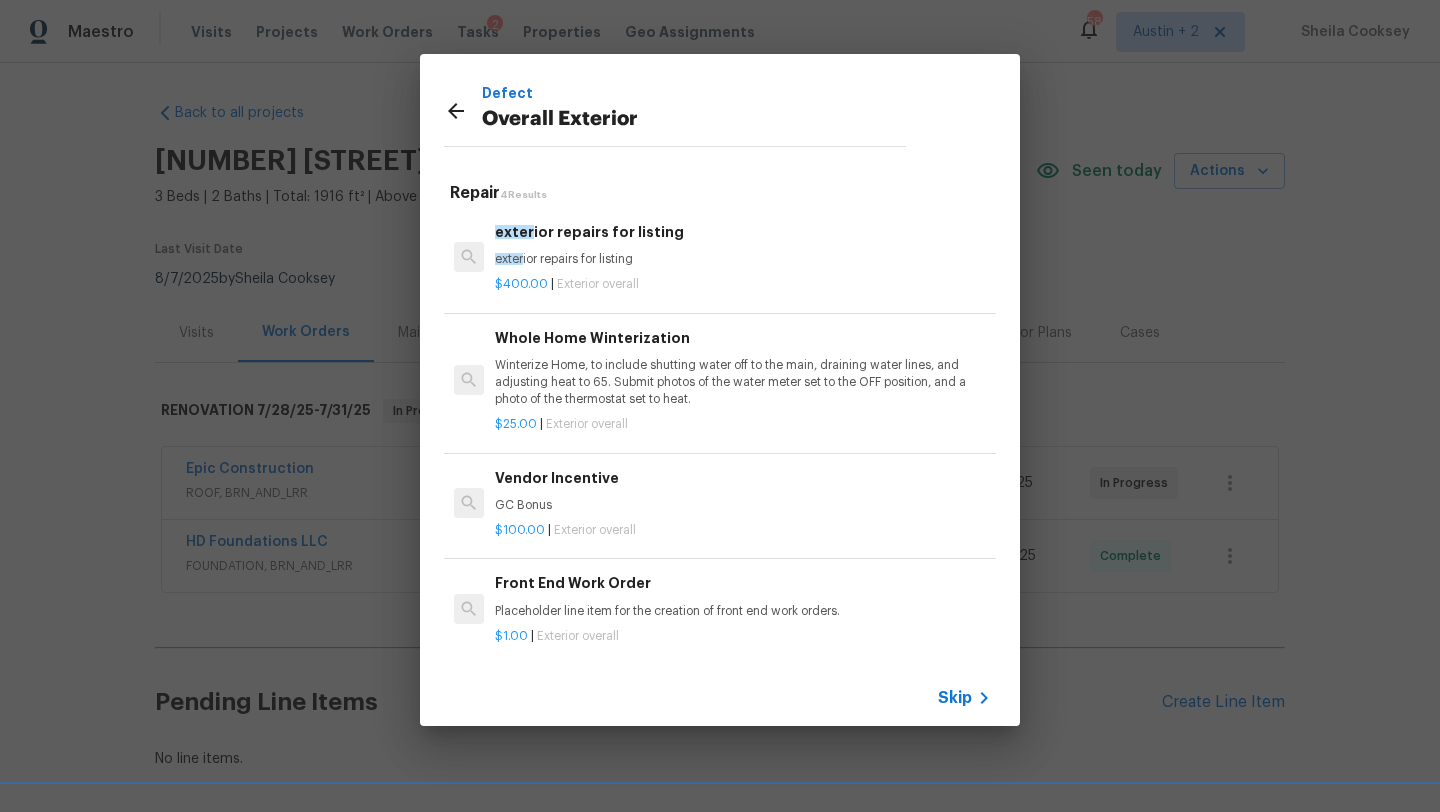 scroll, scrollTop: 3, scrollLeft: 0, axis: vertical 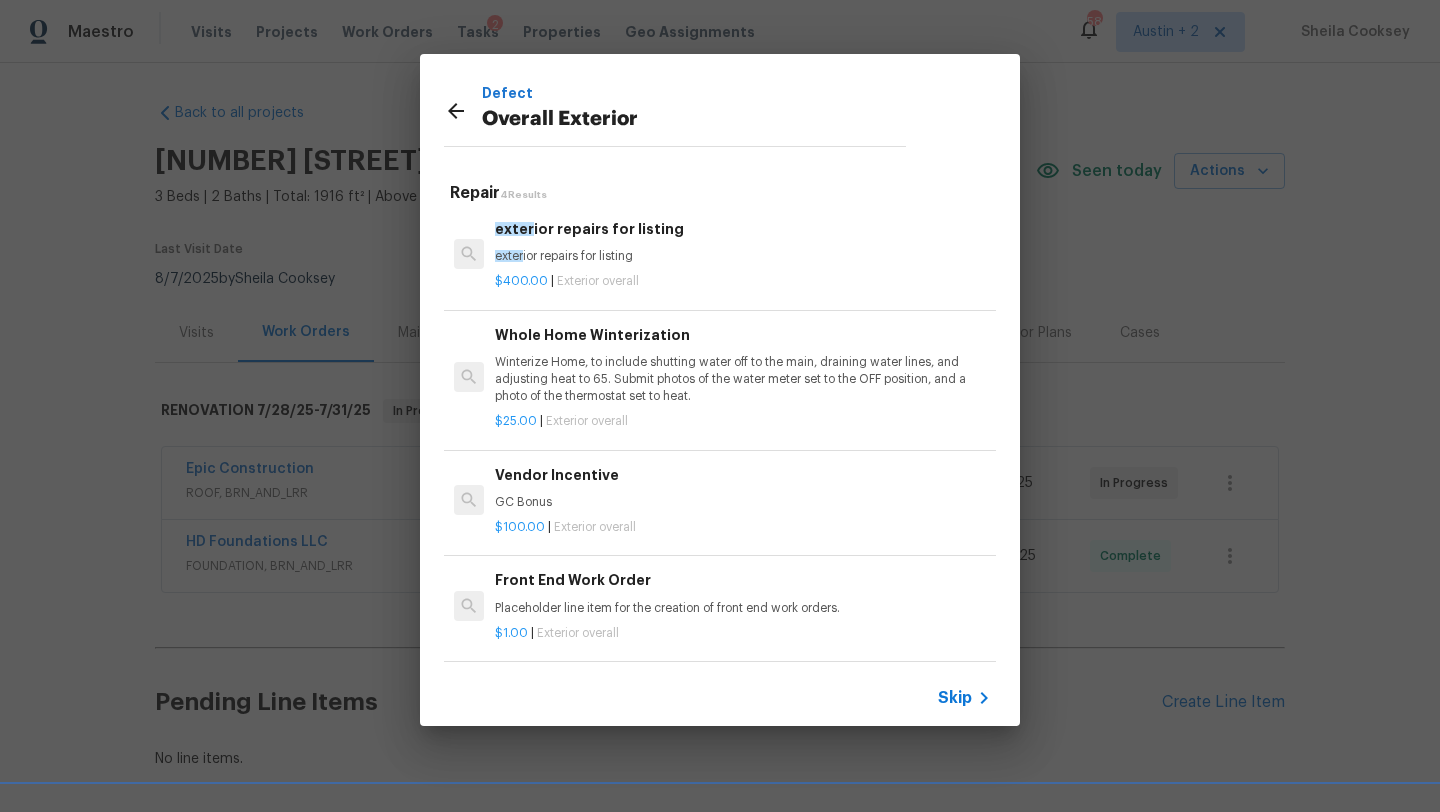 click 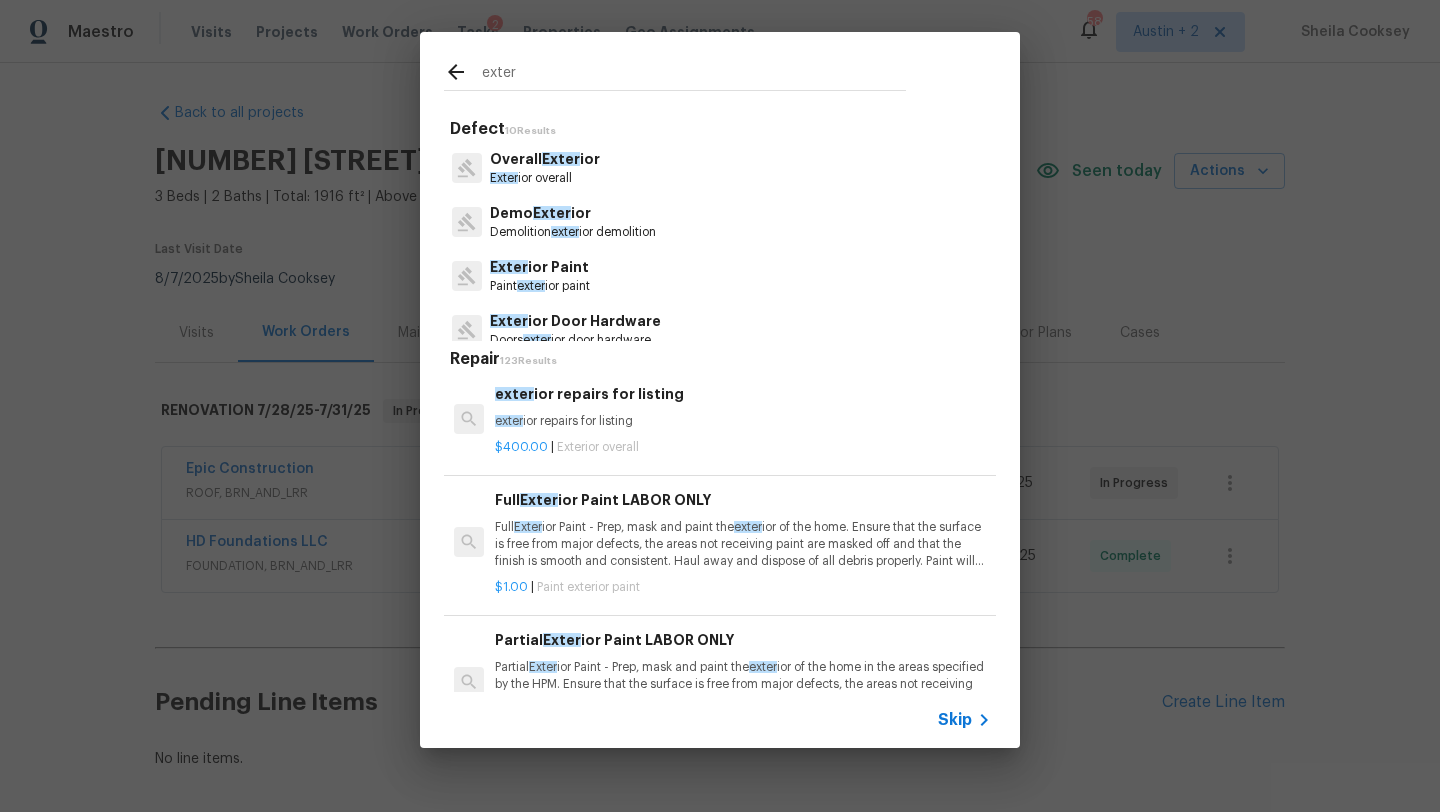 drag, startPoint x: 538, startPoint y: 87, endPoint x: 398, endPoint y: 69, distance: 141.1524 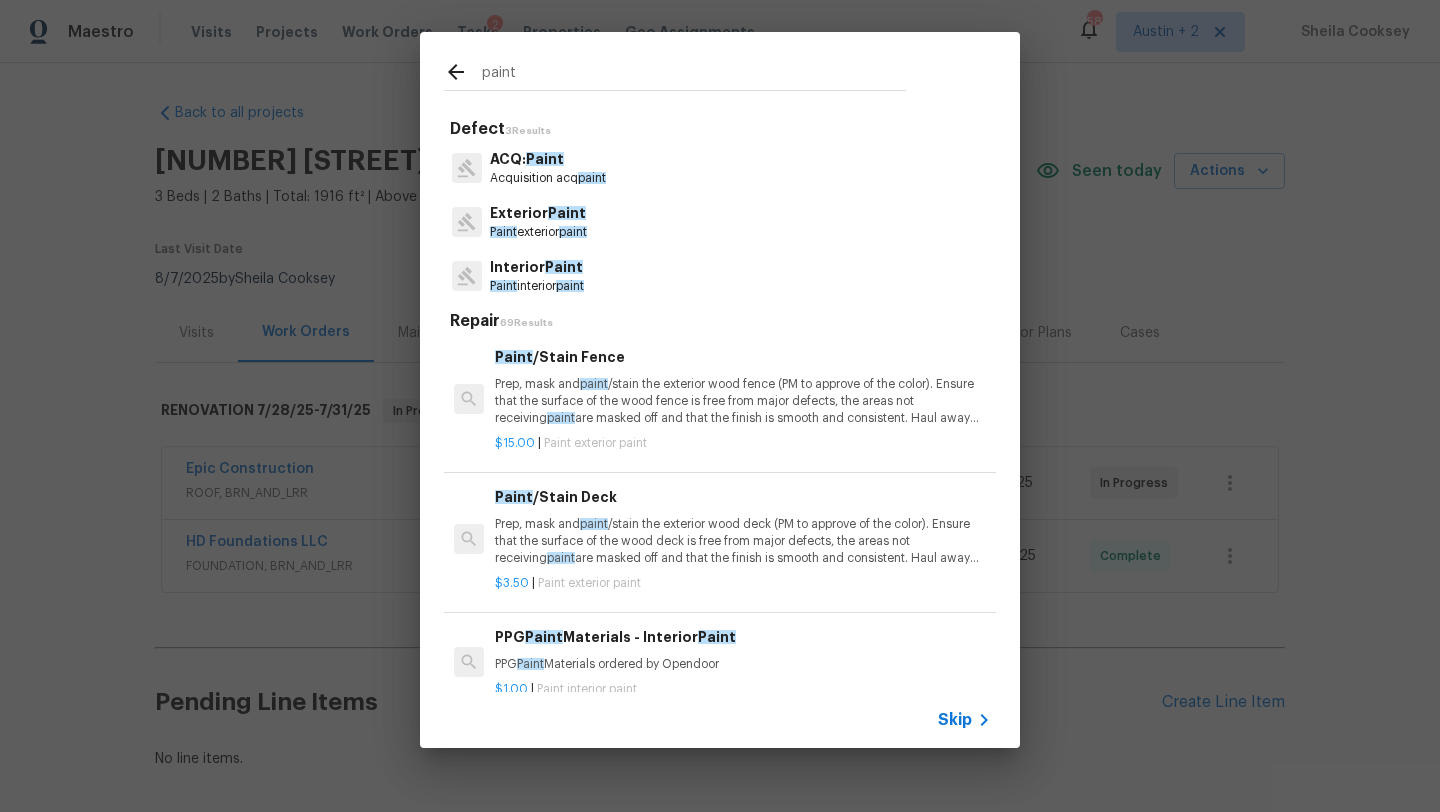 type on "paint" 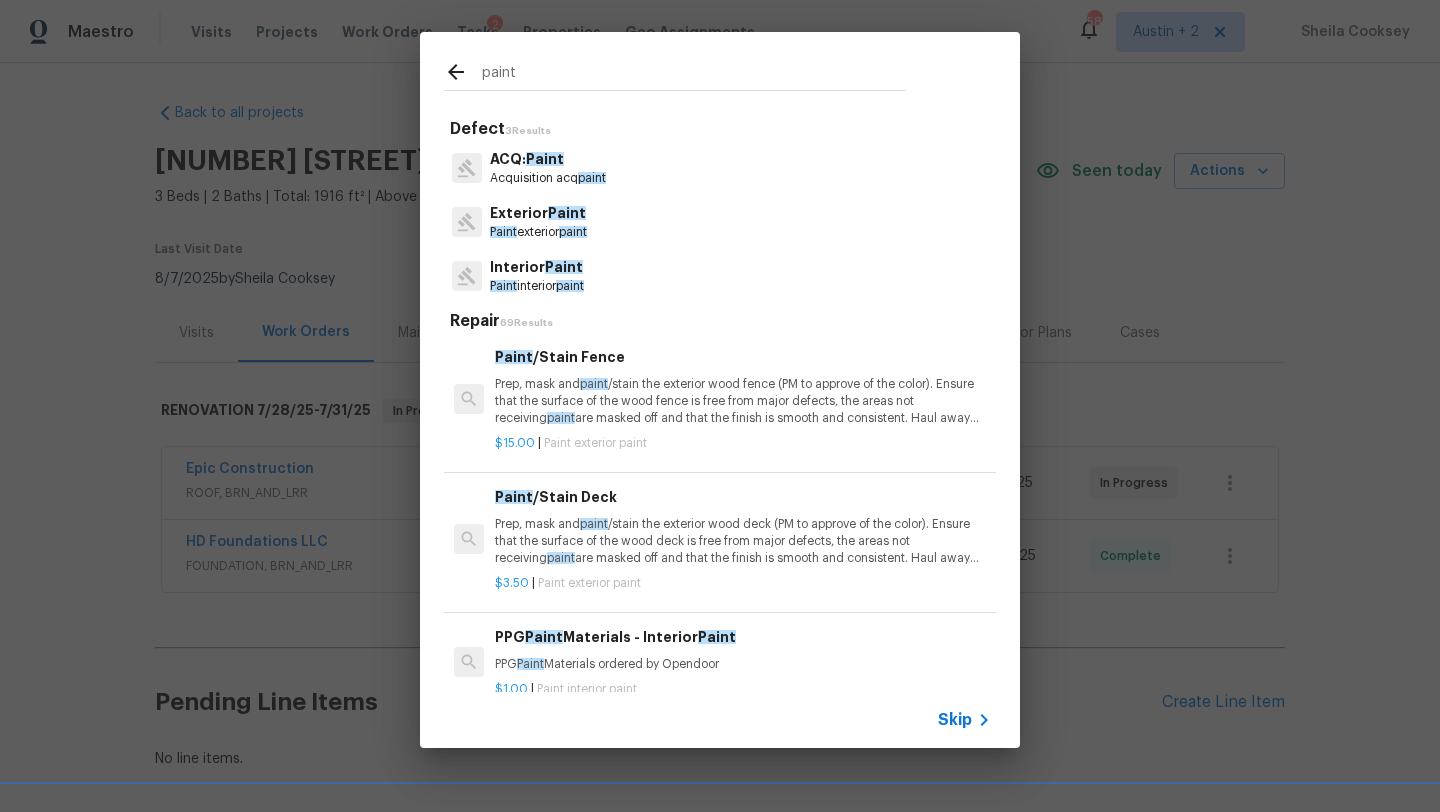 click on "Exterior  Paint" at bounding box center (538, 213) 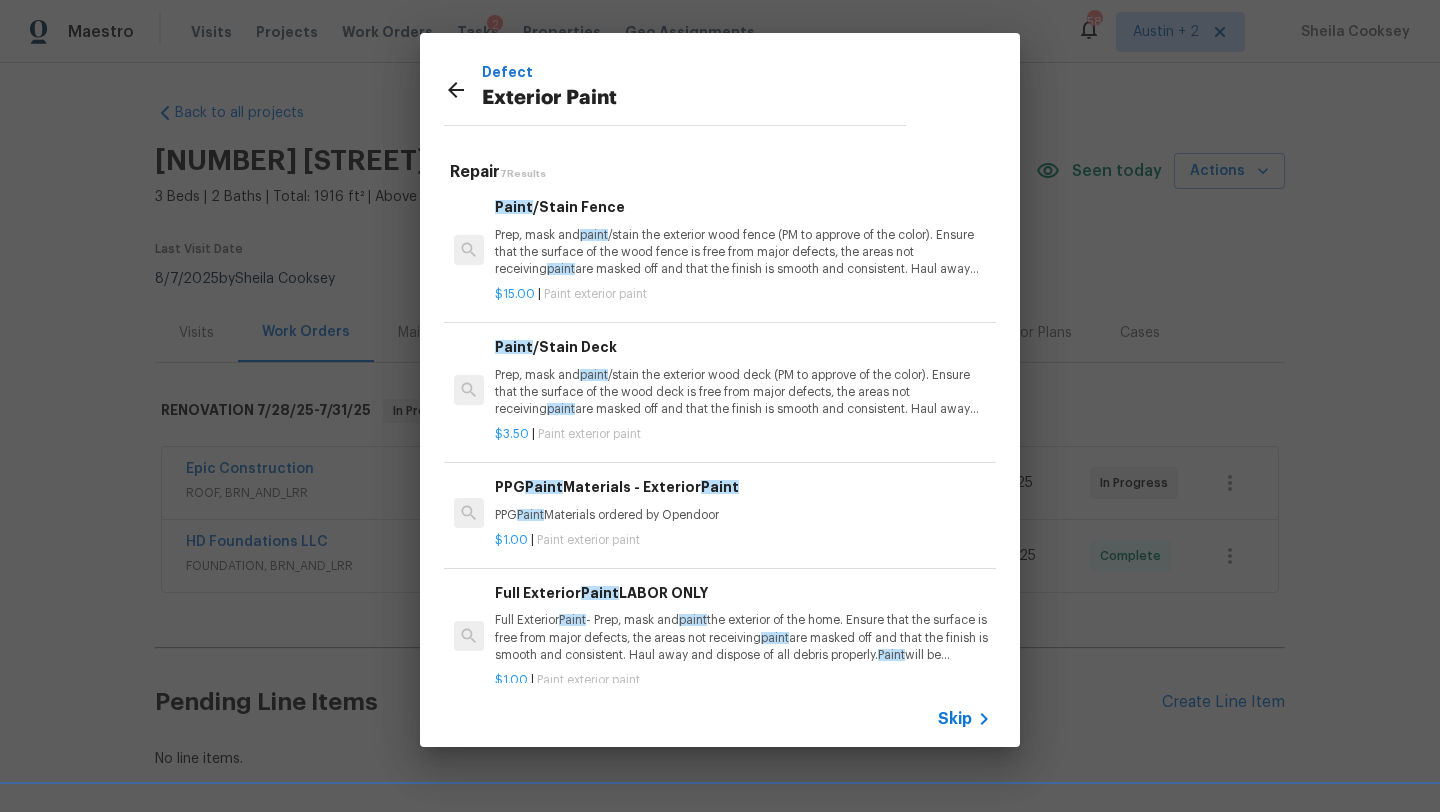click on "Prep, mask and  paint /stain the exterior wood fence  (PM to approve of the color). Ensure that the surface of the wood fence is free from major defects, the areas not receiving  paint  are masked off and that the finish is smooth and consistent. Haul away and dispose of all debris properly." at bounding box center [743, 252] 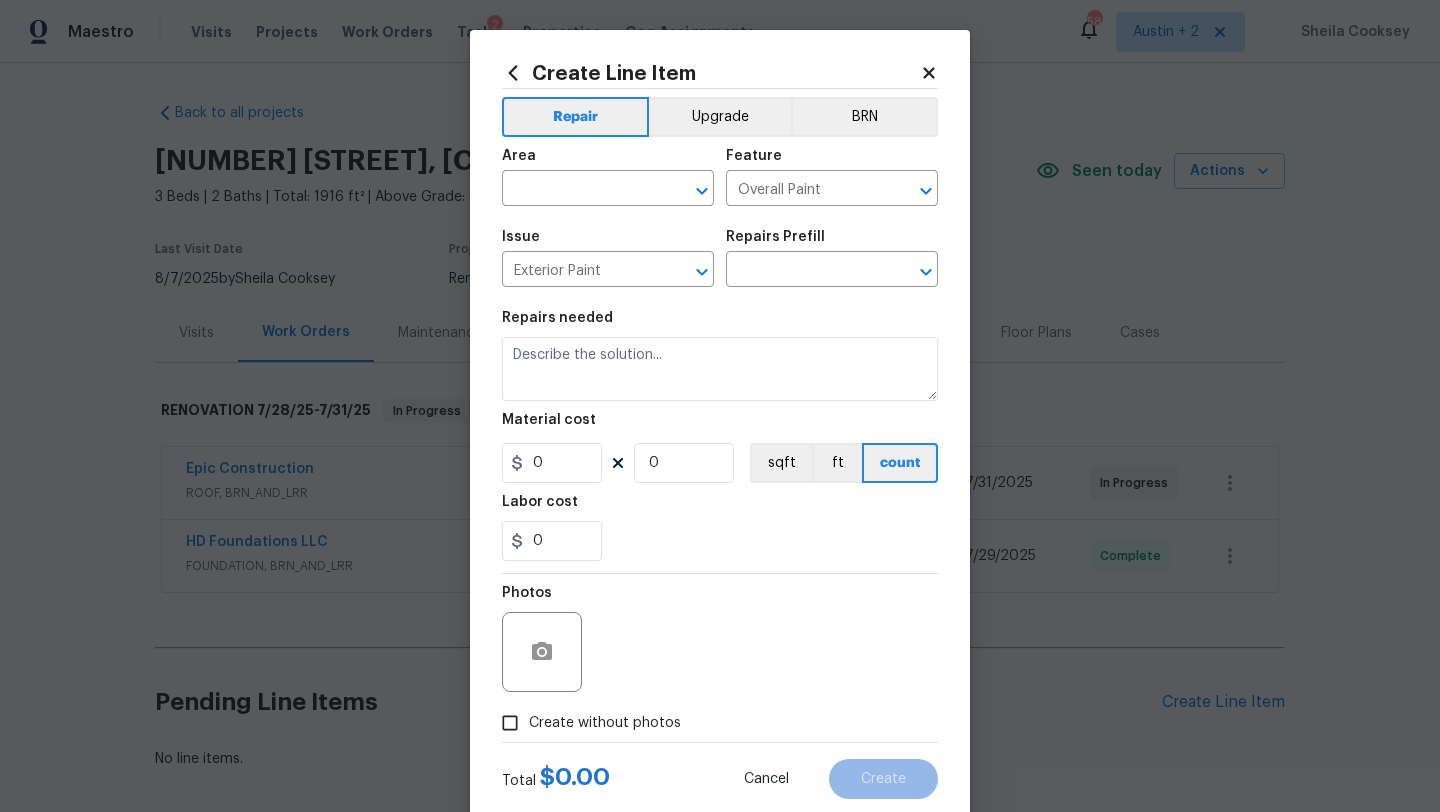 type on "Paint/Stain Fence $15.00" 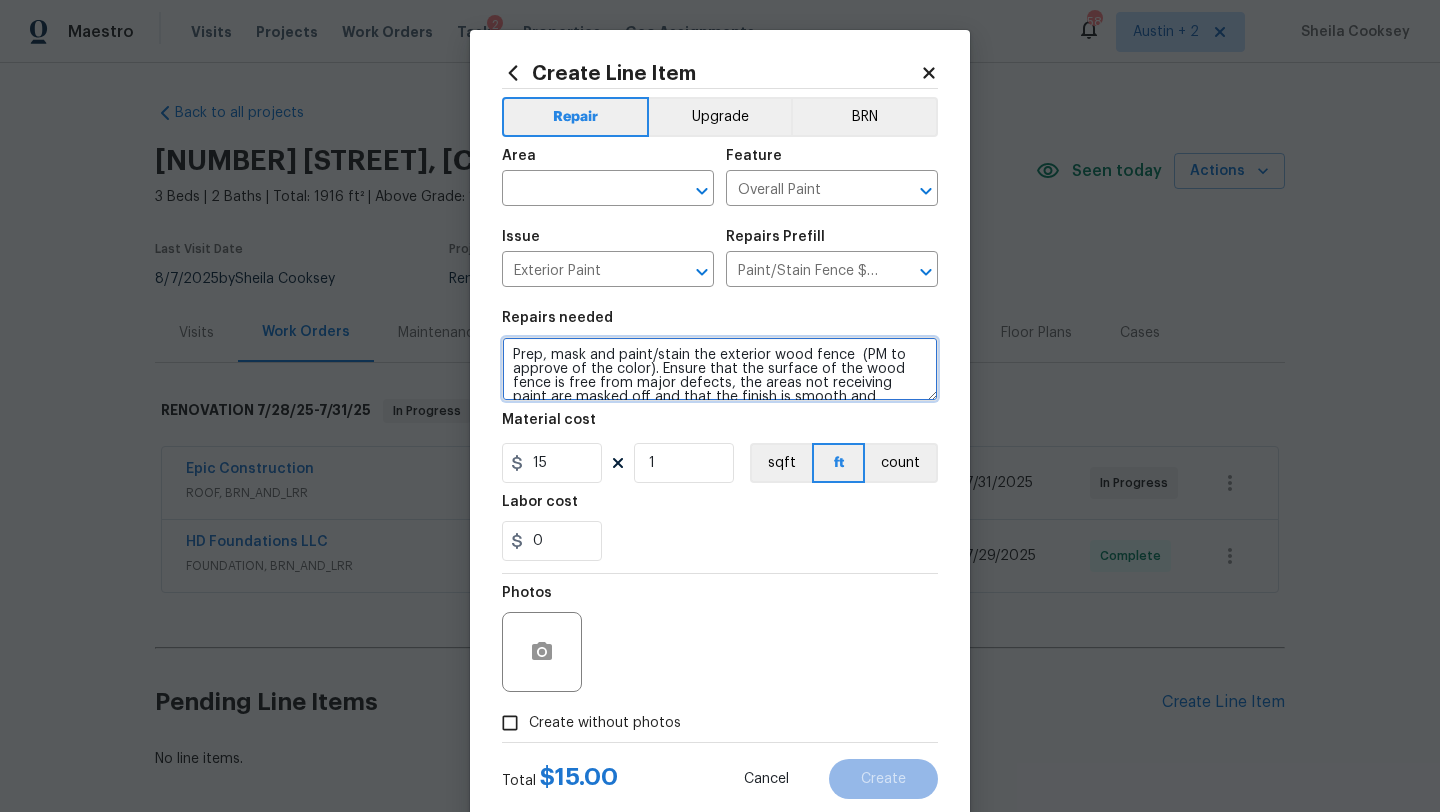 scroll, scrollTop: 28, scrollLeft: 0, axis: vertical 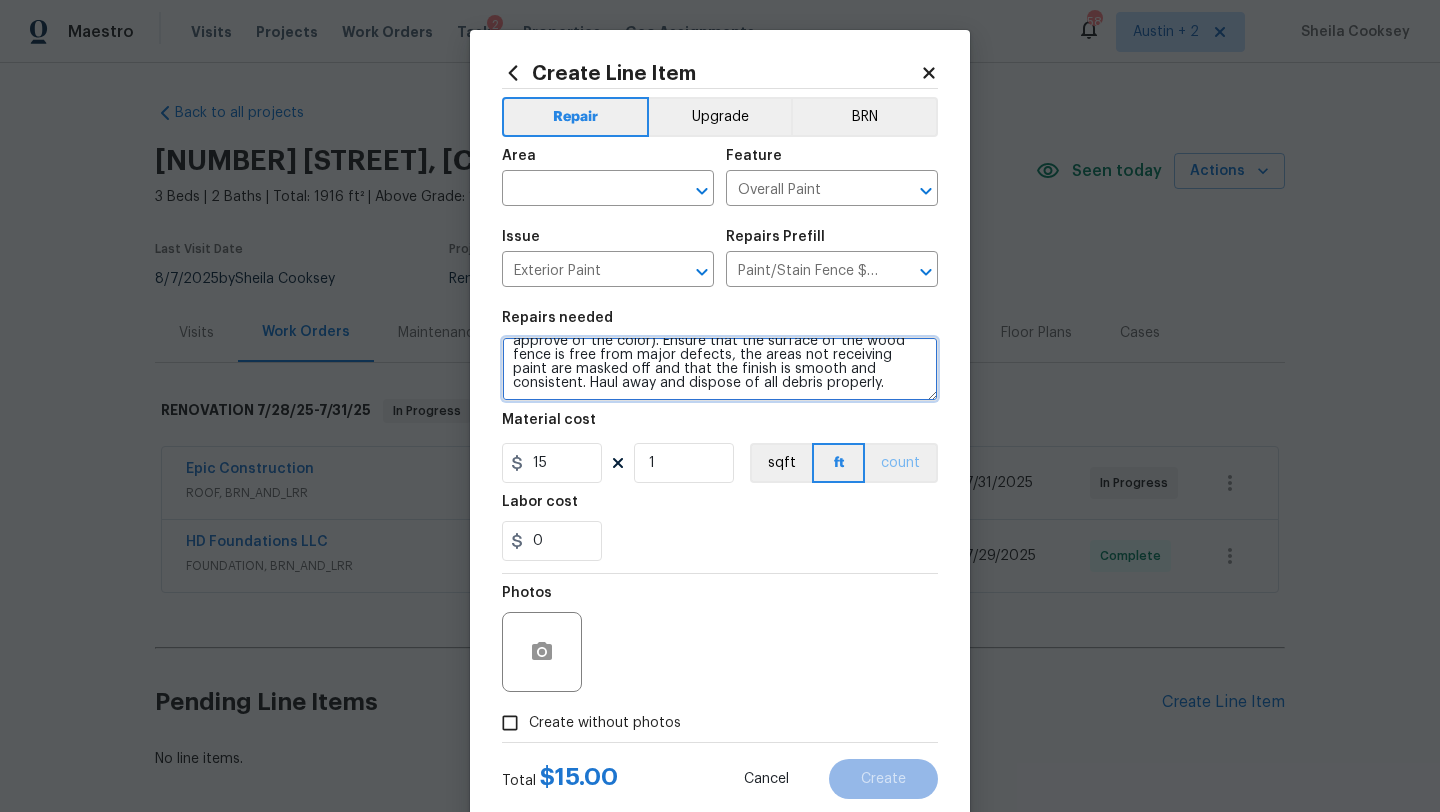 drag, startPoint x: 506, startPoint y: 355, endPoint x: 923, endPoint y: 460, distance: 430.01627 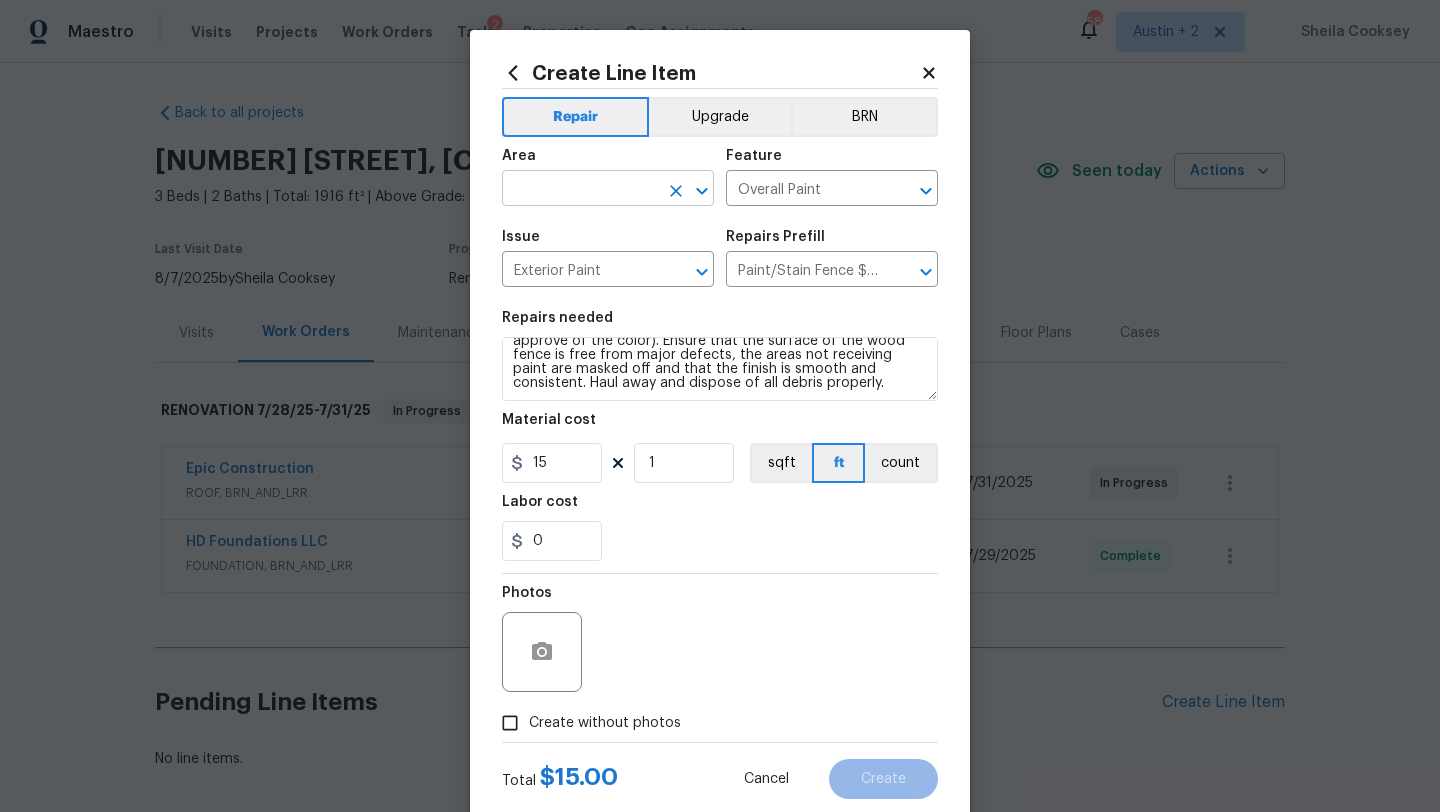 click at bounding box center [580, 190] 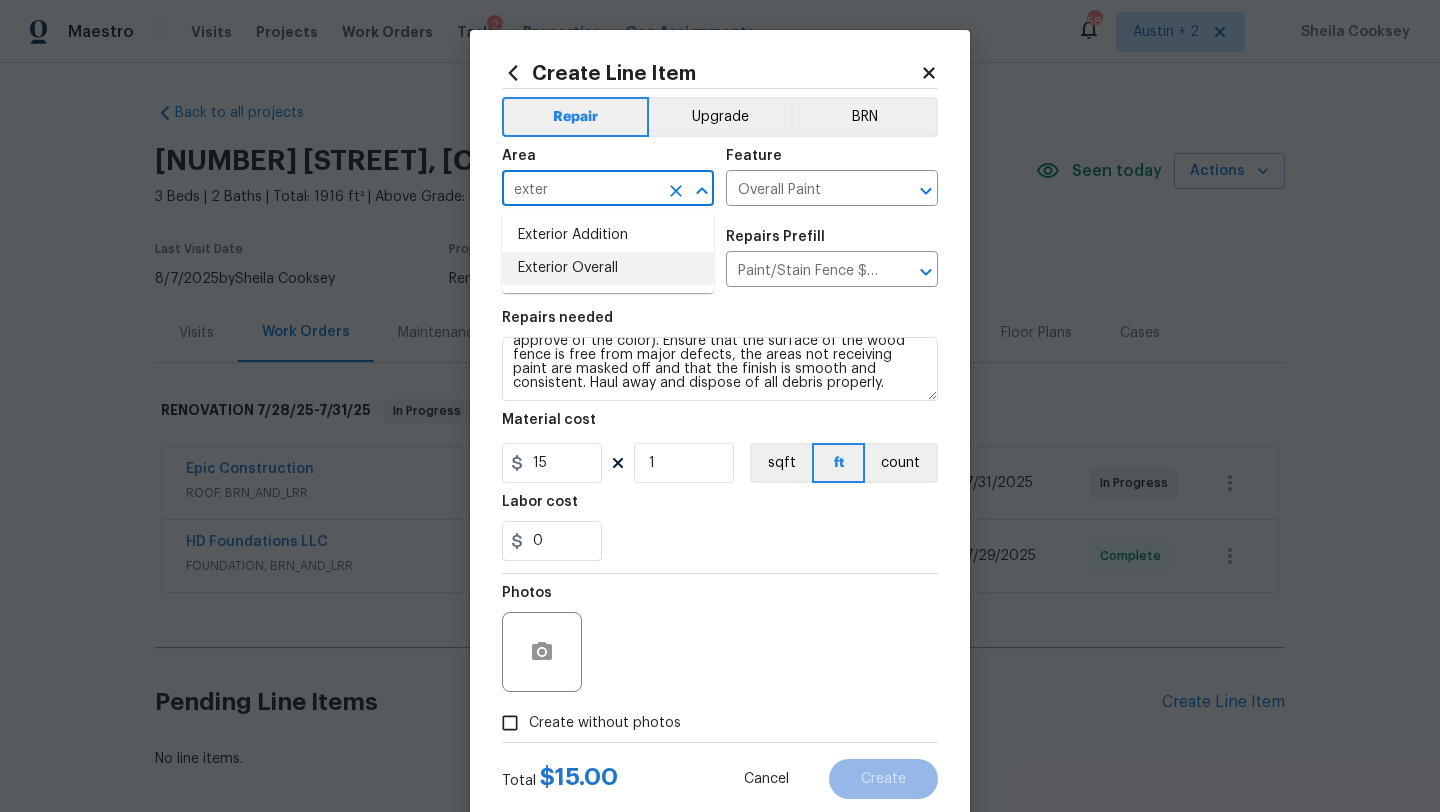 click on "Exterior Overall" at bounding box center [608, 268] 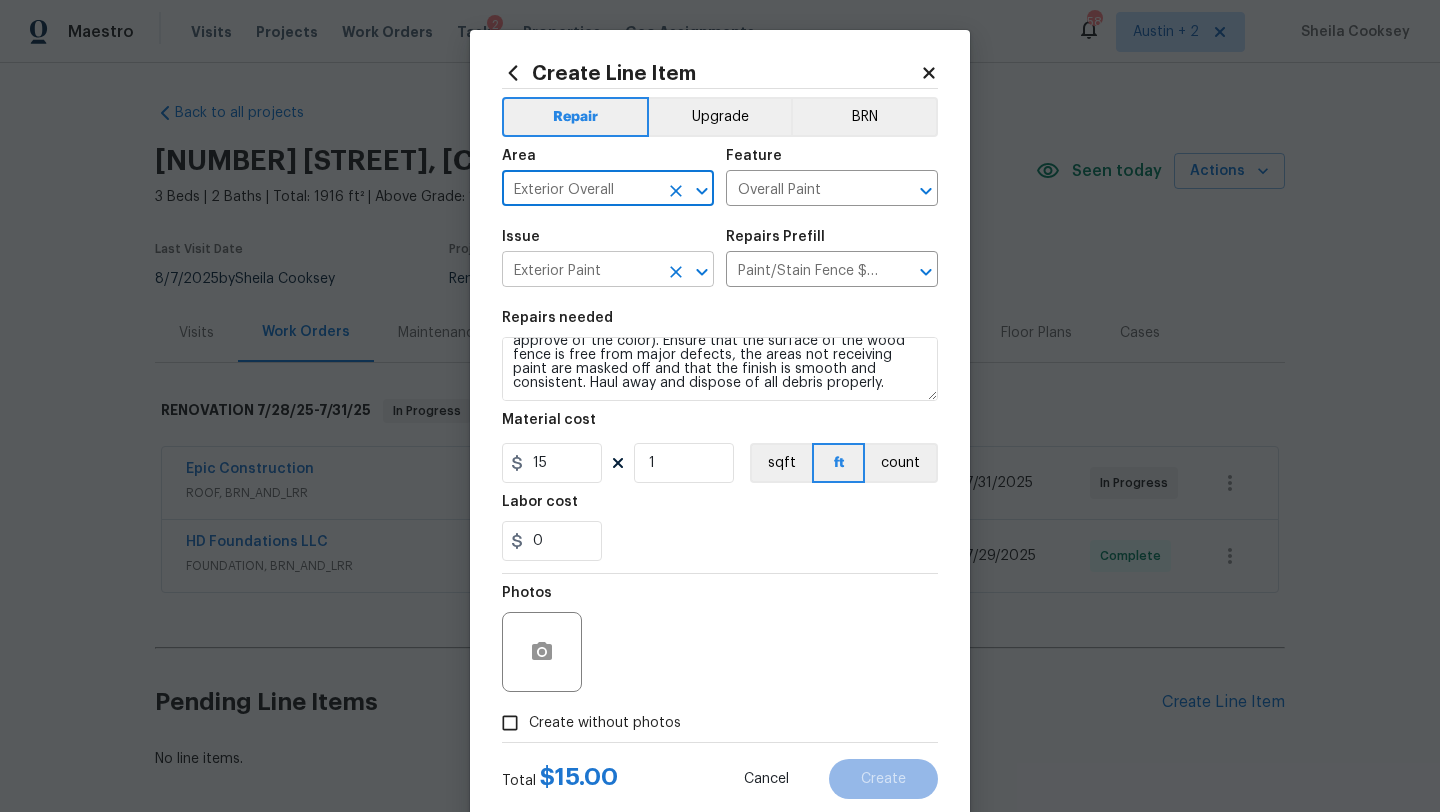 type on "Exterior Overall" 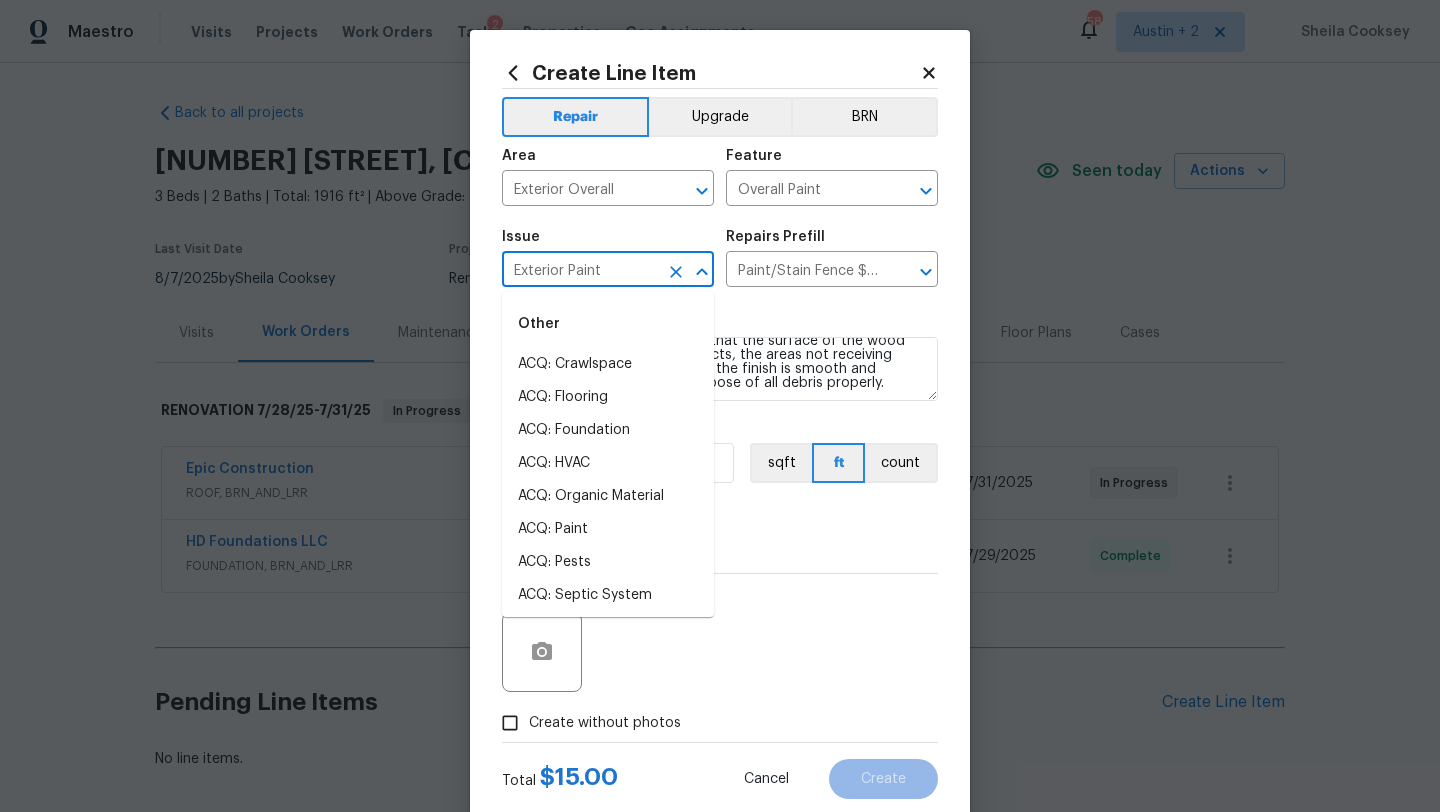 click on "Exterior Paint" at bounding box center [580, 271] 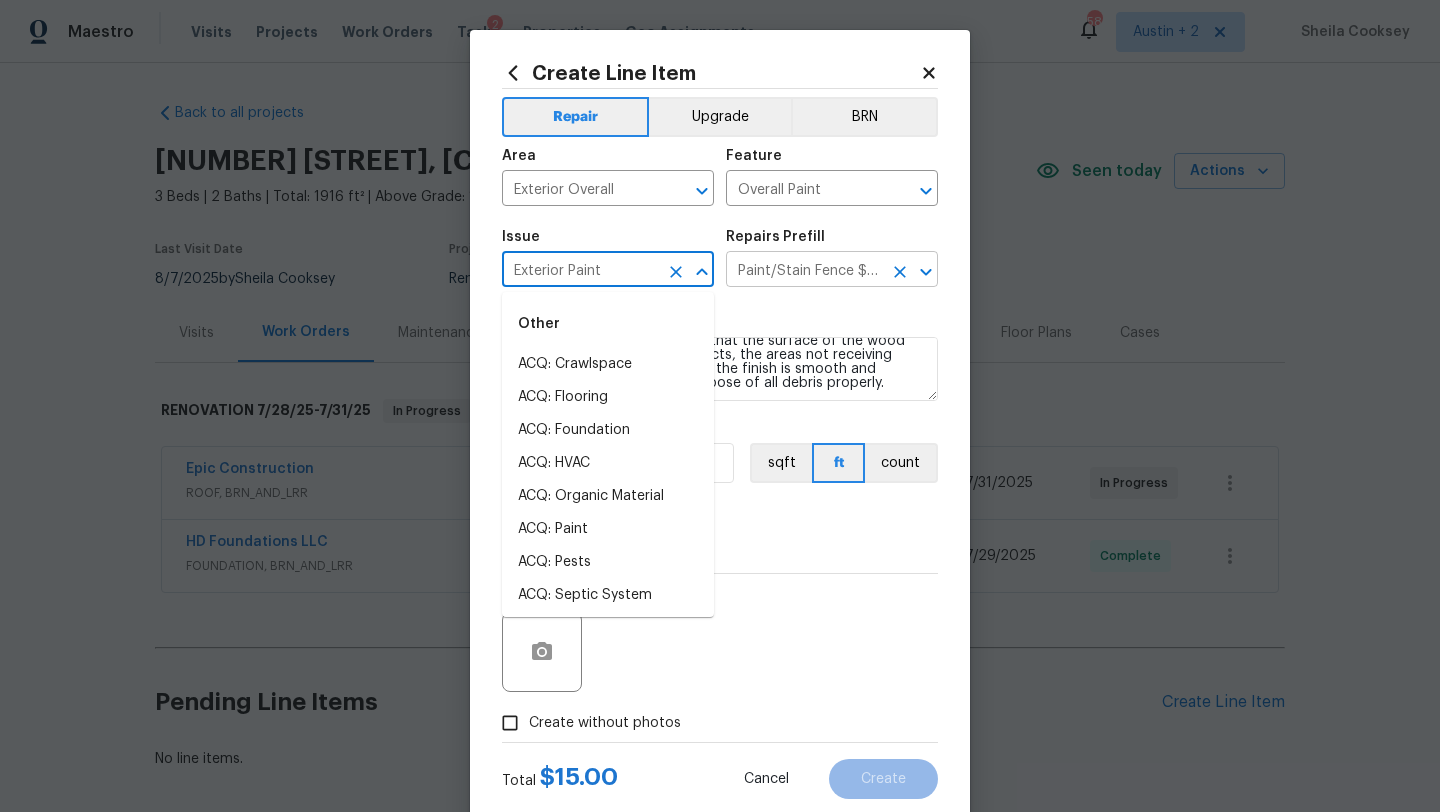 click on "Paint/Stain Fence $15.00" at bounding box center (804, 271) 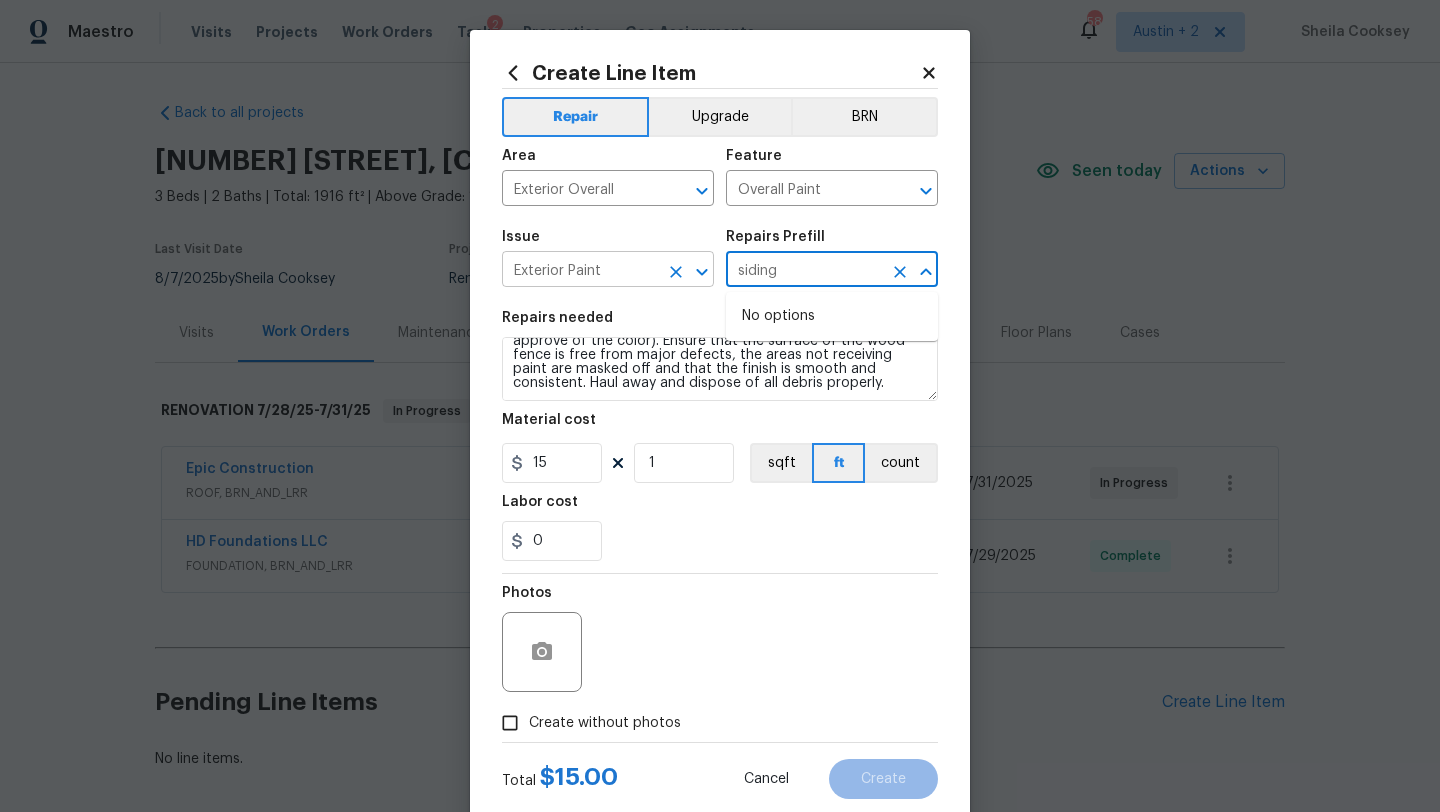 type on "Paint/Stain Fence $15.00" 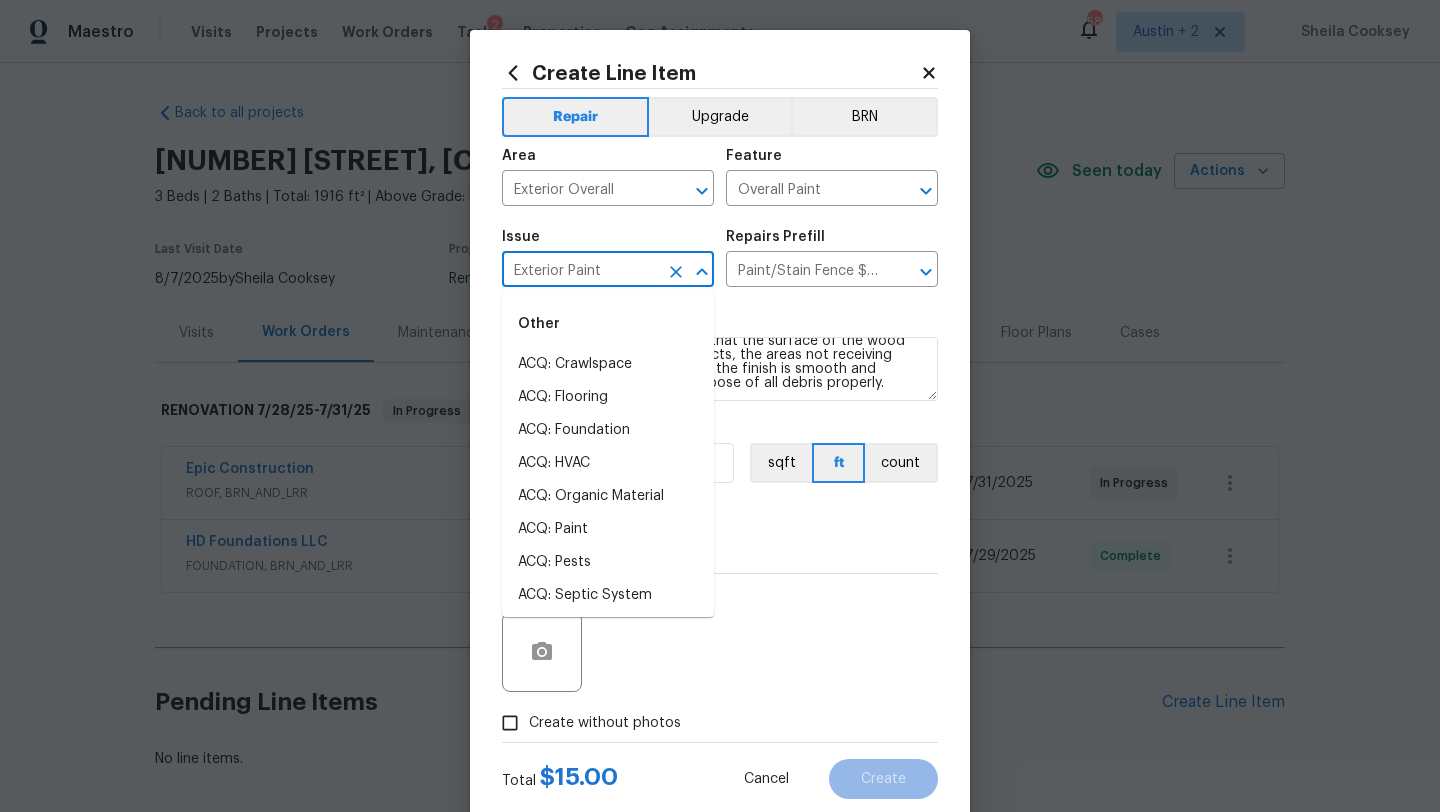 click on "Exterior Paint" at bounding box center [580, 271] 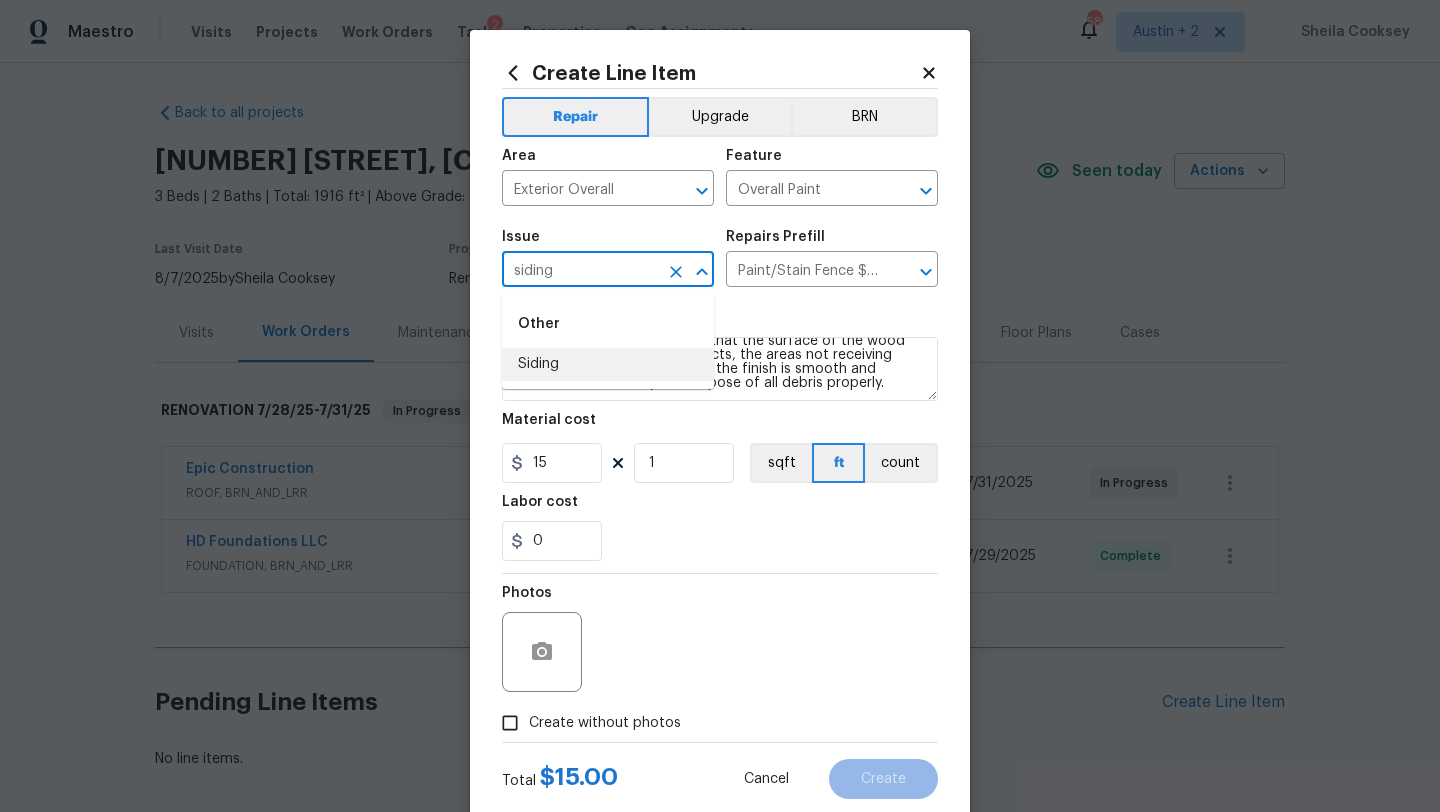 click on "Siding" at bounding box center [608, 364] 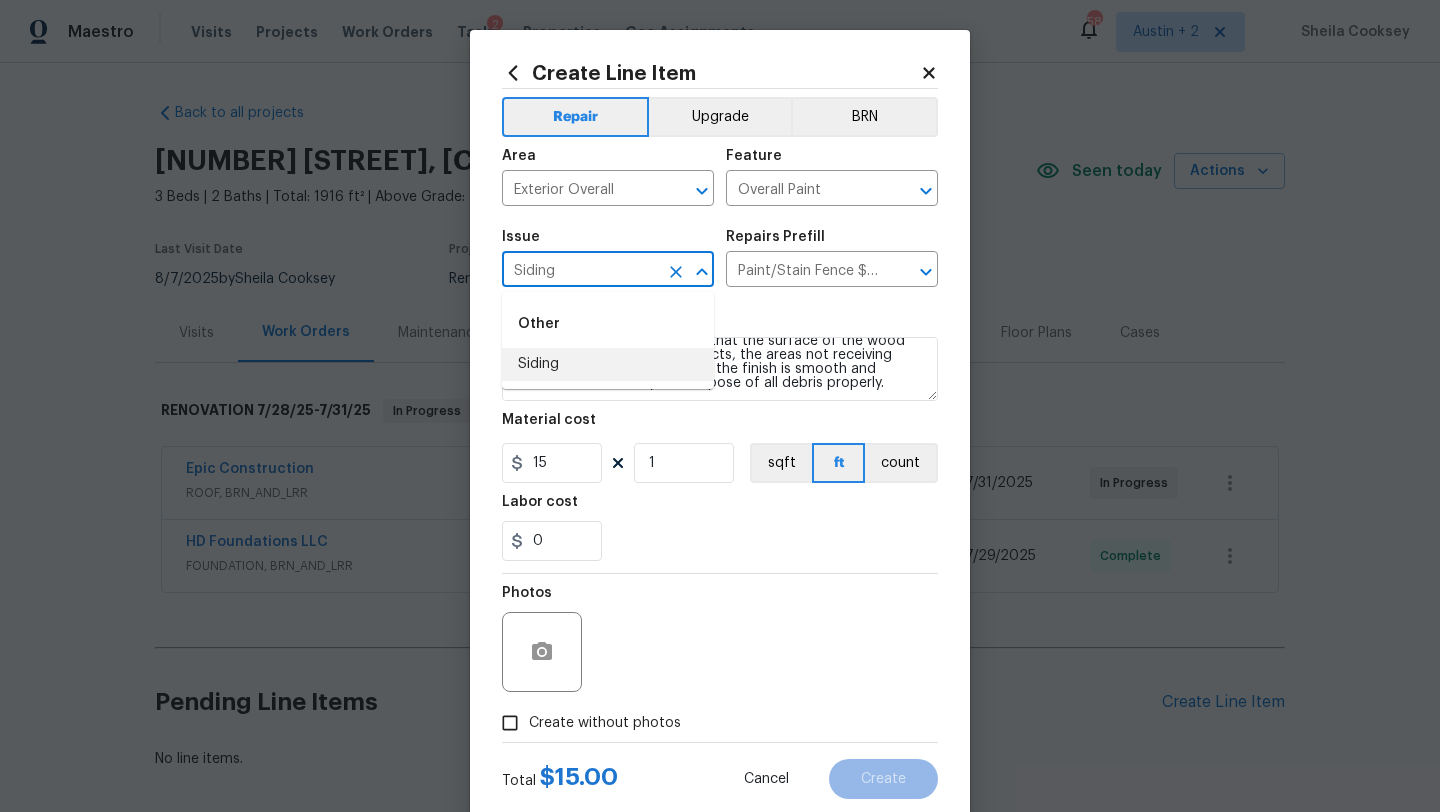 type 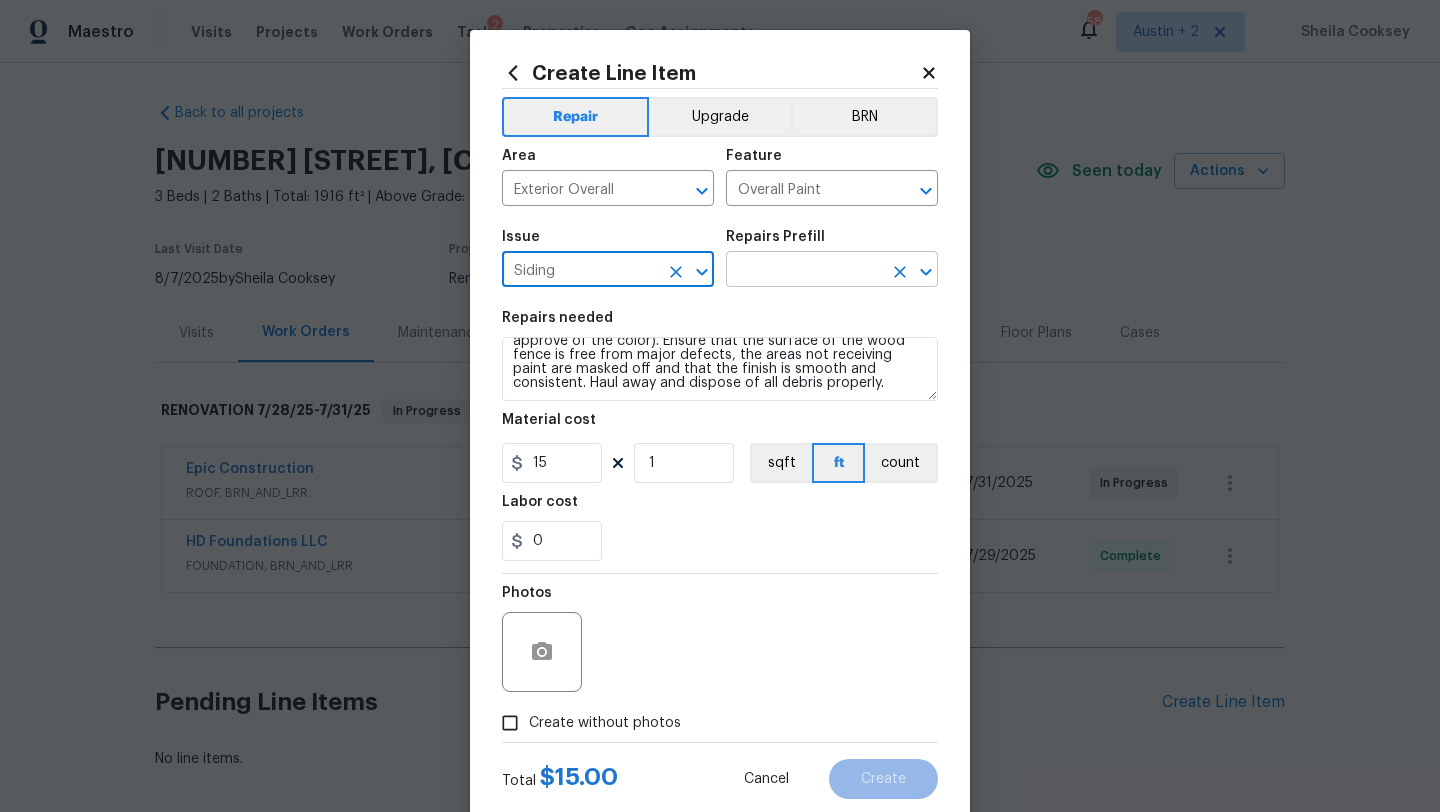click at bounding box center [804, 271] 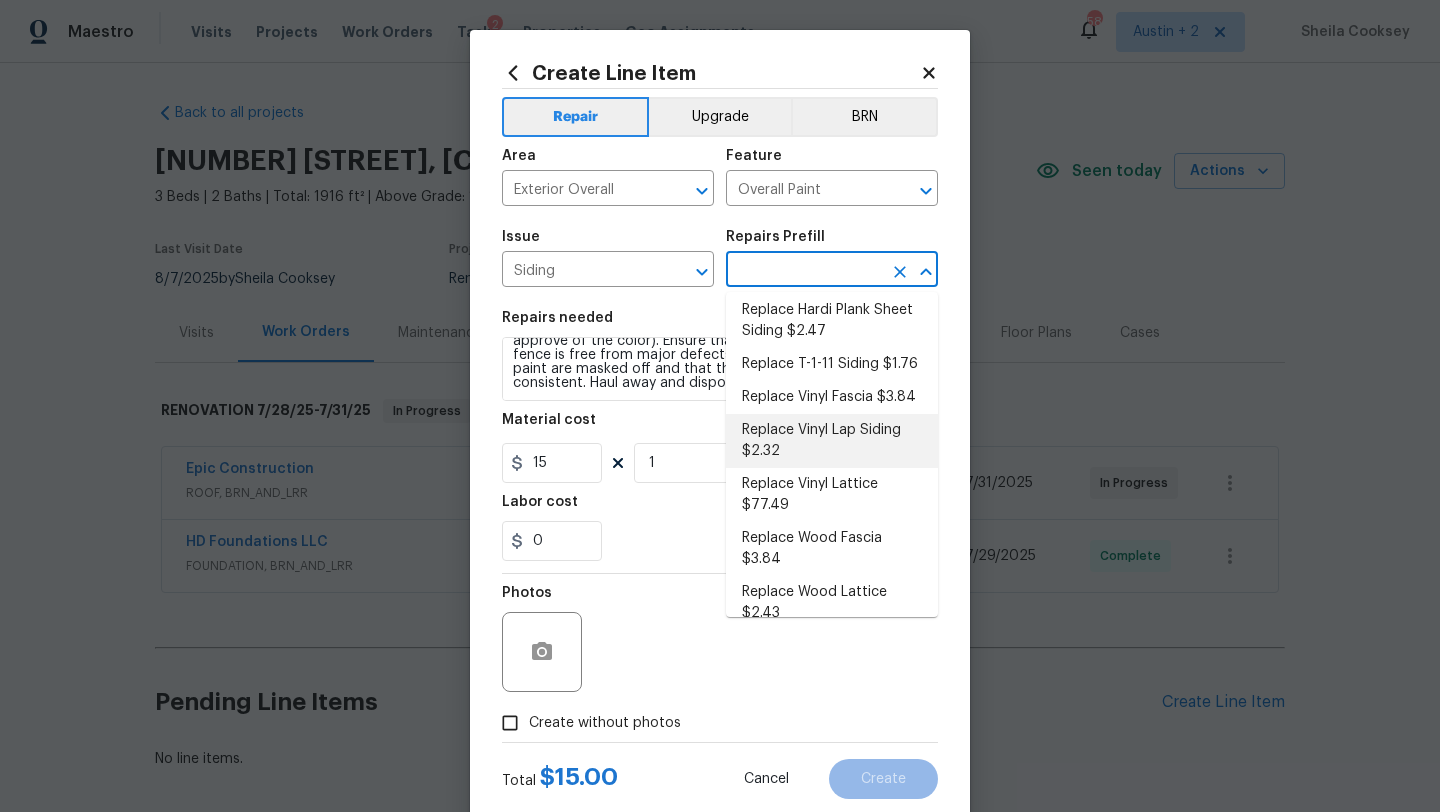scroll, scrollTop: 0, scrollLeft: 0, axis: both 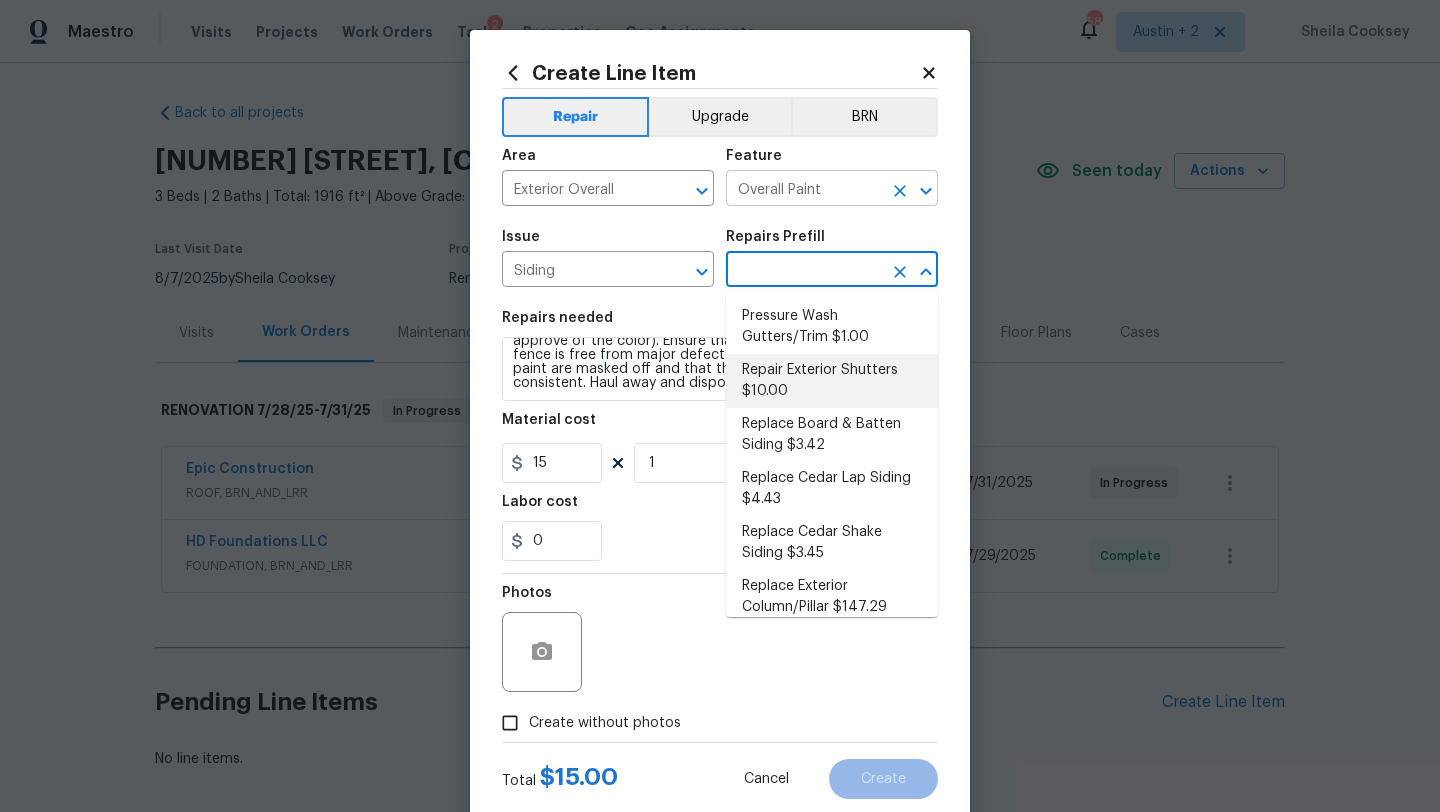 click on "Overall Paint" at bounding box center [804, 190] 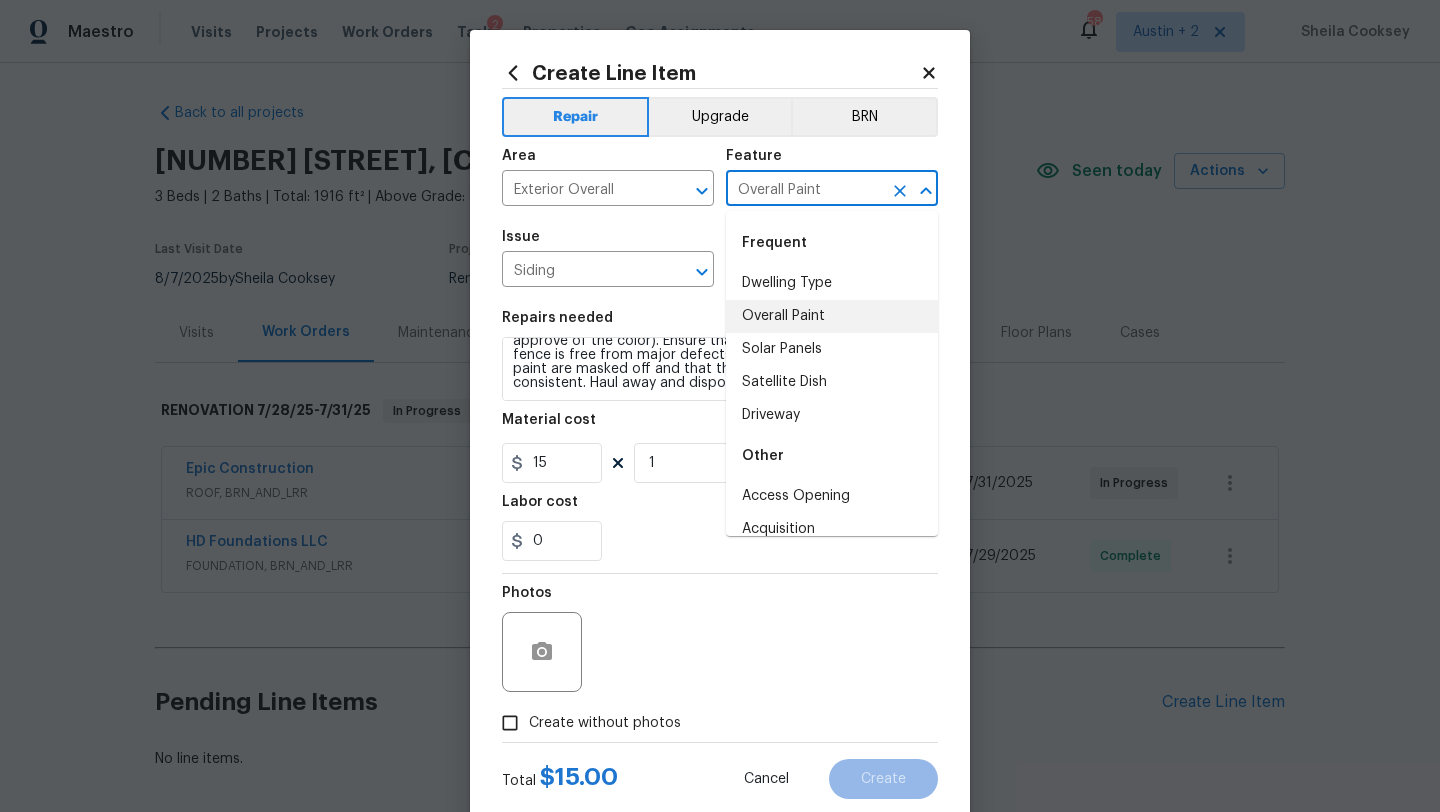click on "Overall Paint" at bounding box center (832, 316) 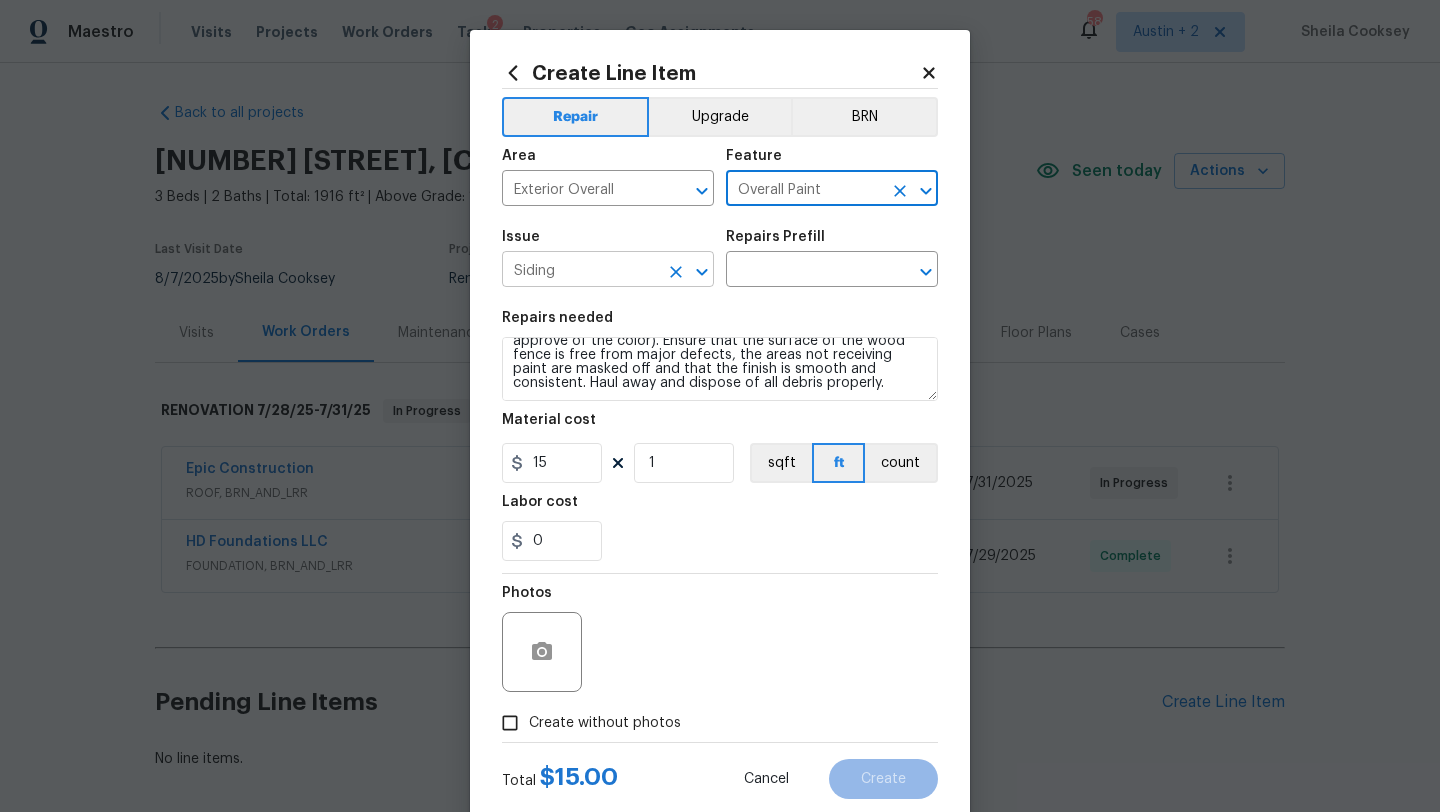 click on "Siding" at bounding box center [580, 271] 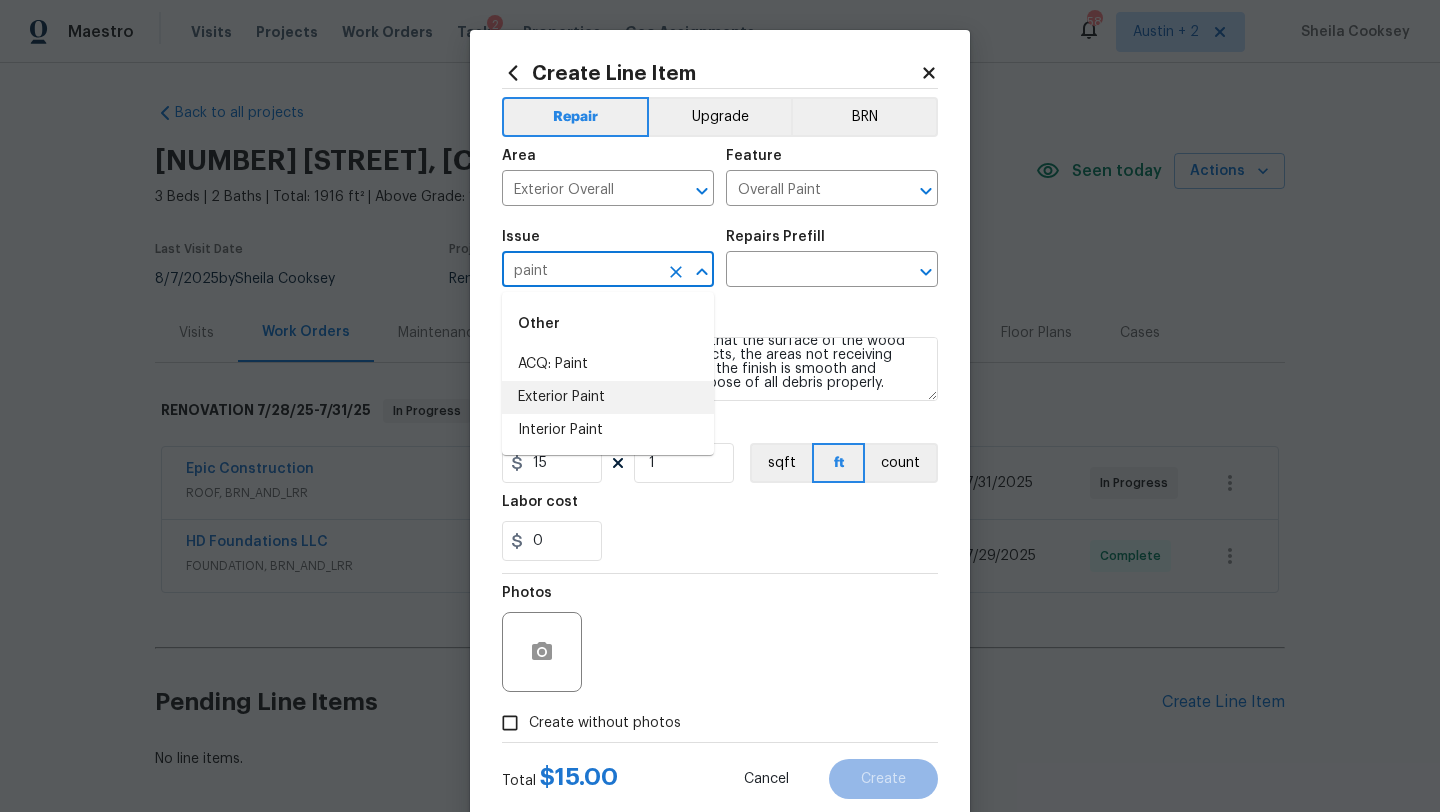 click on "Exterior Paint" at bounding box center (608, 397) 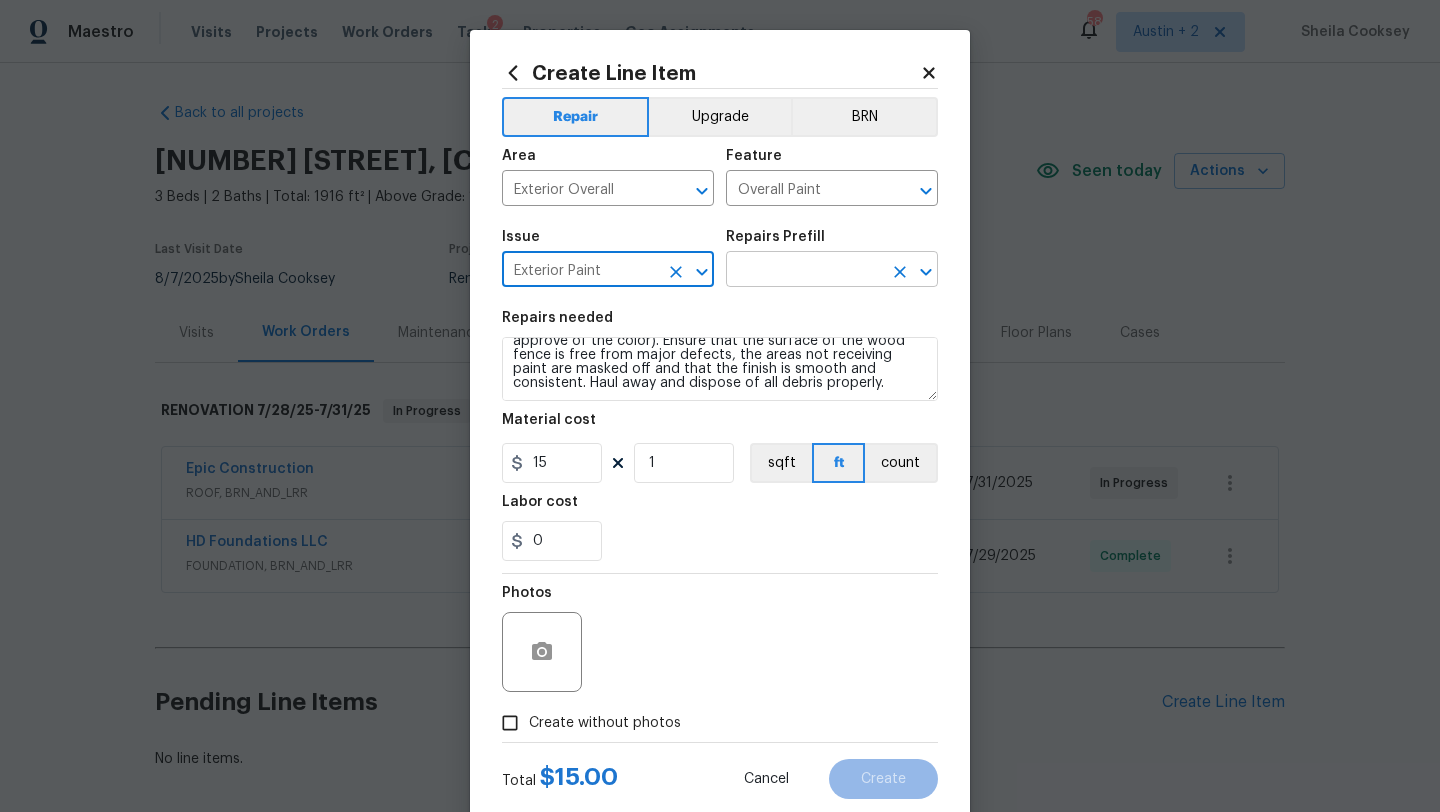 type on "Exterior Paint" 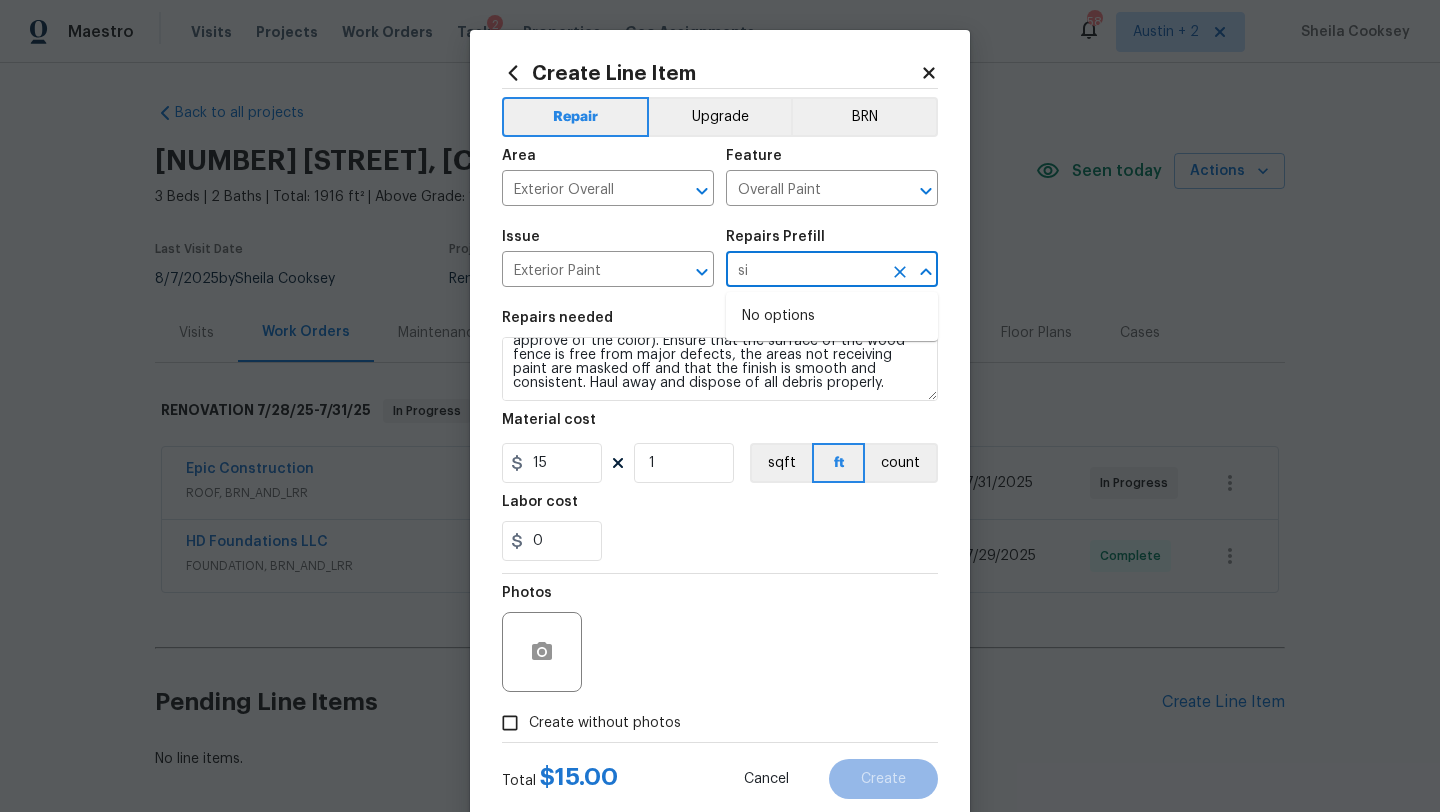 type on "s" 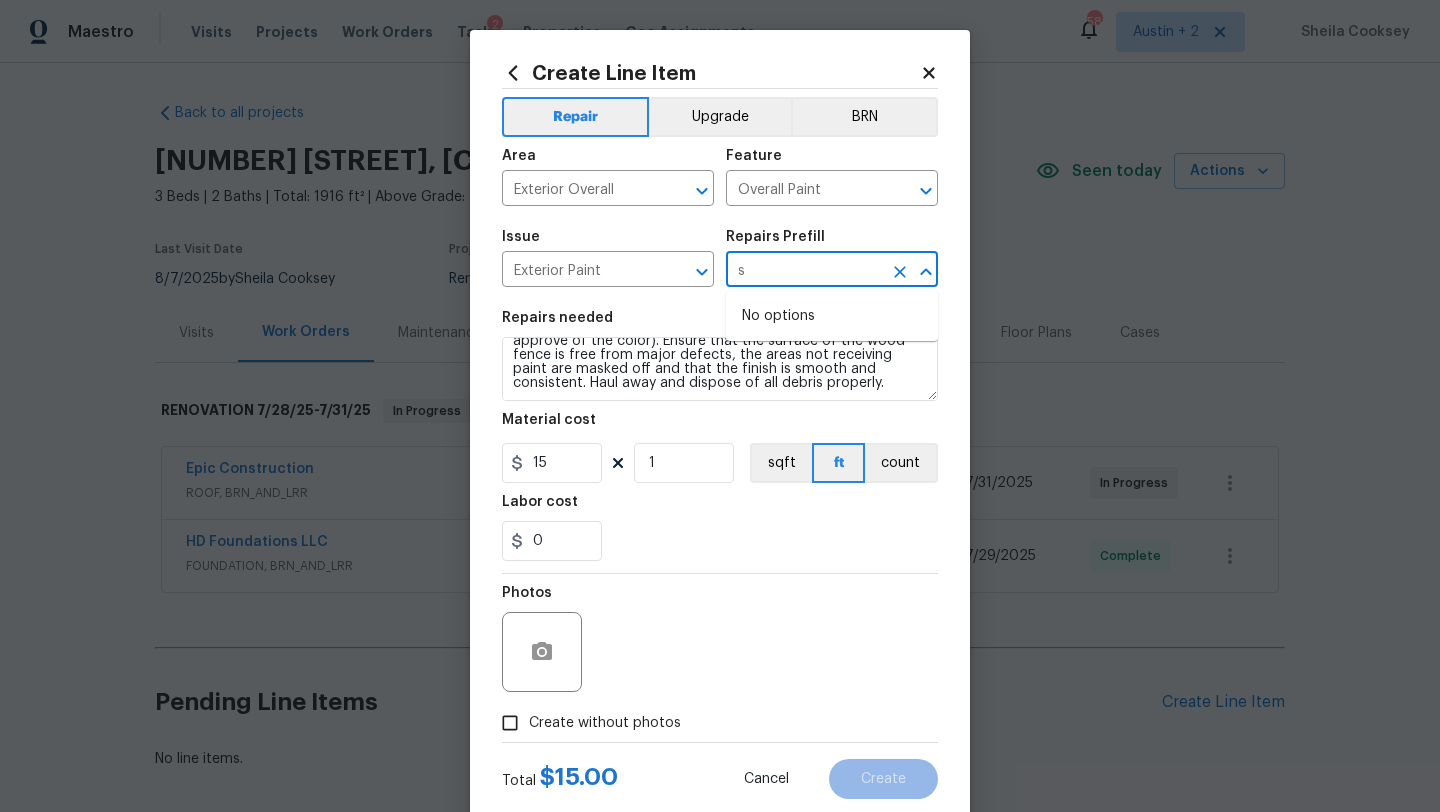 type 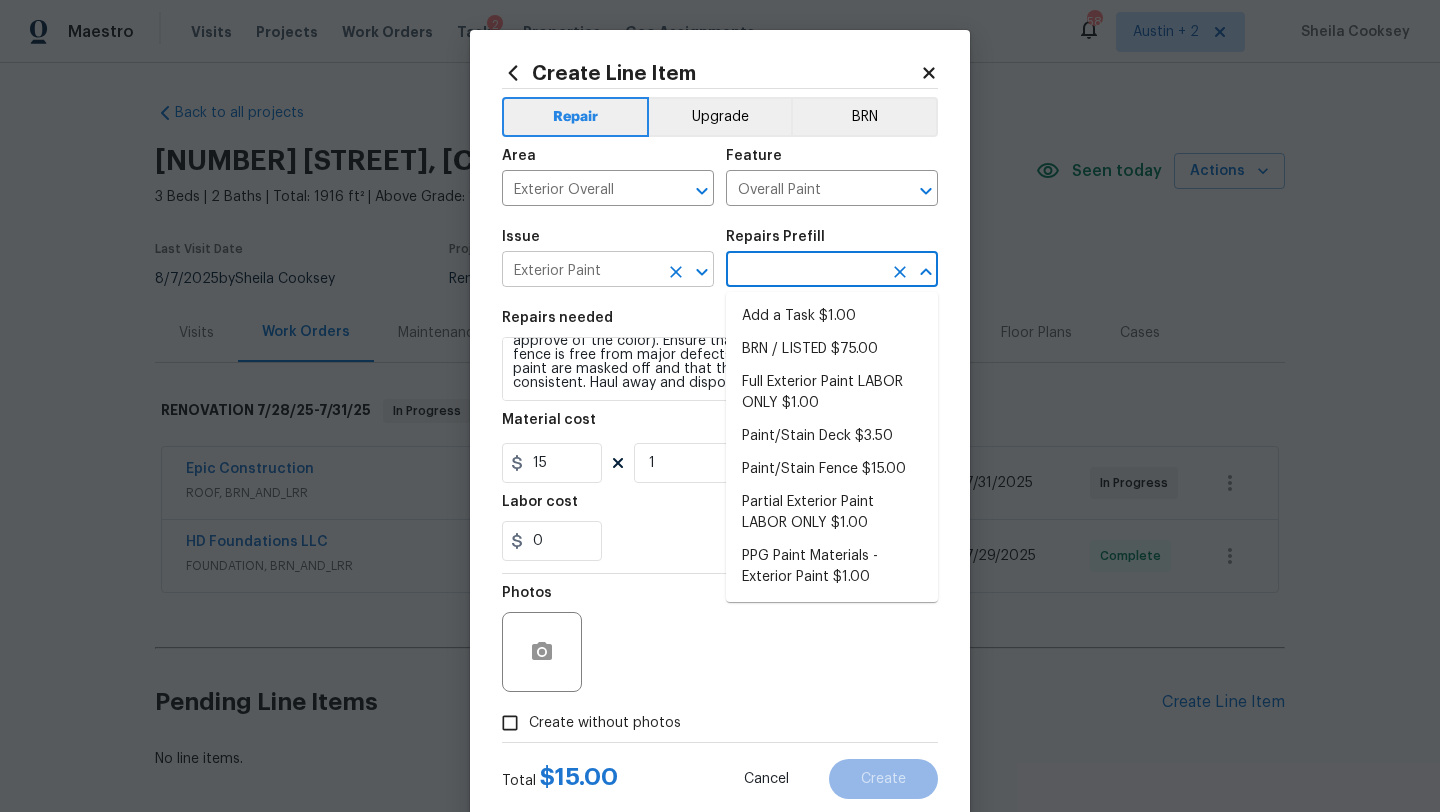 click at bounding box center [688, 272] 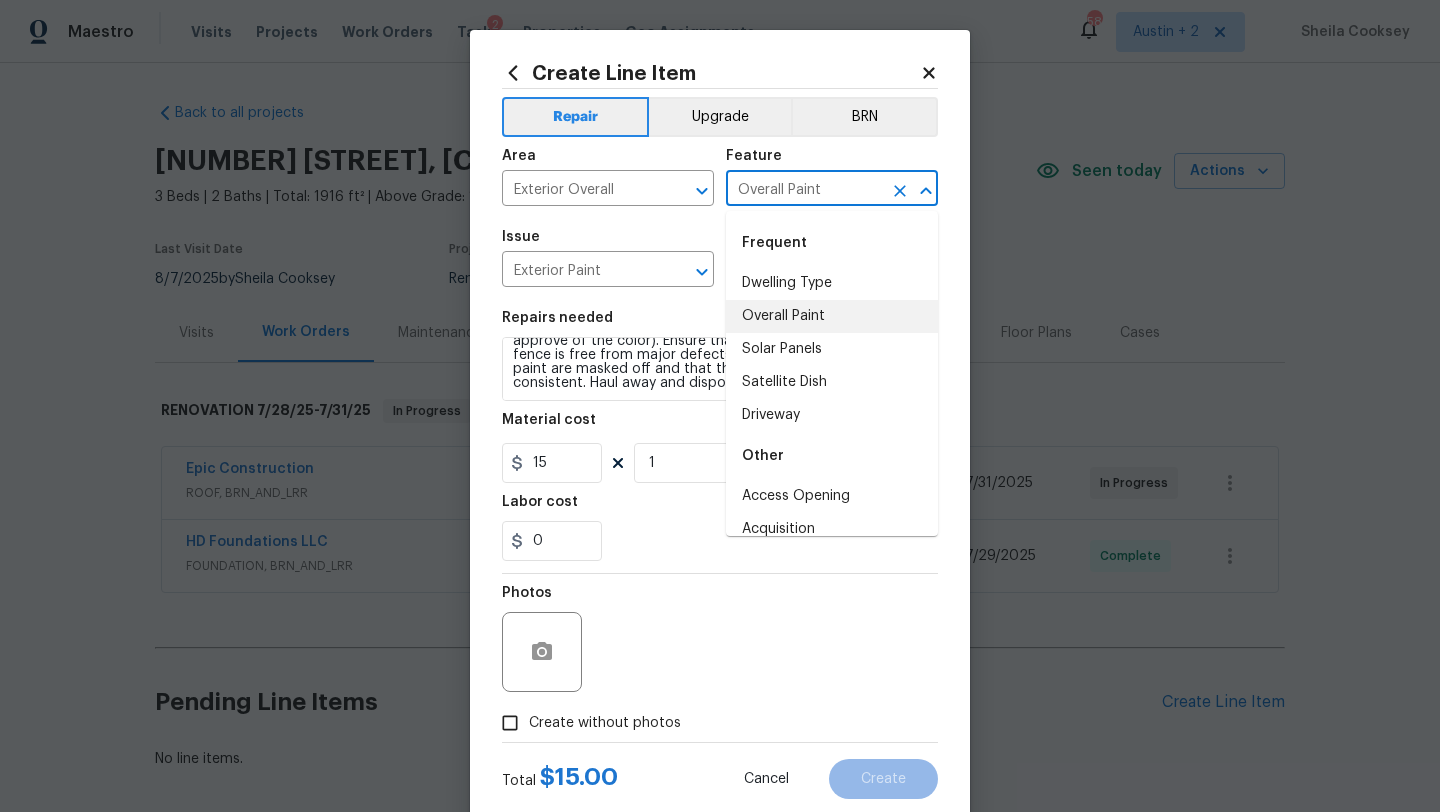 click on "Overall Paint" at bounding box center (804, 190) 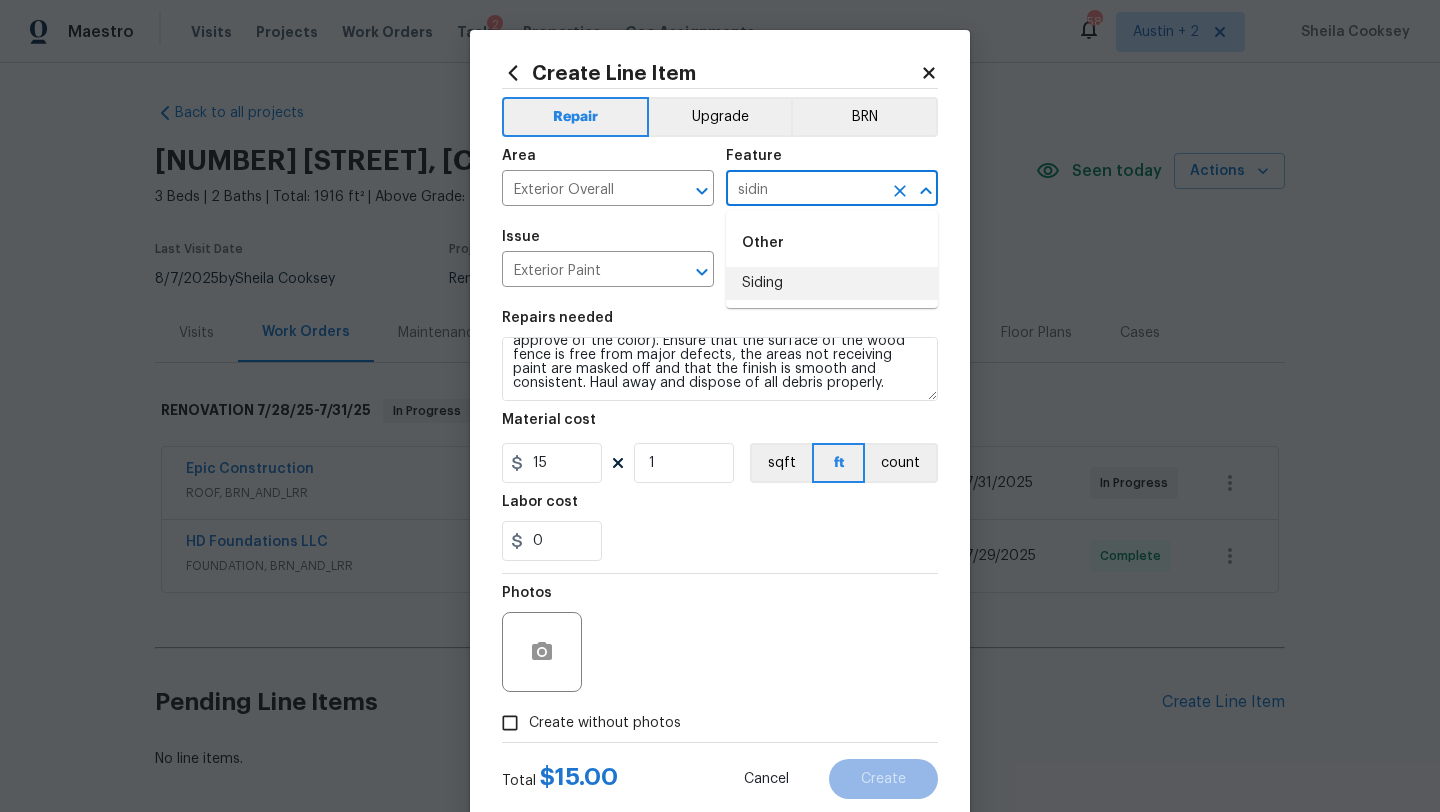 click on "Siding" at bounding box center (832, 283) 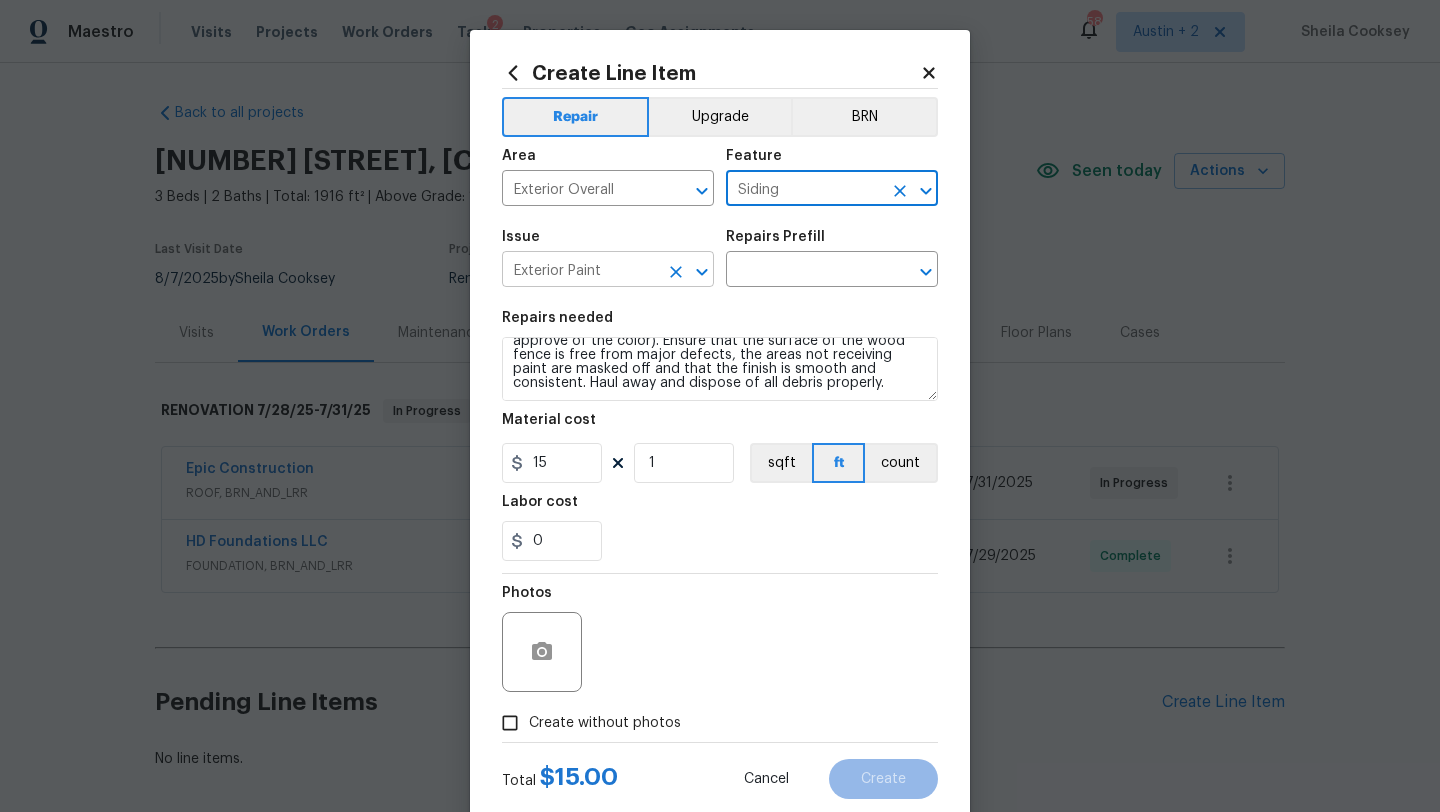 type on "Siding" 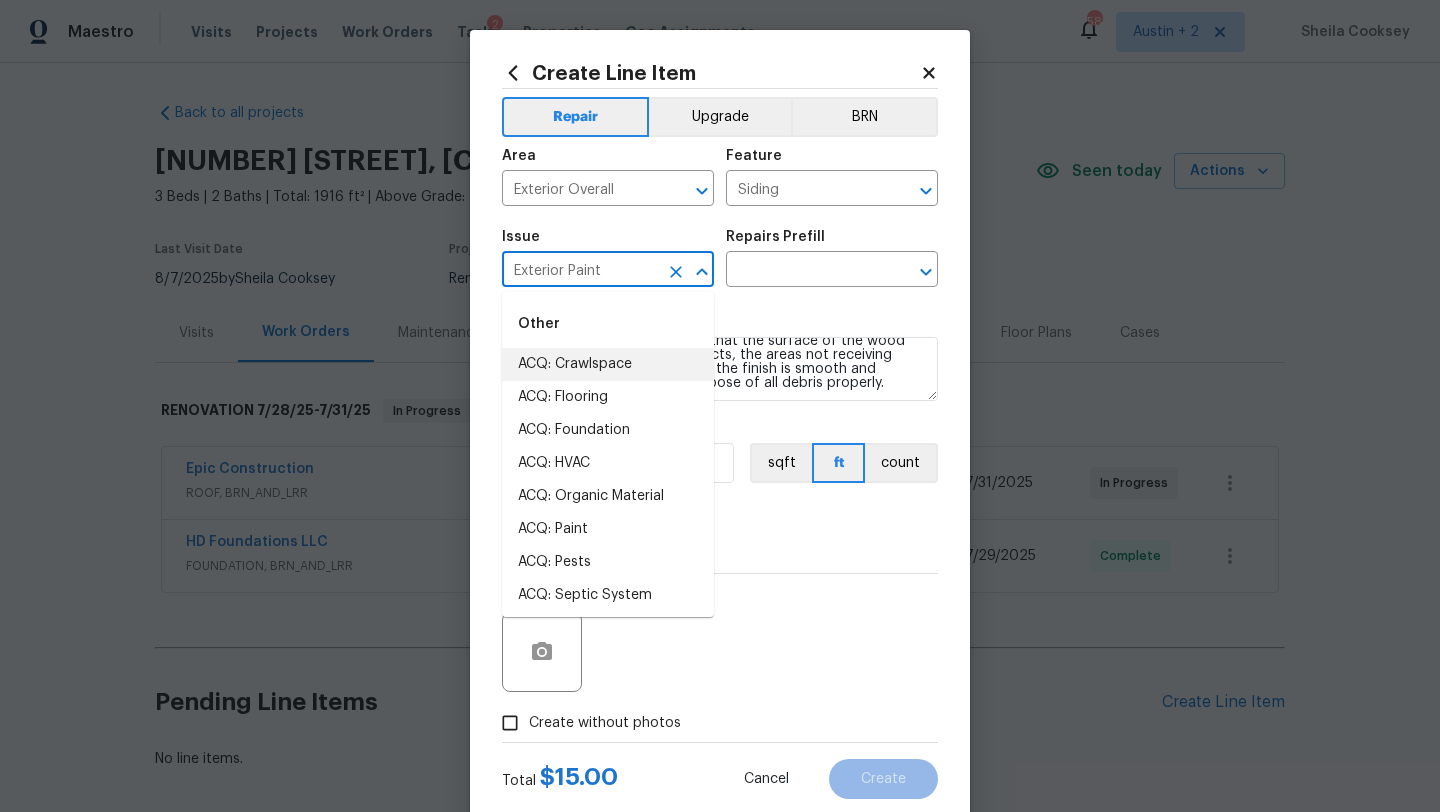 click on "Exterior Paint" at bounding box center (580, 271) 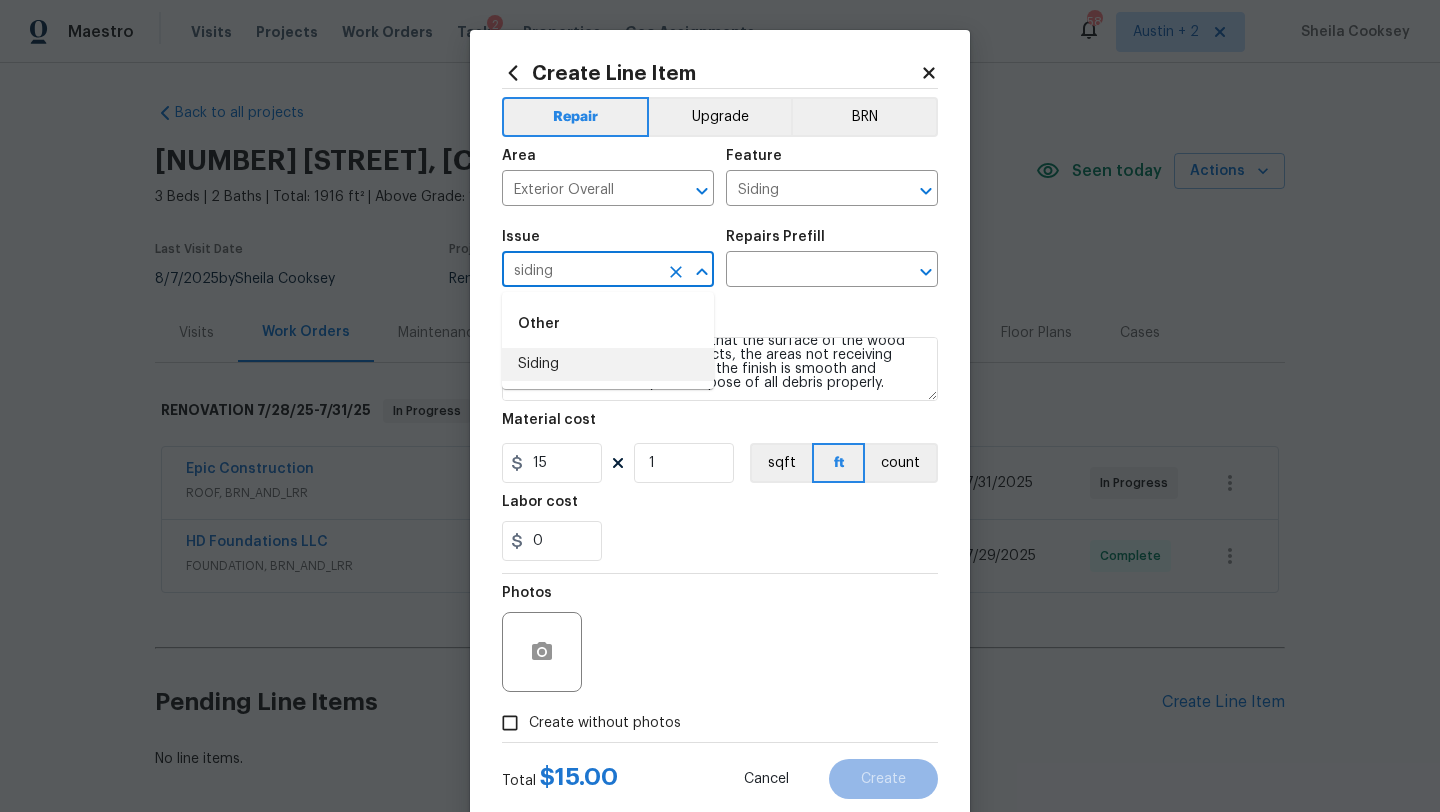click on "Siding" at bounding box center (608, 364) 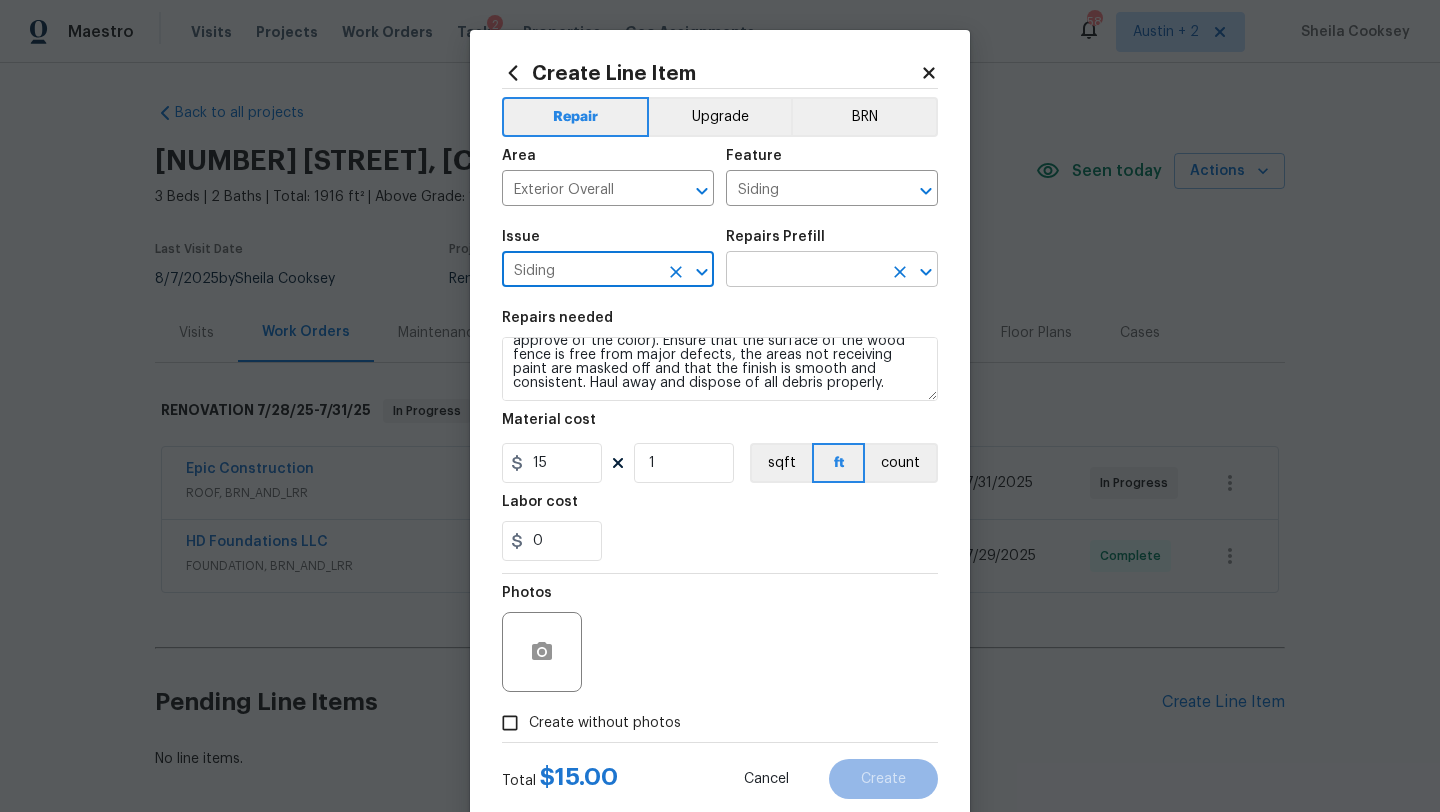 type on "Siding" 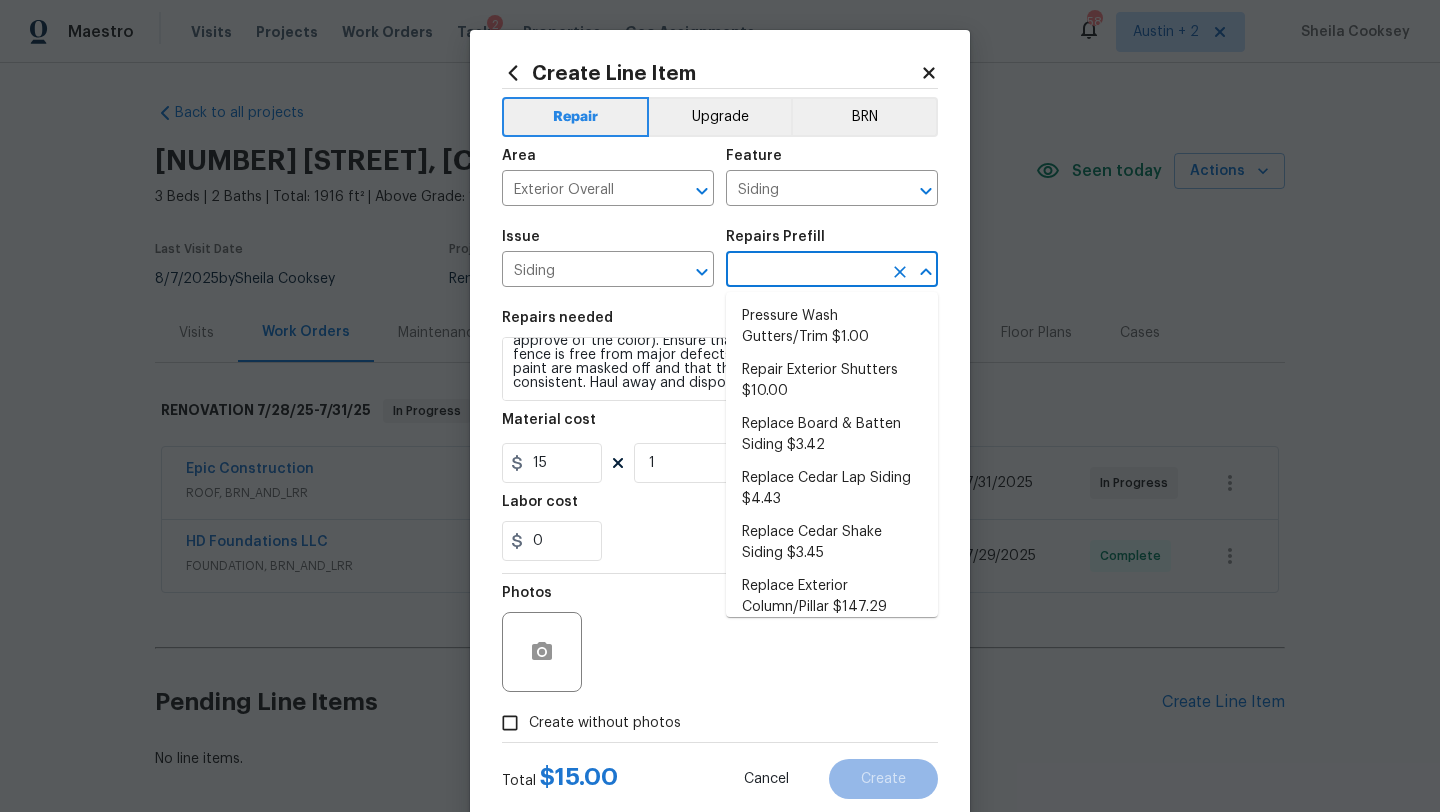 click at bounding box center [804, 271] 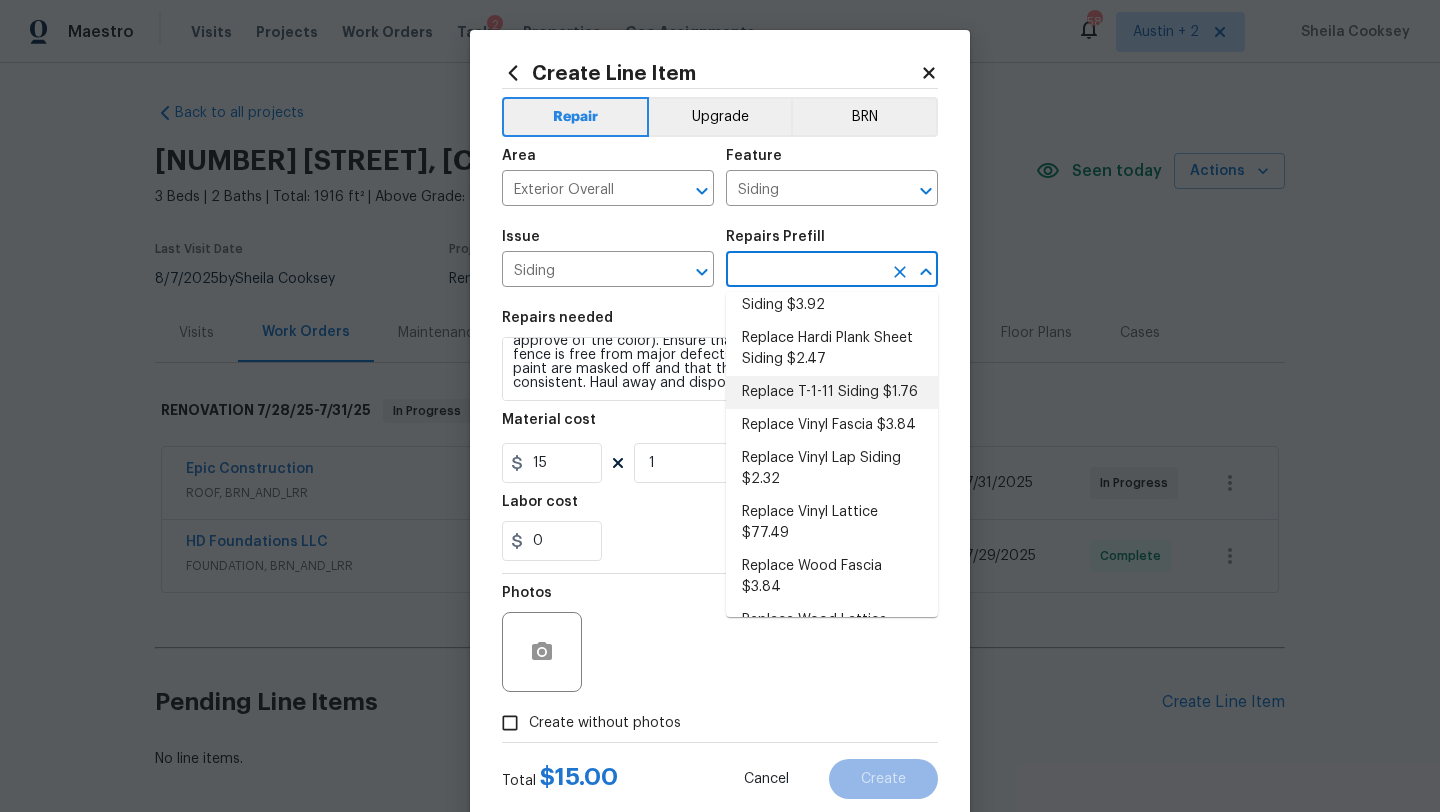 scroll, scrollTop: 579, scrollLeft: 0, axis: vertical 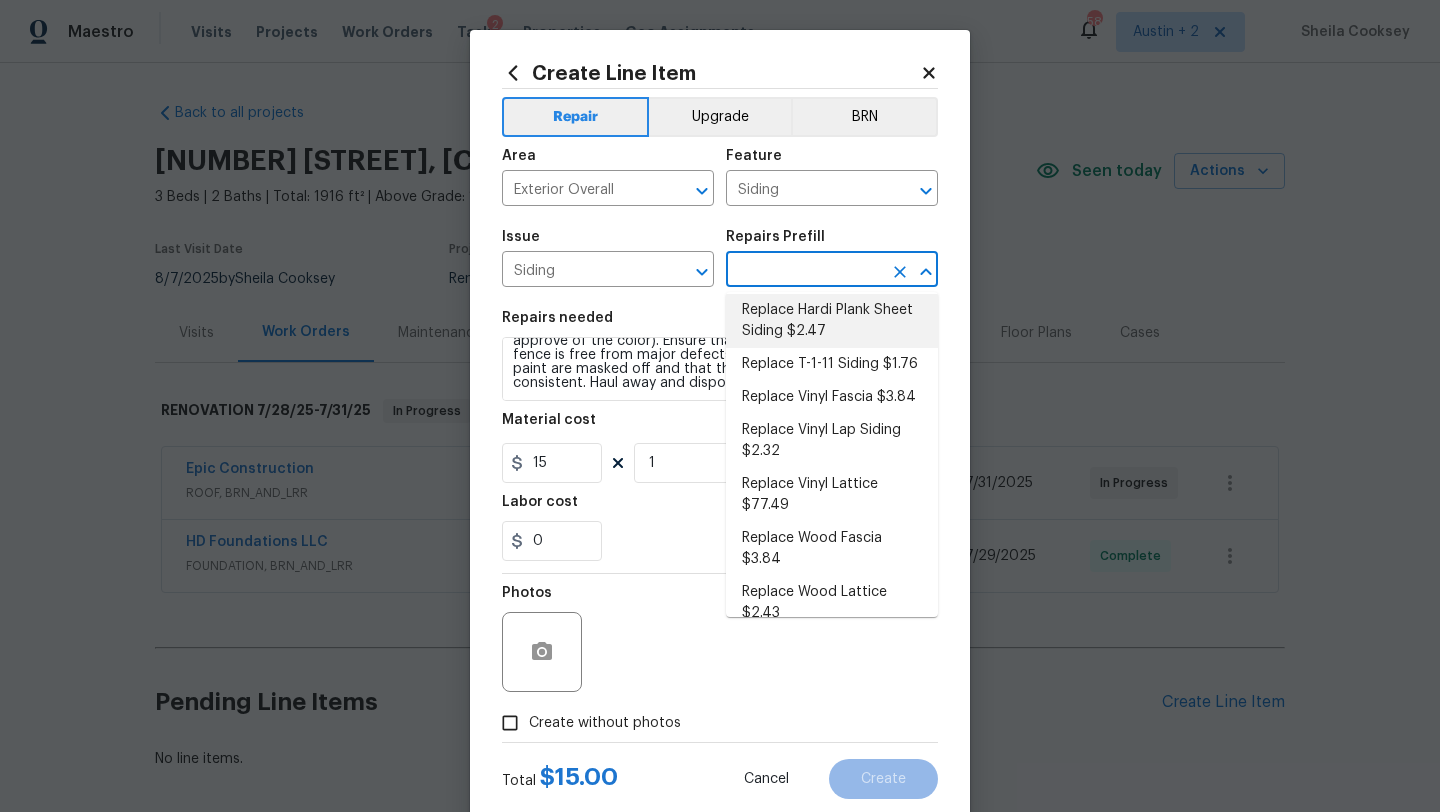 click 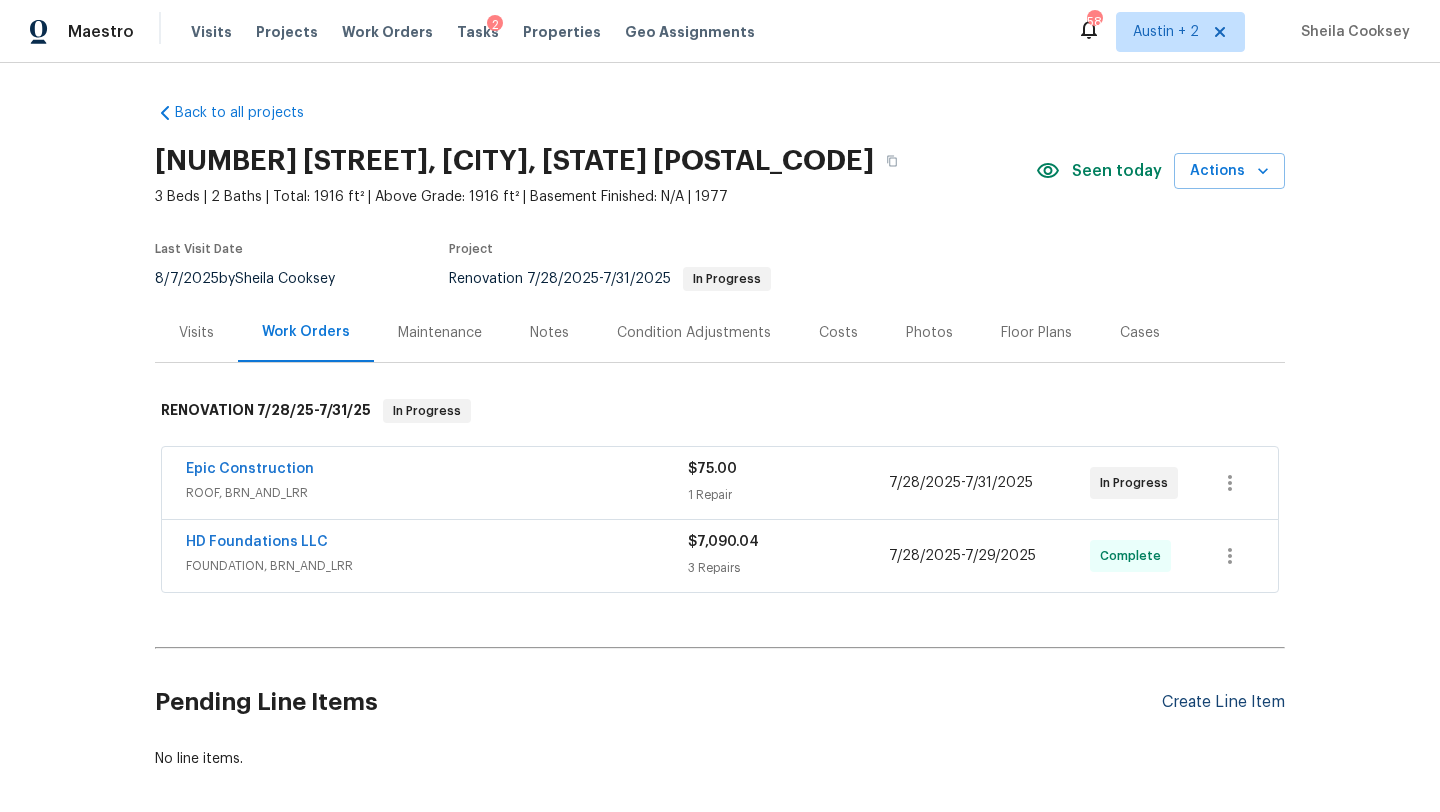 click on "Create Line Item" at bounding box center (1223, 702) 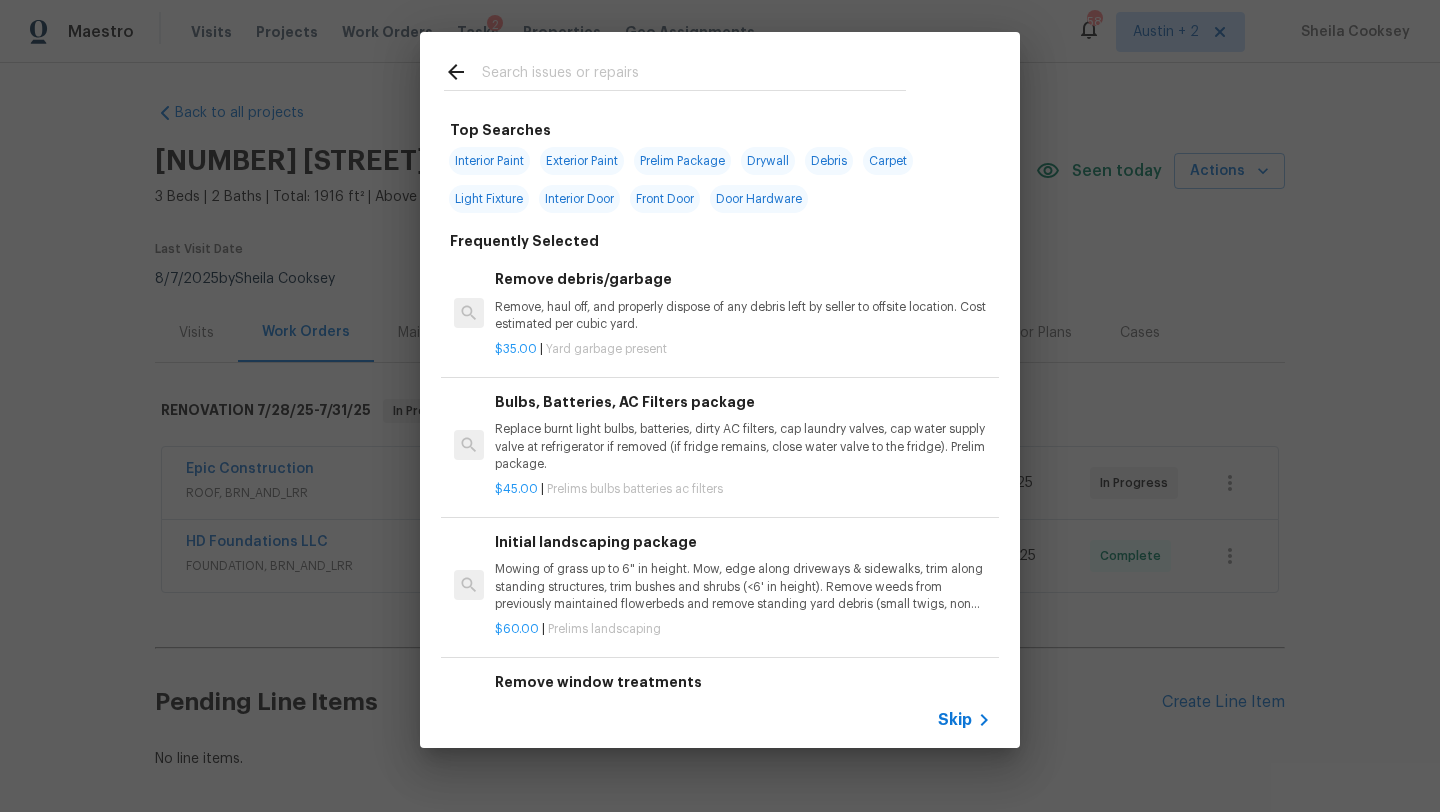 click at bounding box center [694, 75] 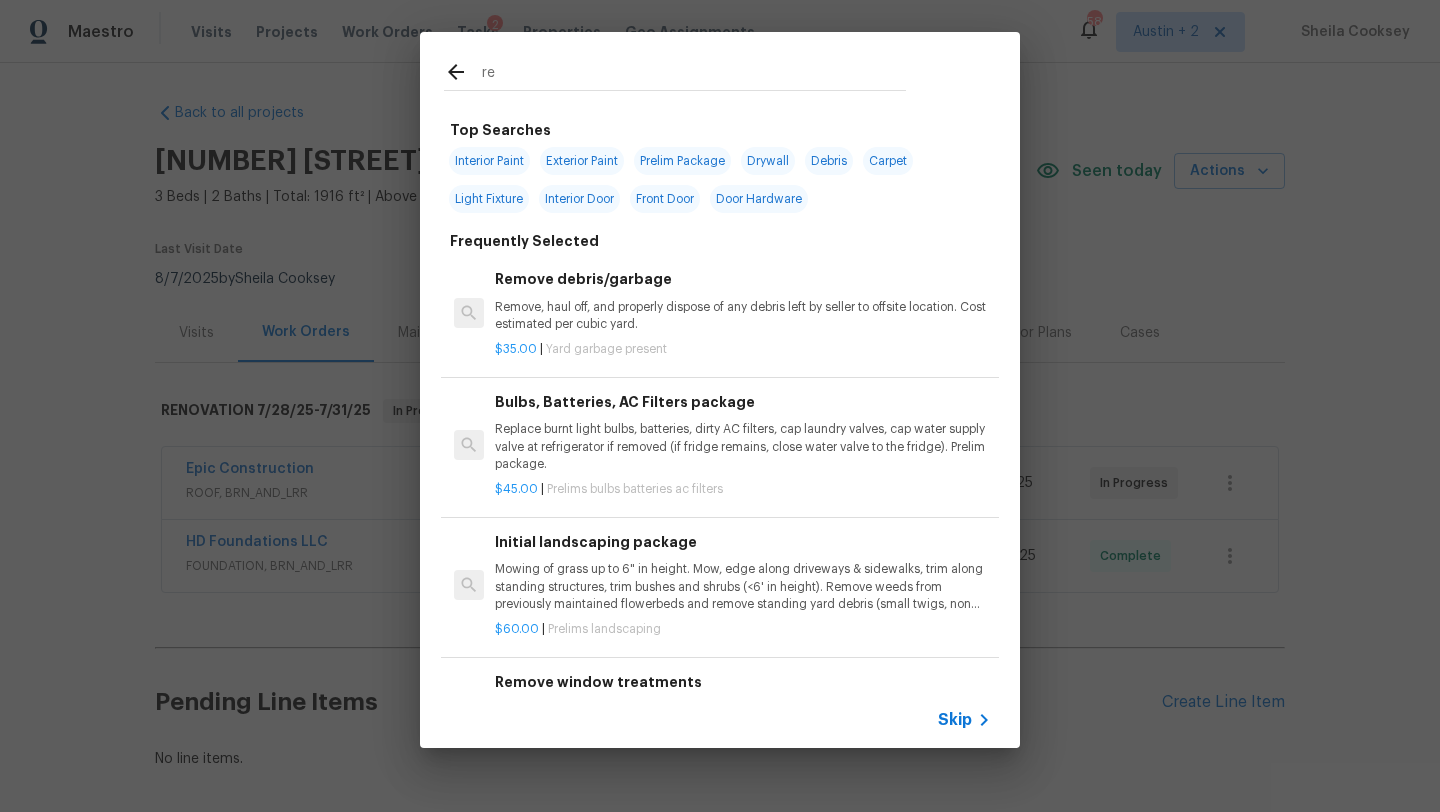 type on "r" 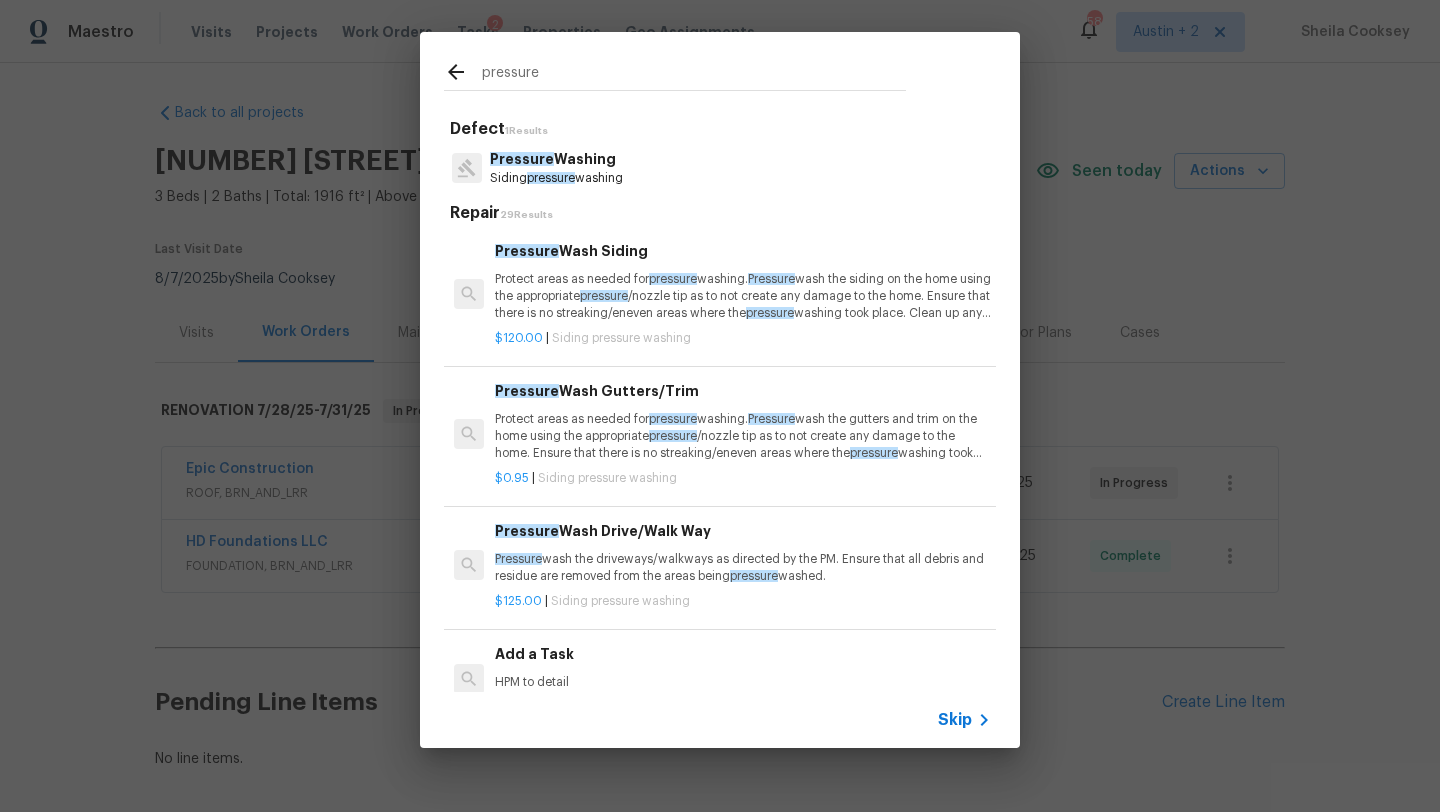 type on "pressure" 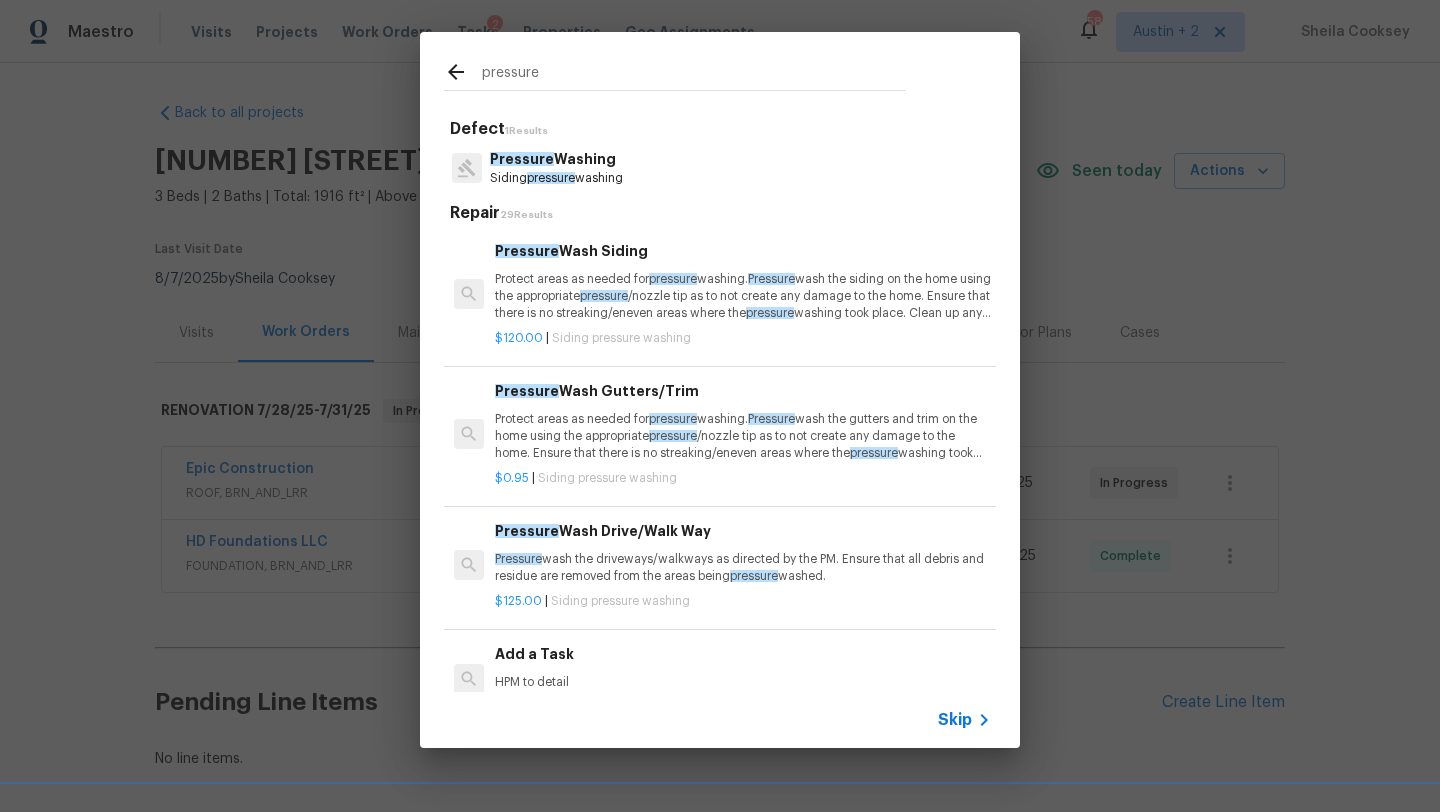click on "Protect areas as needed for  pressure  washing.  Pressure  wash the siding on the home using the appropriate  pressure /nozzle tip as to not create any damage to the home. Ensure that there is no streaking/eneven areas where the  pressure  washing took place. Clean up any debris created from  pressure  washing." at bounding box center [743, 296] 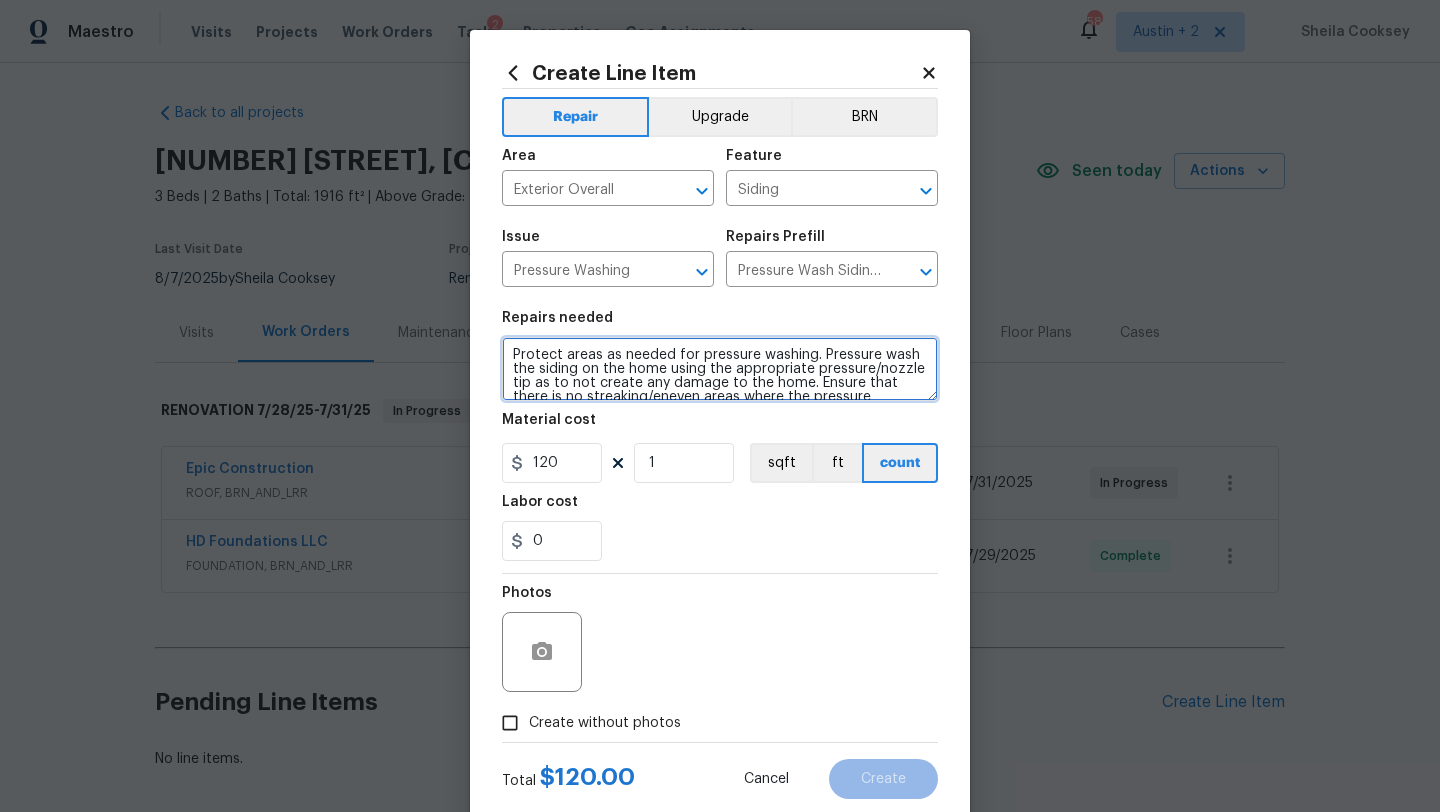 scroll, scrollTop: 28, scrollLeft: 0, axis: vertical 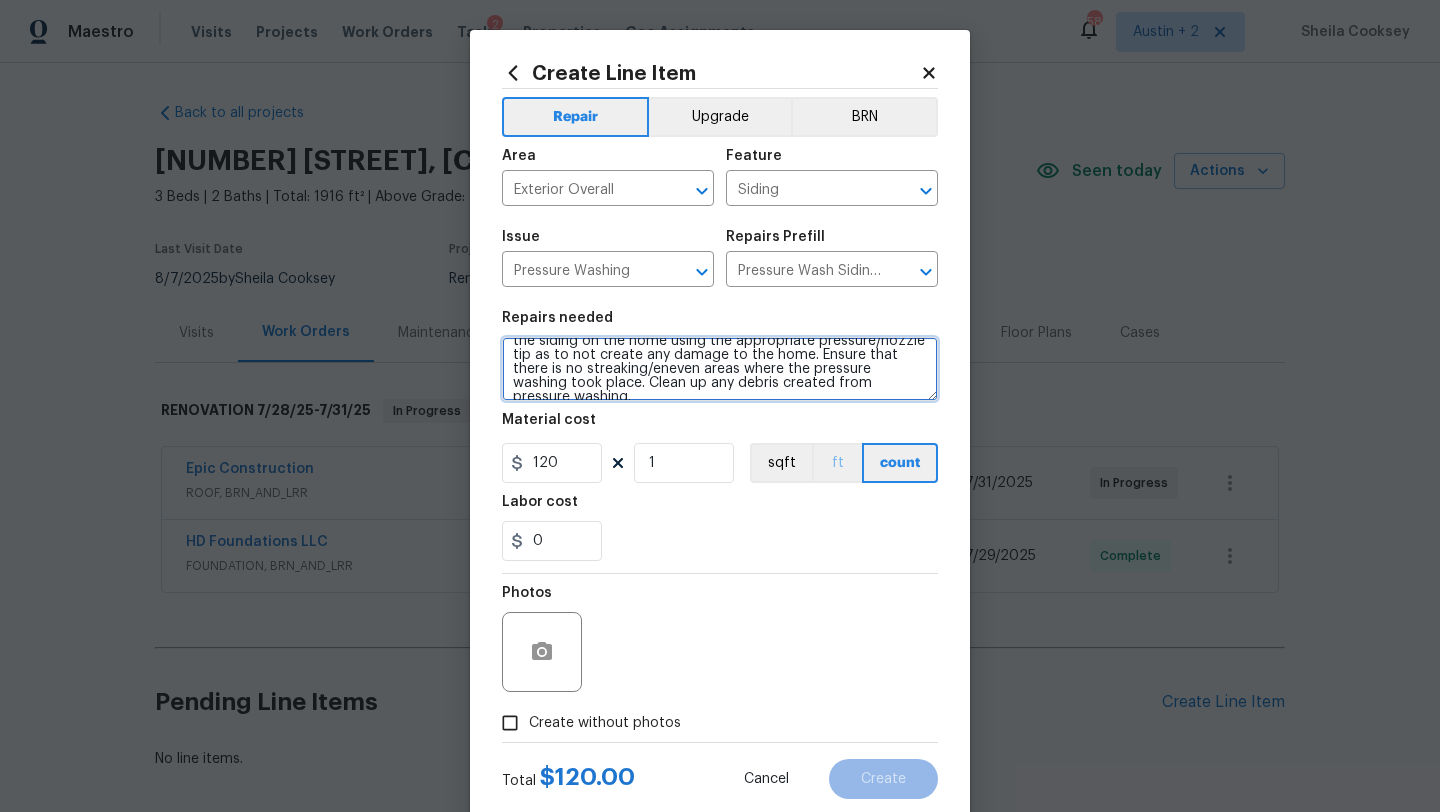 drag, startPoint x: 512, startPoint y: 359, endPoint x: 809, endPoint y: 445, distance: 309.2006 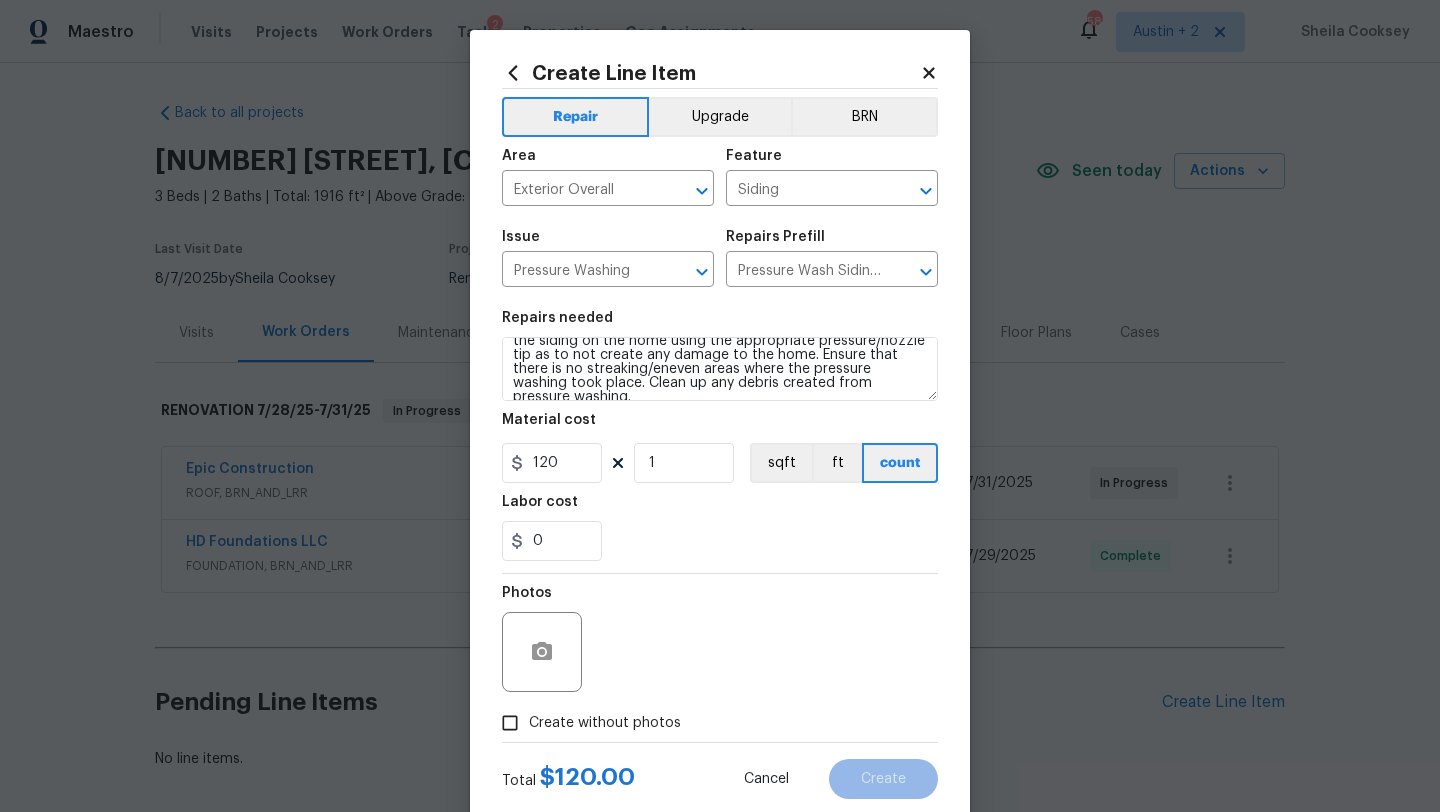click on "Create without photos" at bounding box center (605, 723) 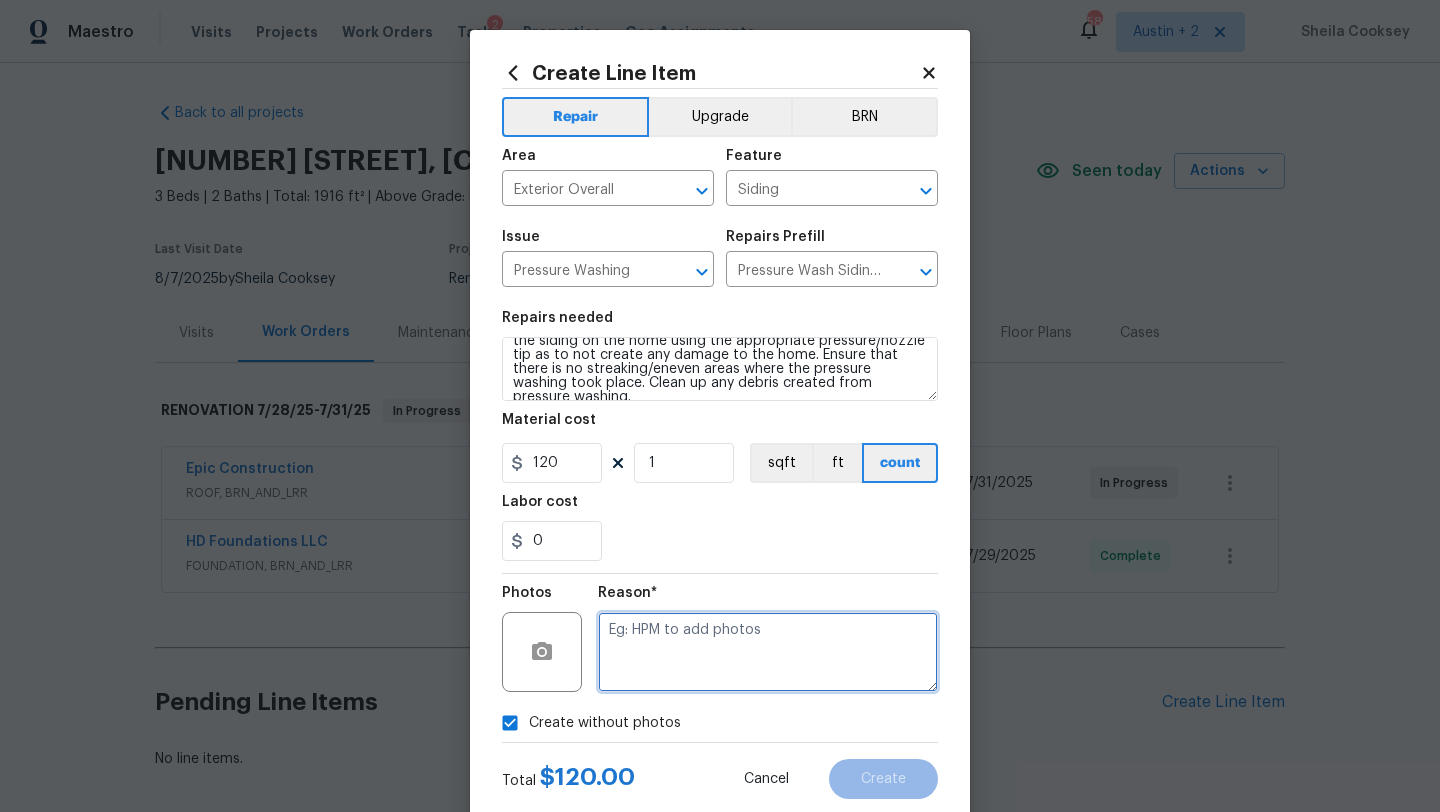 click at bounding box center [768, 652] 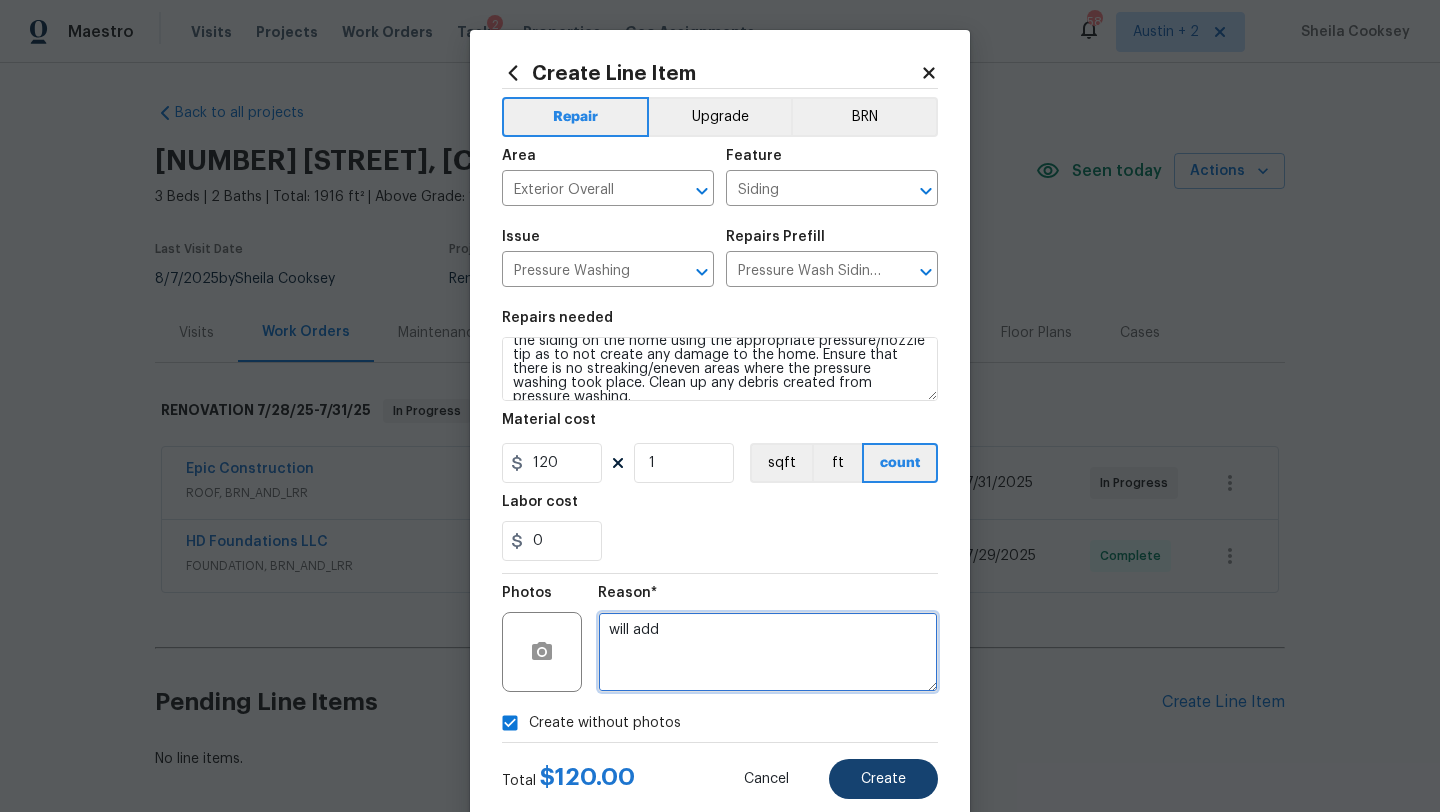 type on "will add" 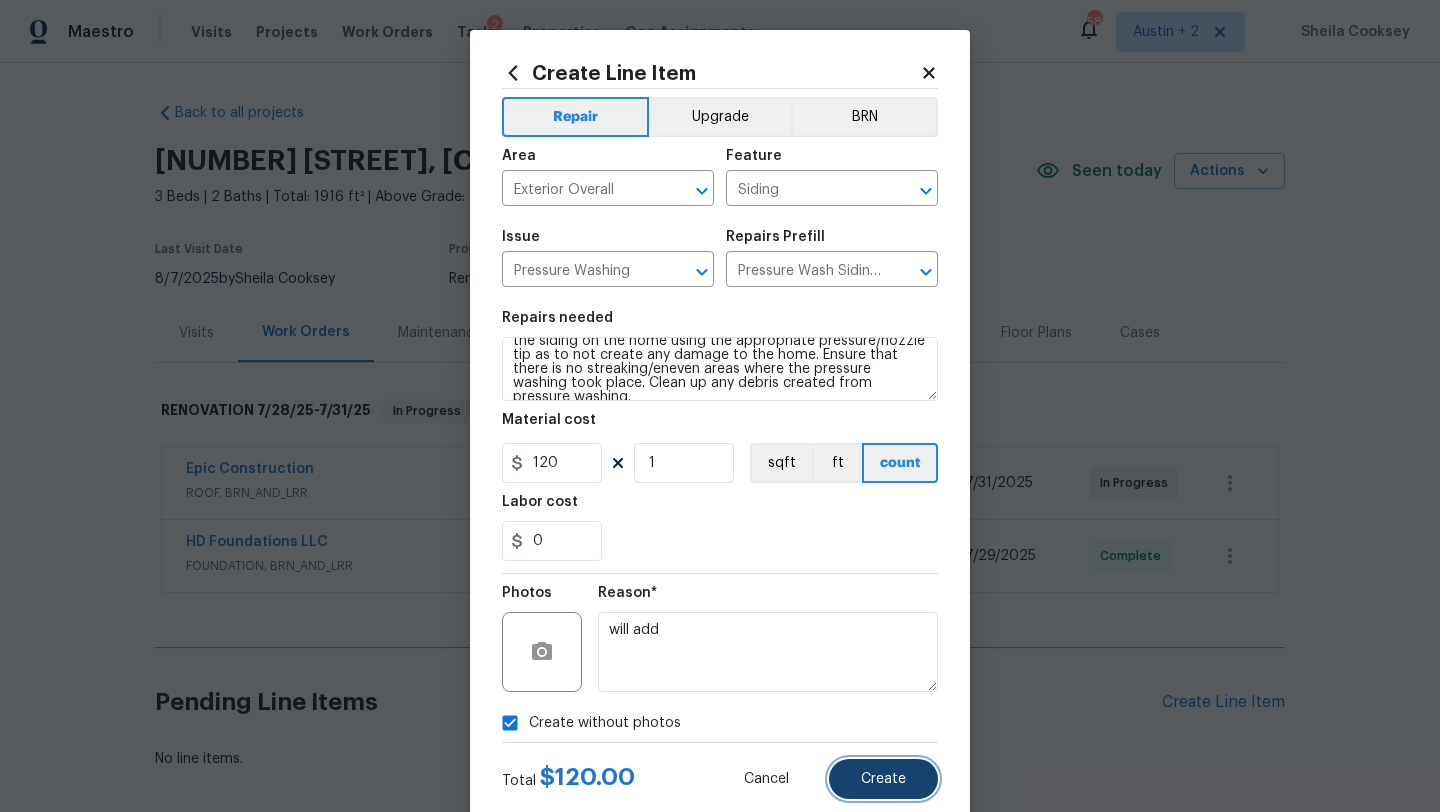 click on "Create" at bounding box center [883, 779] 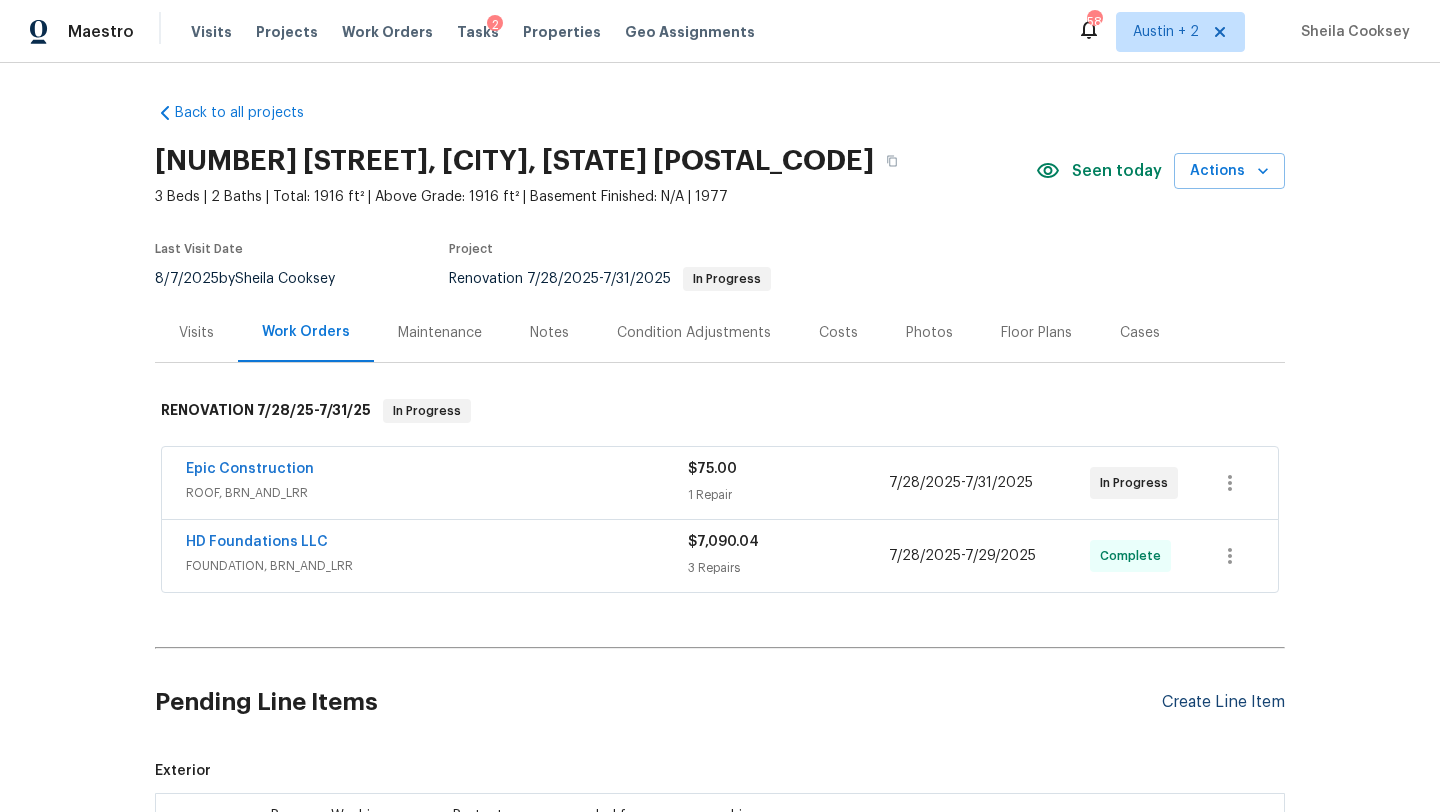 click on "Create Line Item" at bounding box center [1223, 702] 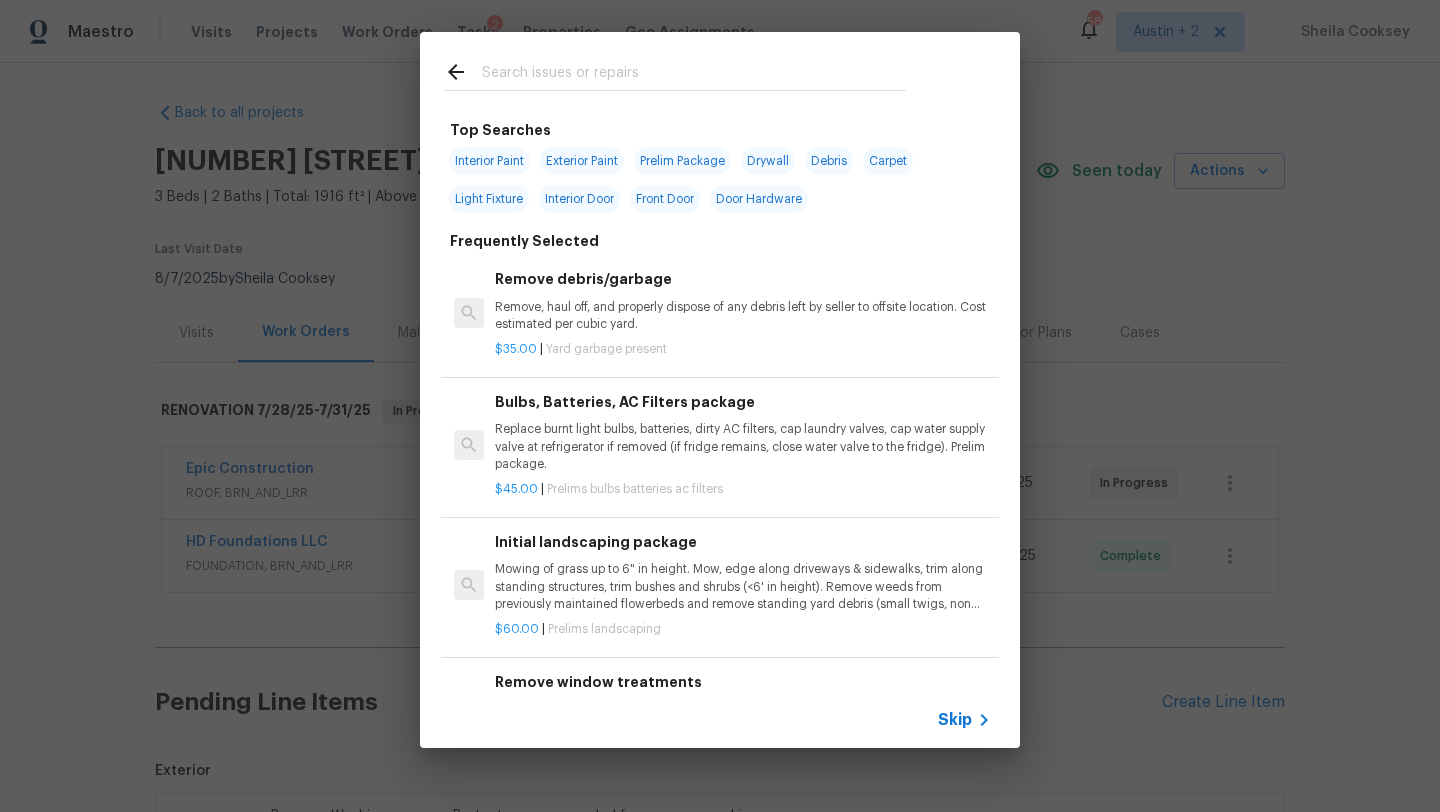 click at bounding box center [694, 75] 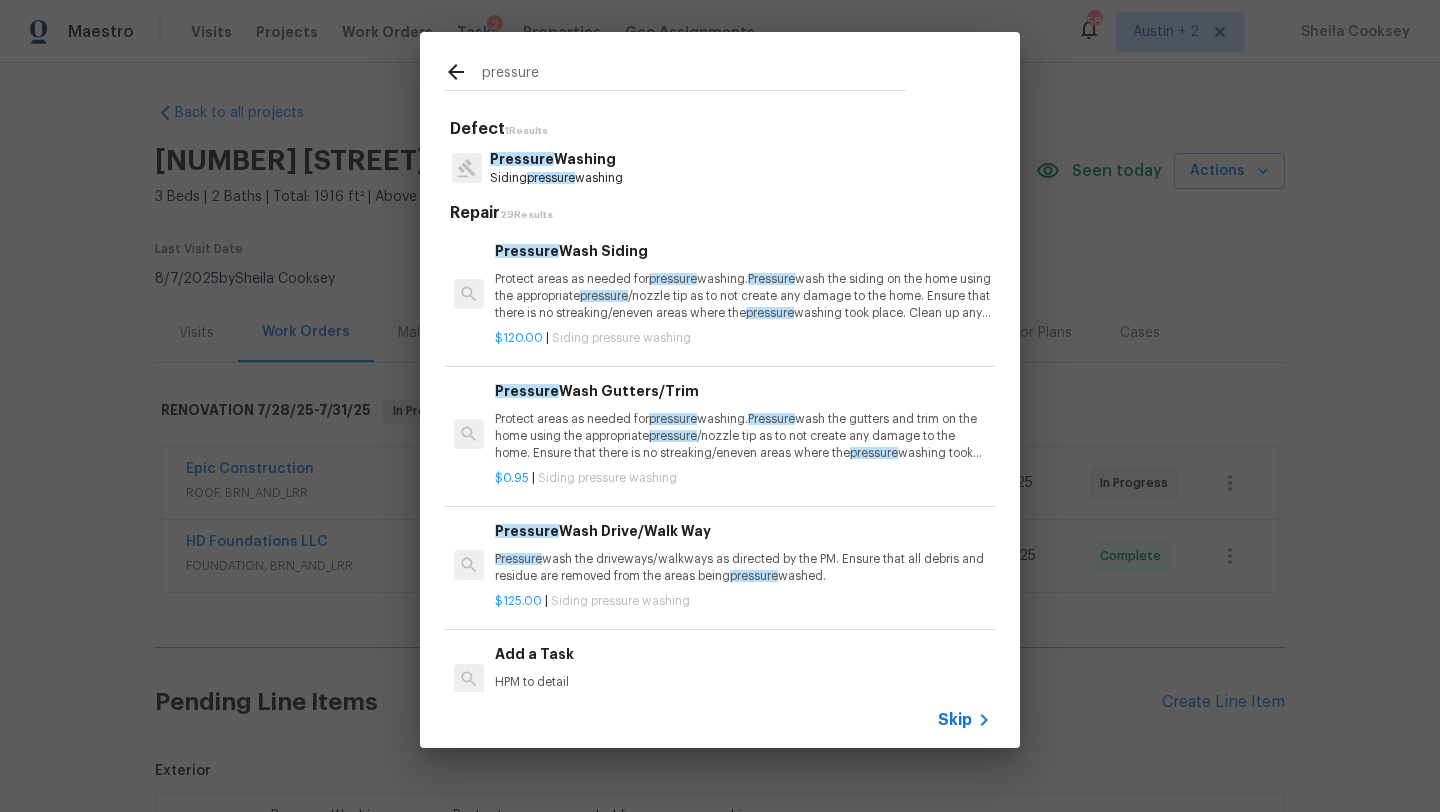 type on "pressure" 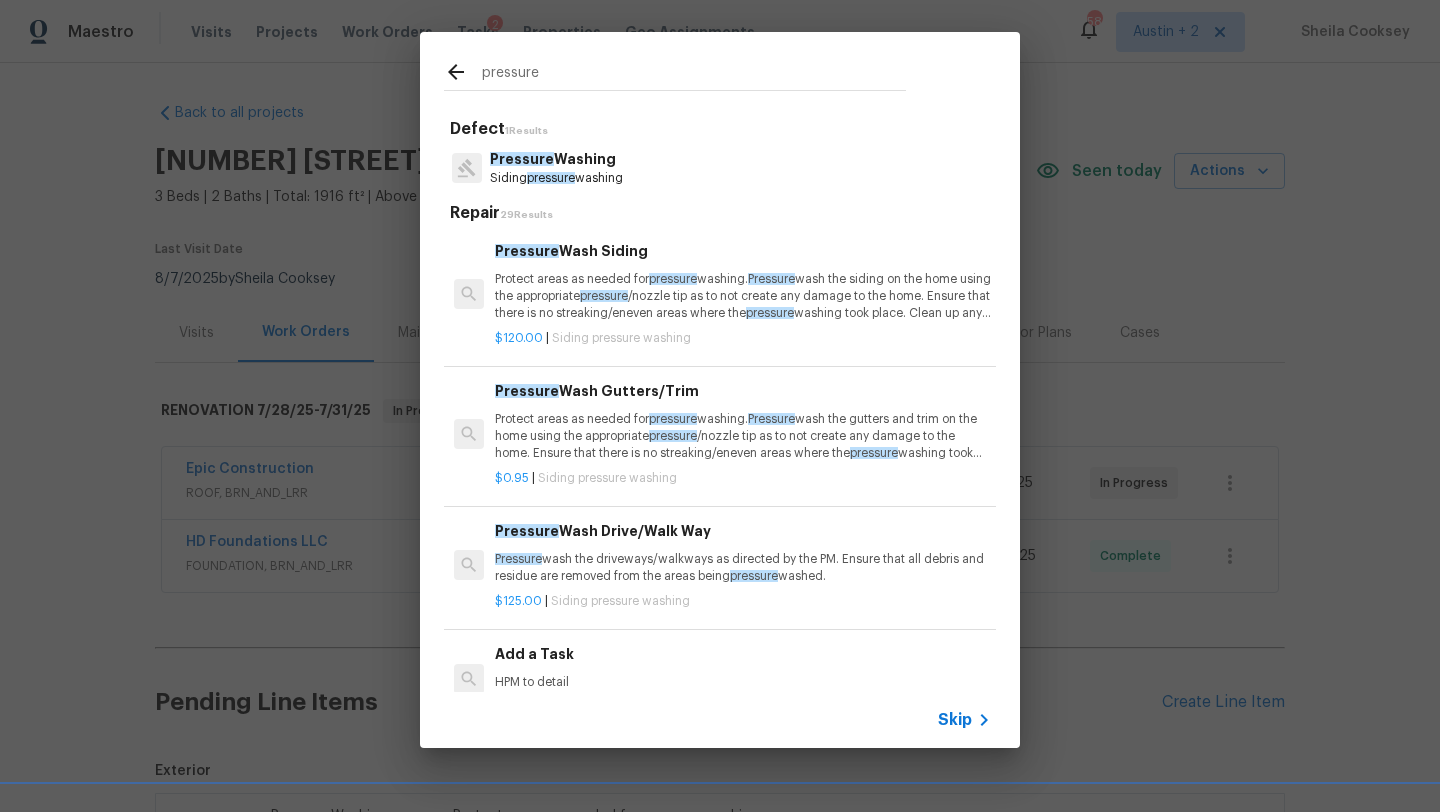 click on "Pressure  wash the driveways/walkways as directed by the PM. Ensure that all debris and residue are removed from the areas being  pressure  washed." at bounding box center [743, 568] 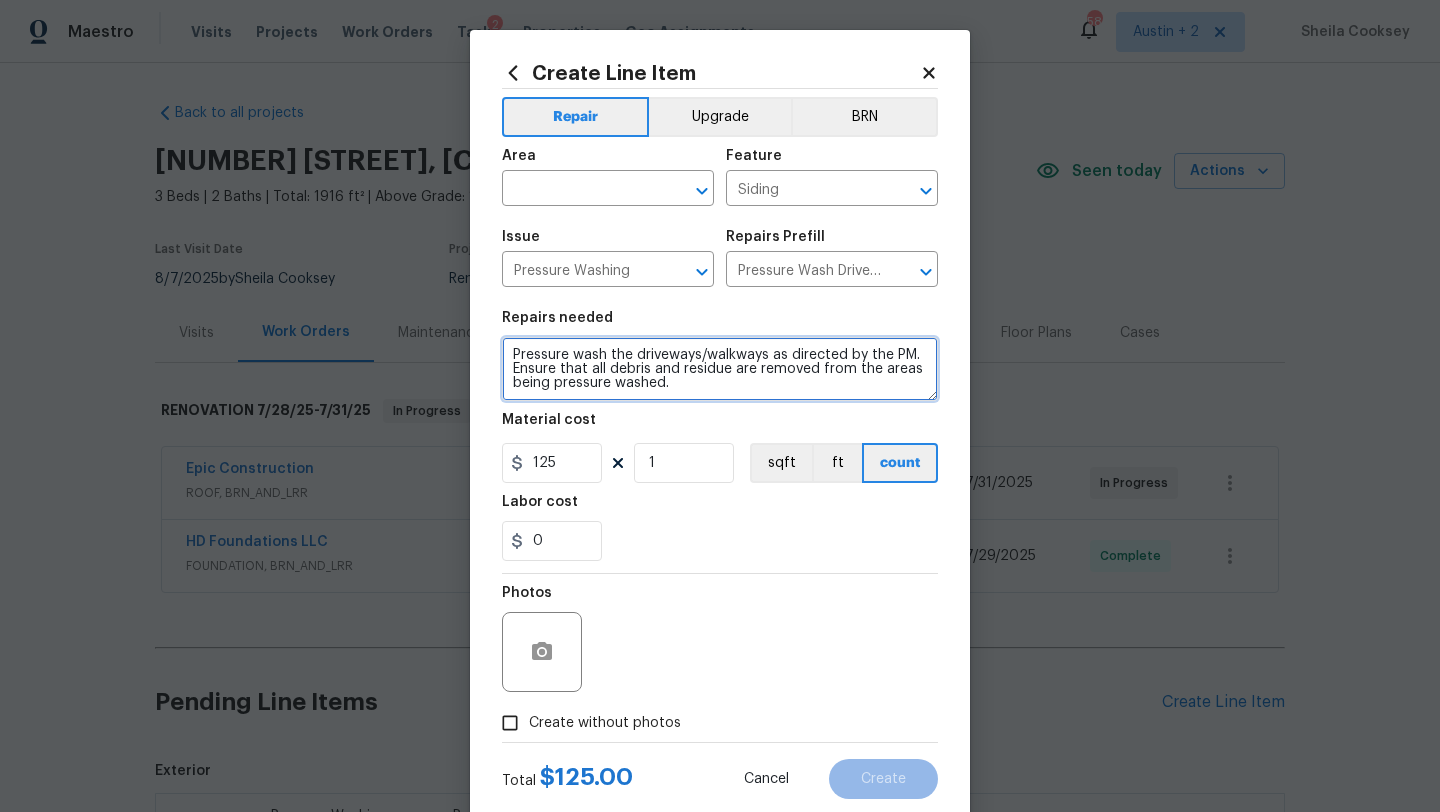 drag, startPoint x: 688, startPoint y: 384, endPoint x: 444, endPoint y: 260, distance: 273.70056 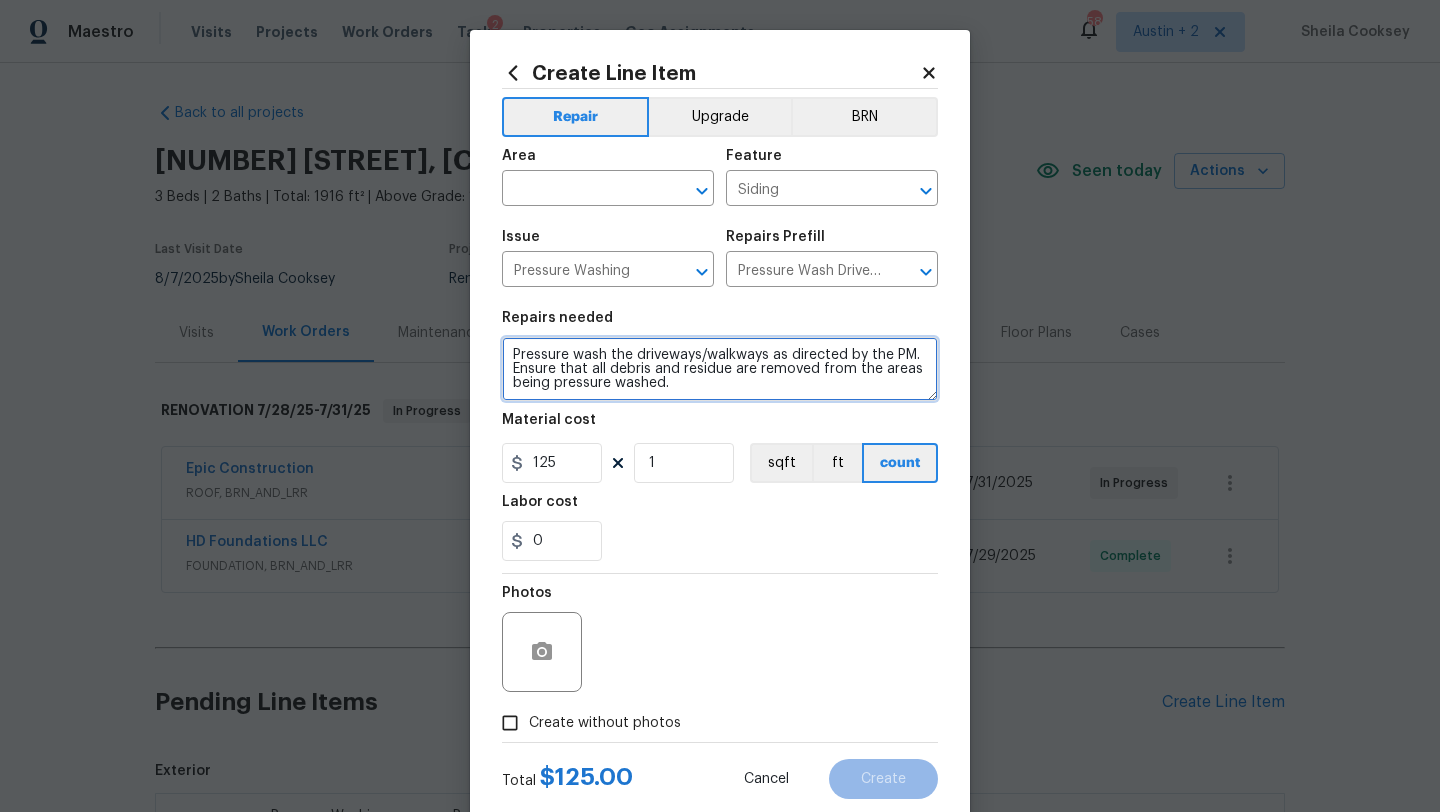 click on "Create Line Item Repair Upgrade BRN Area ​ Feature Siding ​ Issue Pressure Washing ​ Repairs Prefill Pressure Wash Drive/Walk Way $125.00 ​ Repairs needed Pressure wash the driveways/walkways as directed by the PM. Ensure that all debris and residue are removed from the areas being pressure washed. Material cost 125 1 sqft ft count Labor cost 0 Photos Create without photos Total   $ 125.00 Cancel Create" at bounding box center (720, 406) 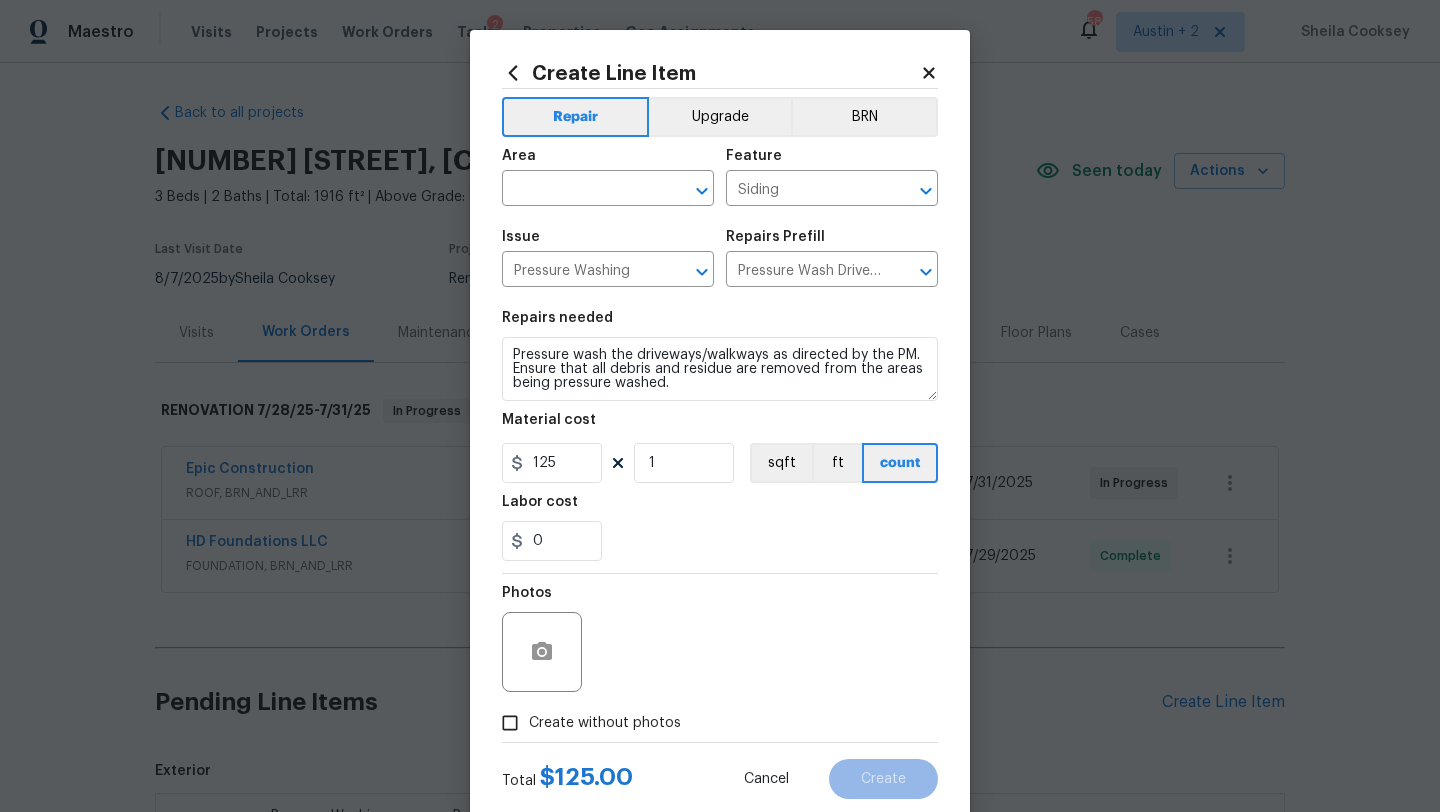 click on "Create without photos" at bounding box center [605, 723] 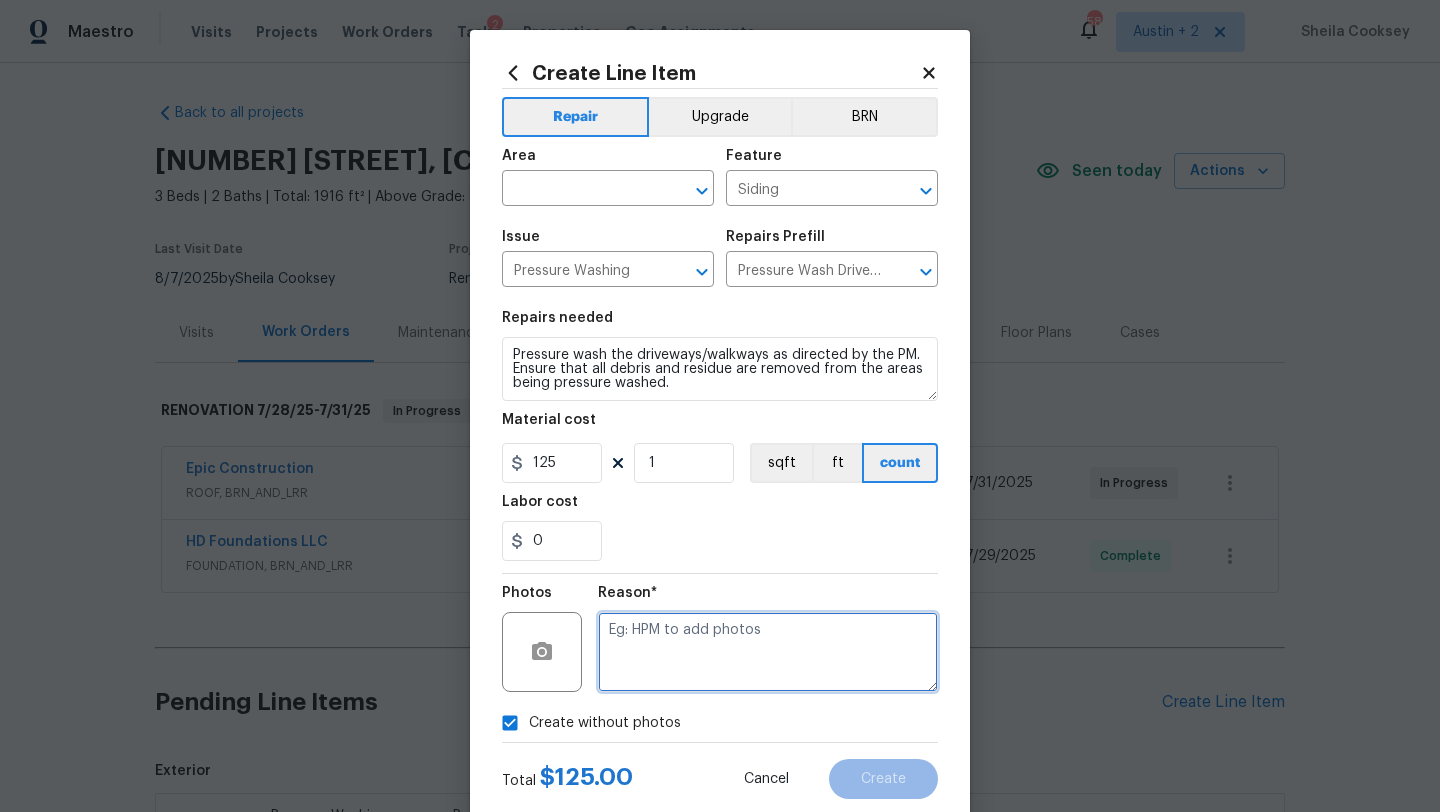 click at bounding box center (768, 652) 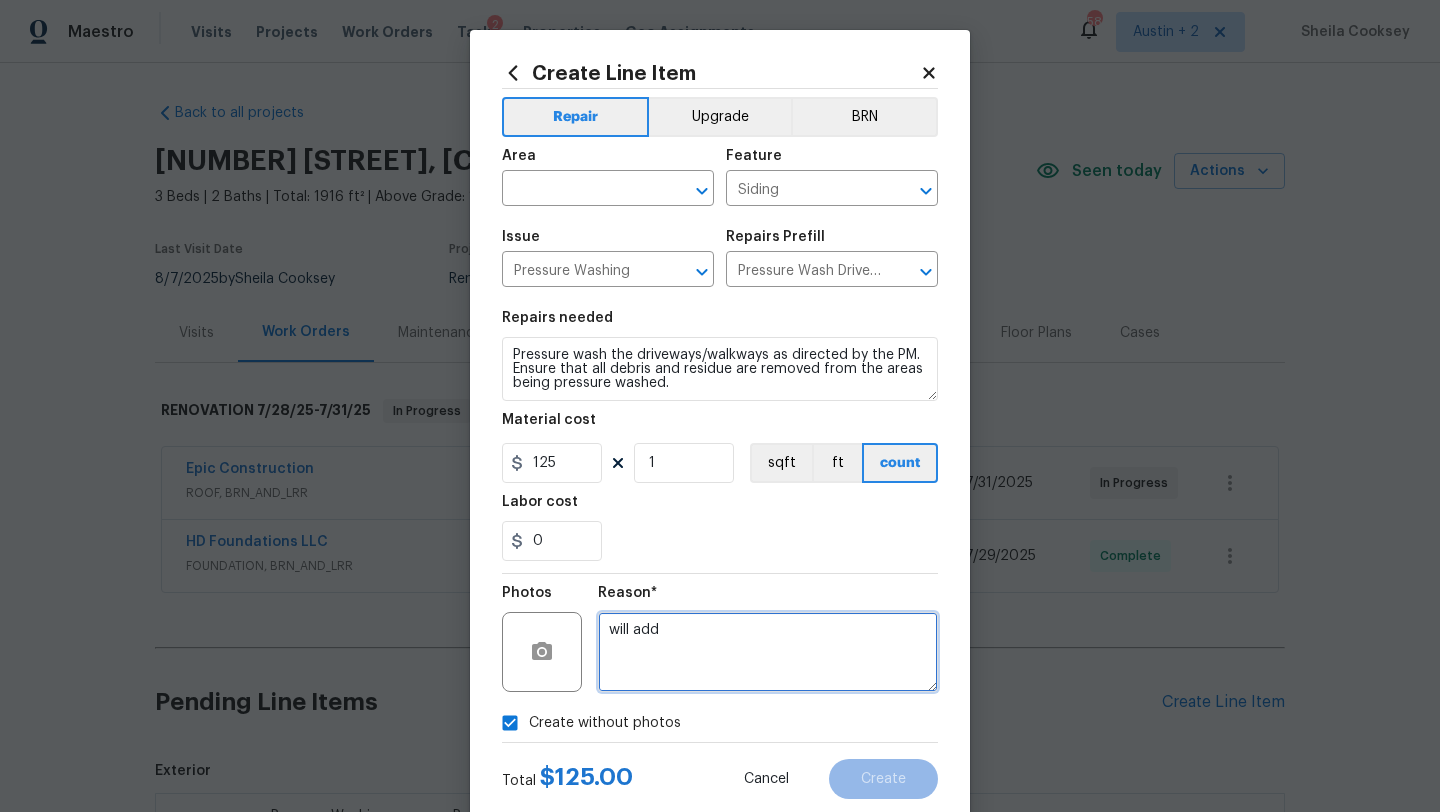 type on "will add" 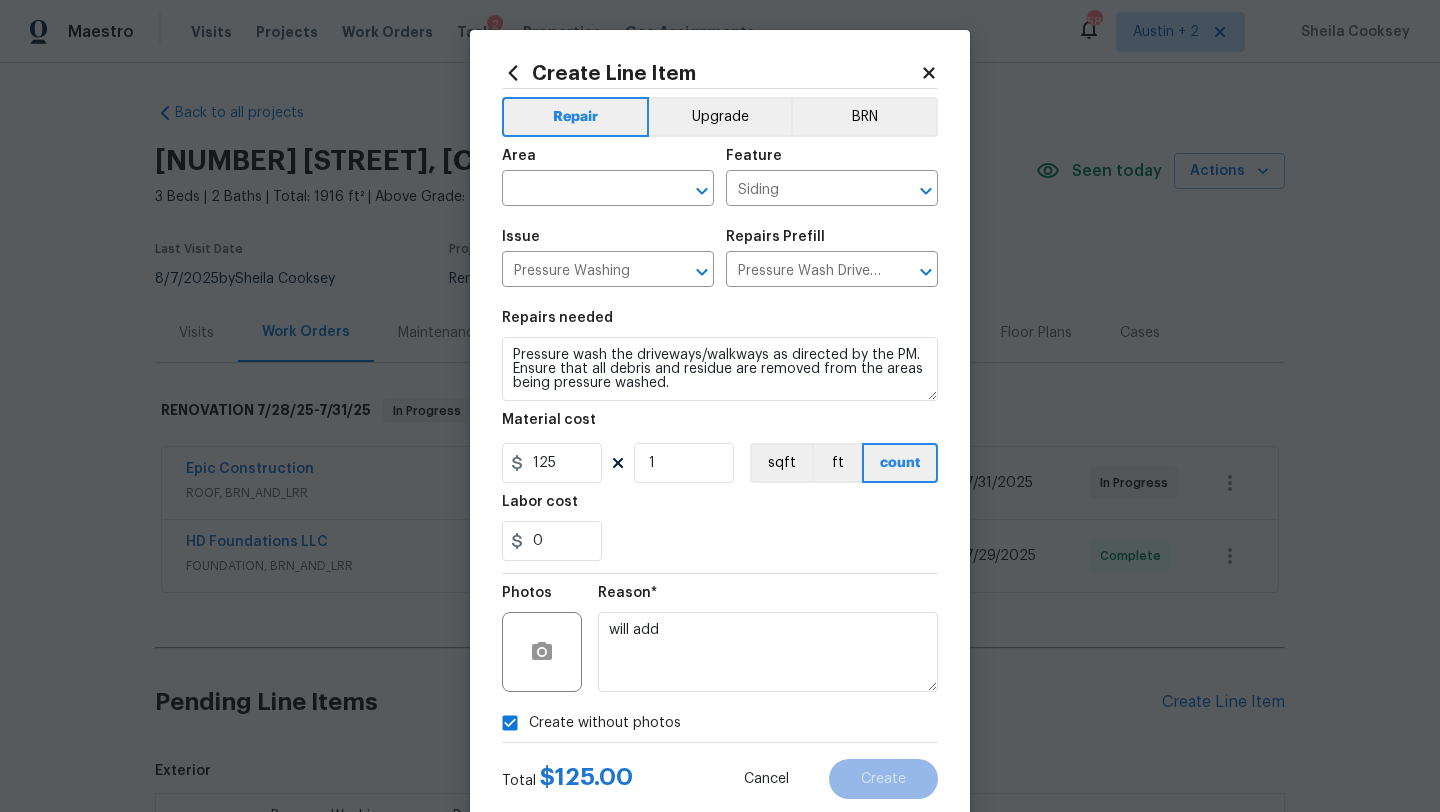 click on "0" at bounding box center (720, 541) 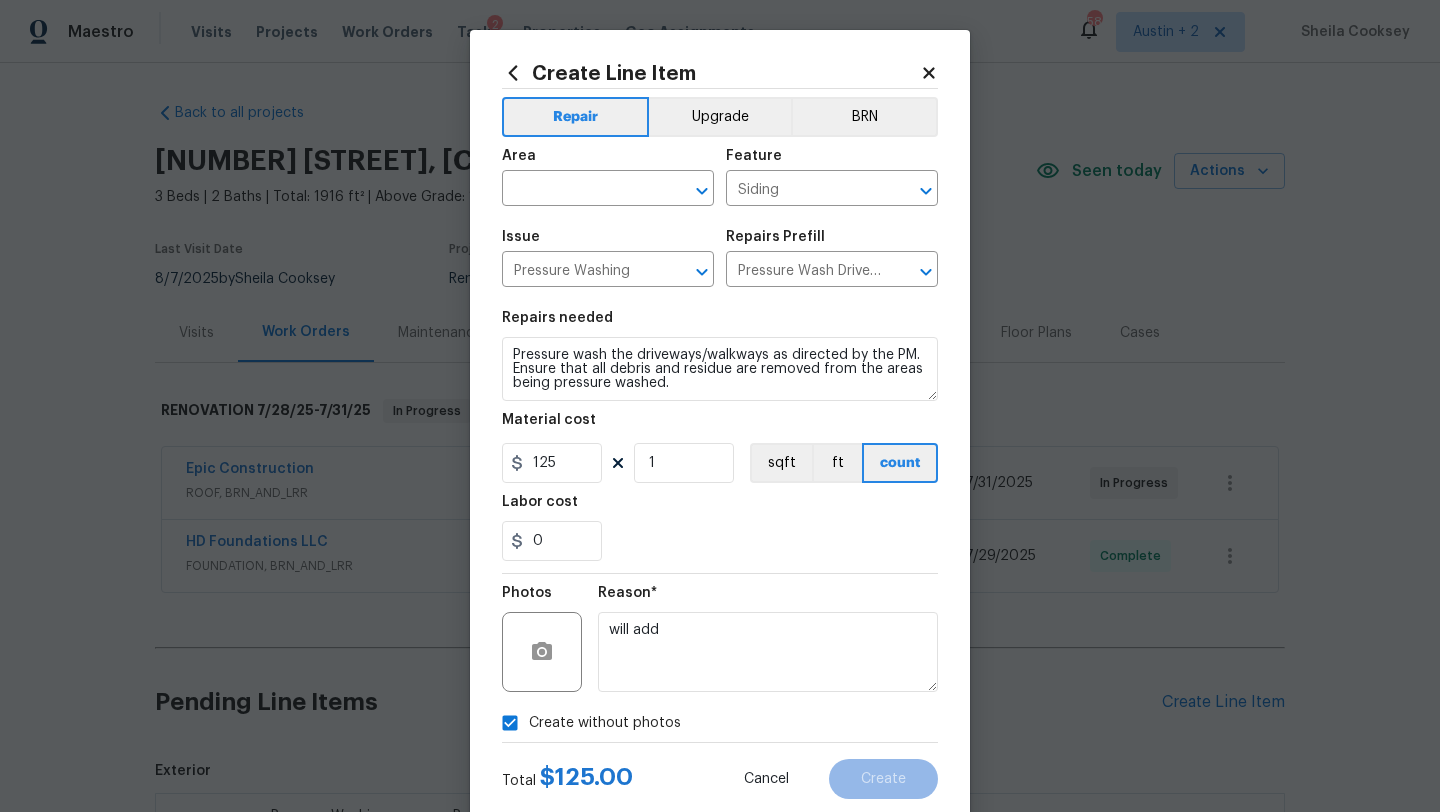 scroll, scrollTop: 50, scrollLeft: 0, axis: vertical 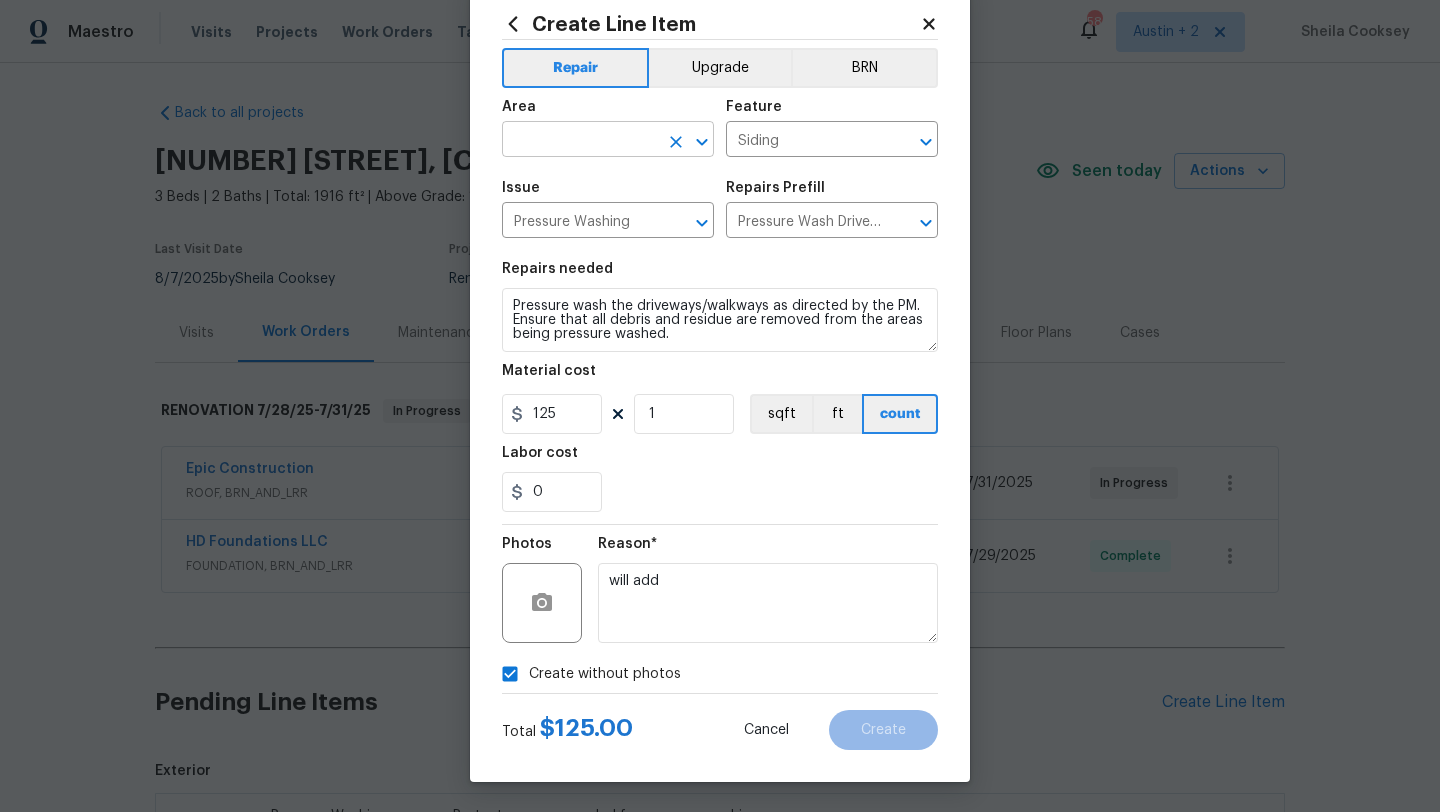 click at bounding box center (580, 141) 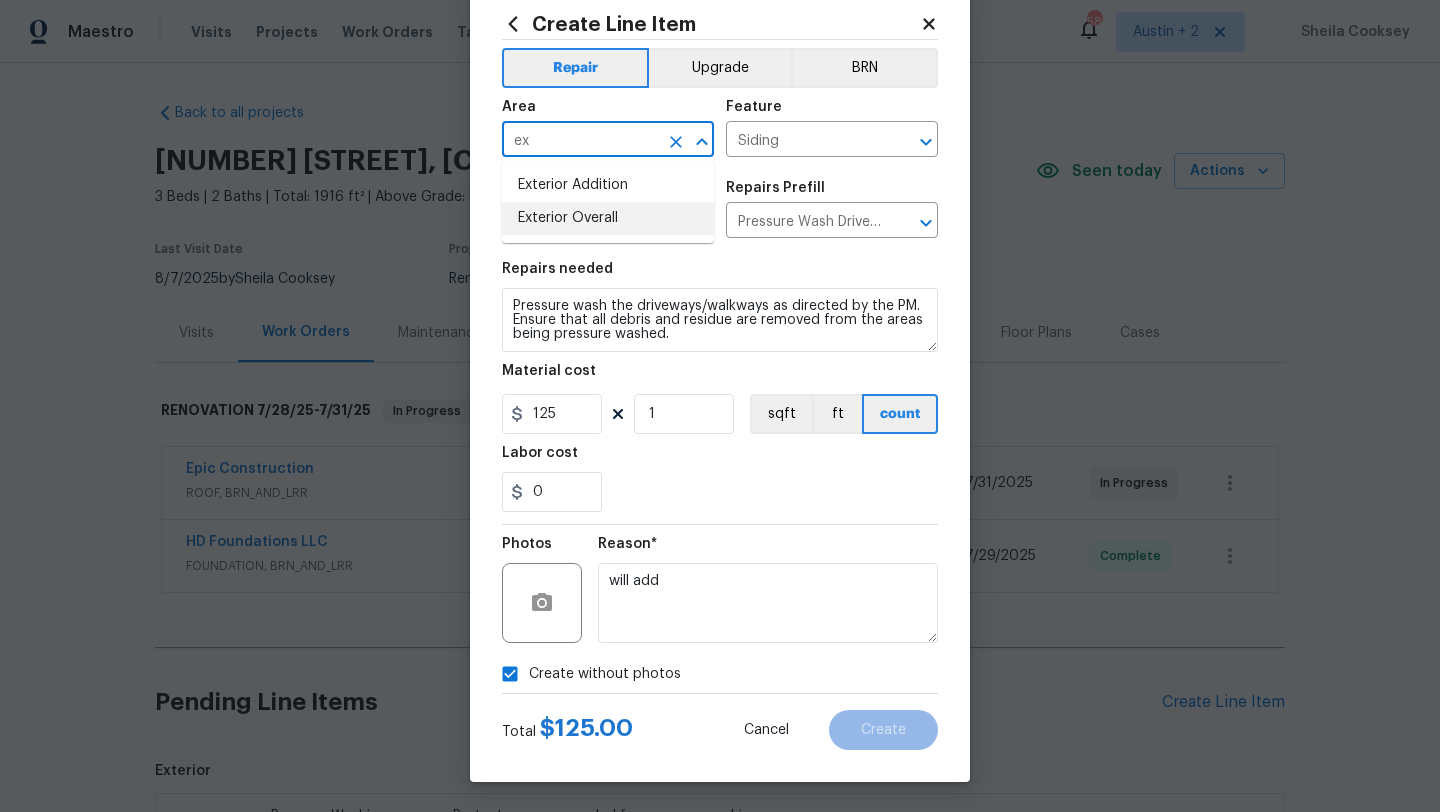 click on "Exterior Overall" at bounding box center (608, 218) 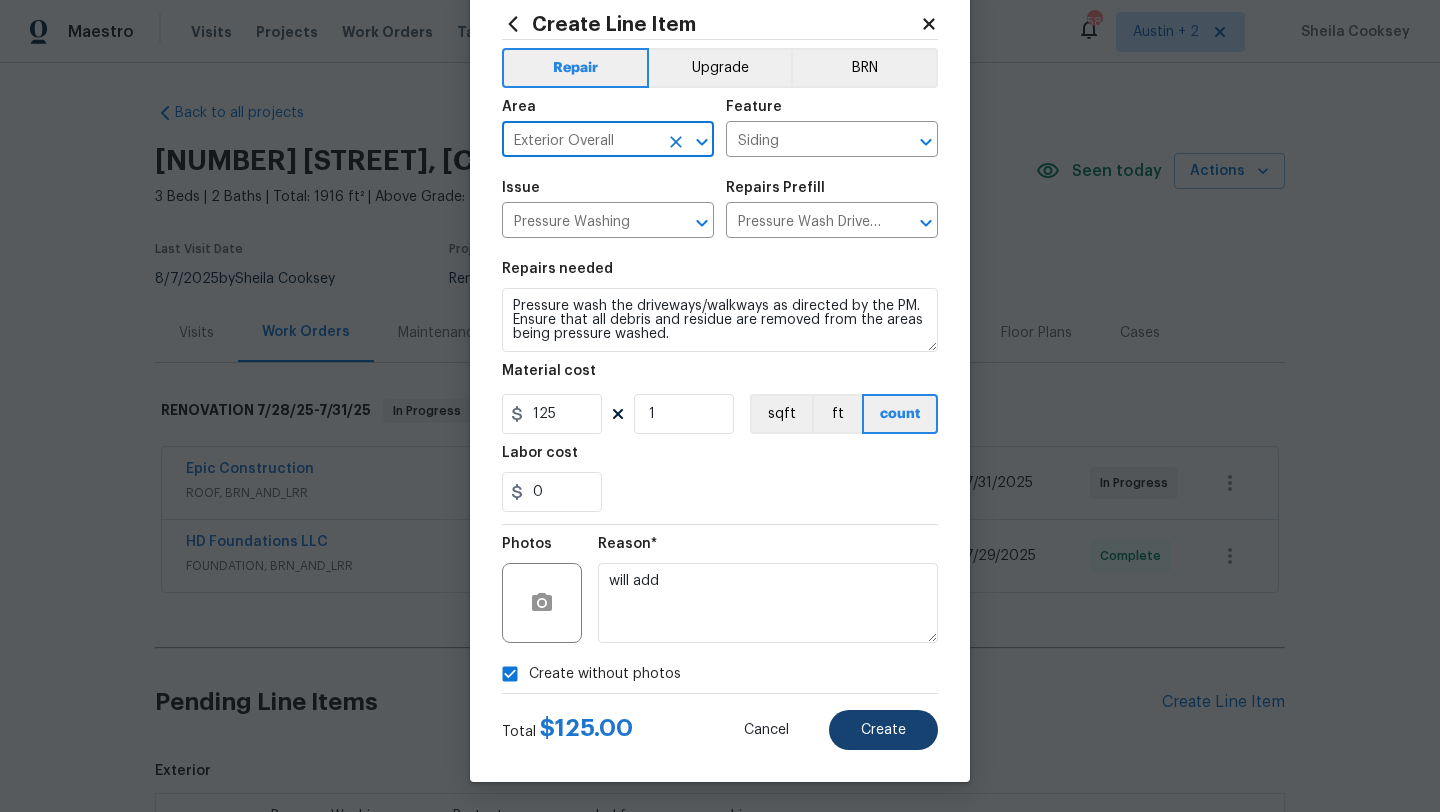 type on "Exterior Overall" 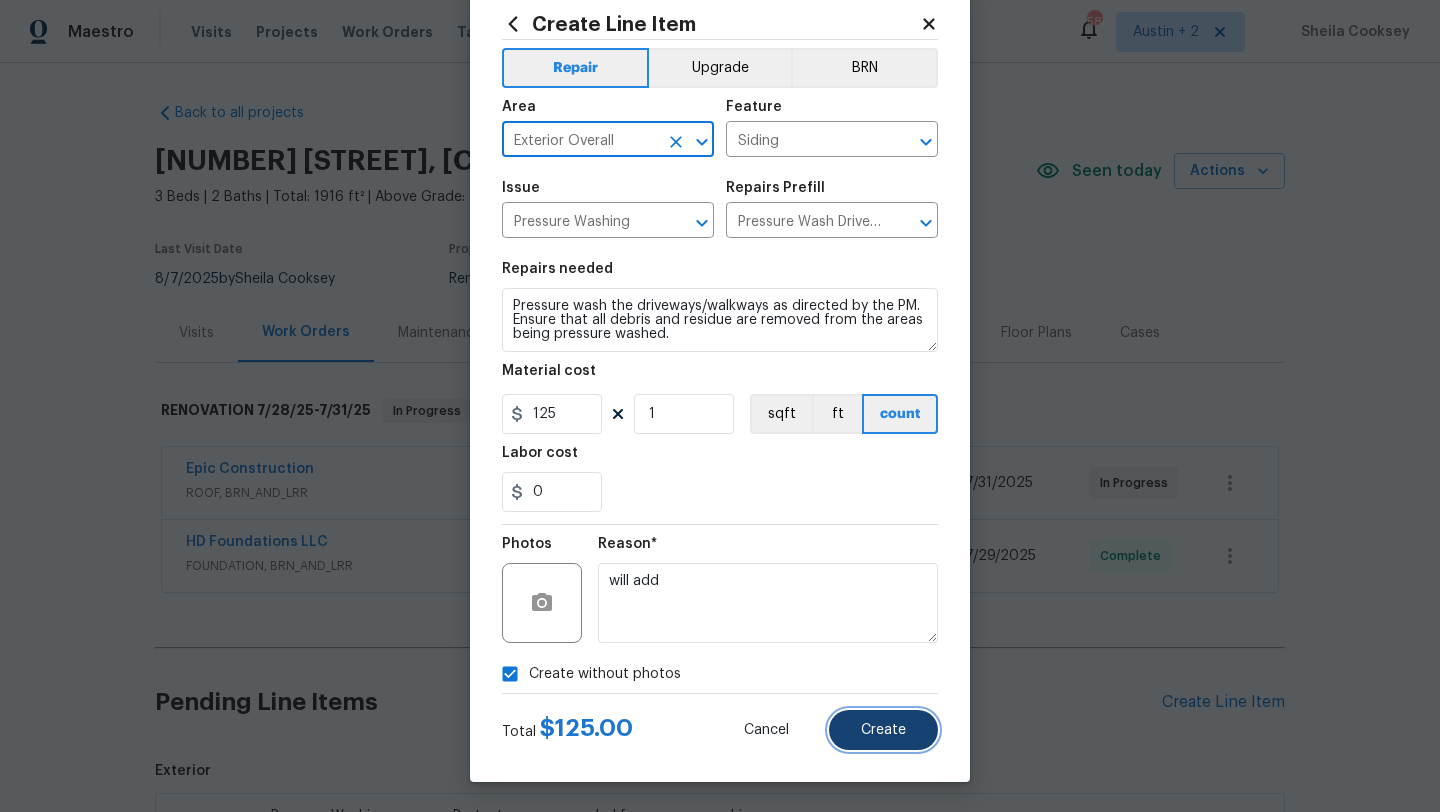 click on "Create" at bounding box center [883, 730] 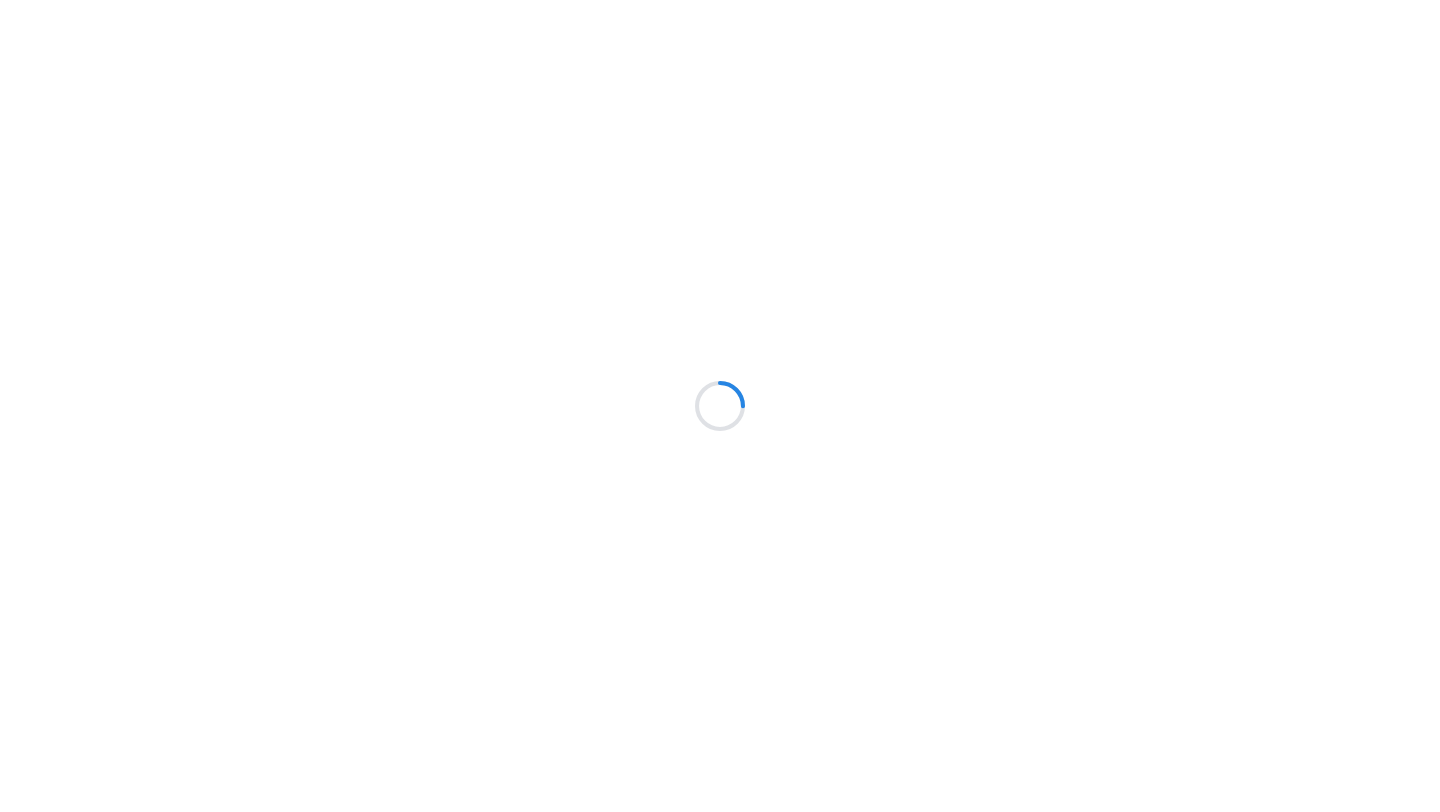scroll, scrollTop: 0, scrollLeft: 0, axis: both 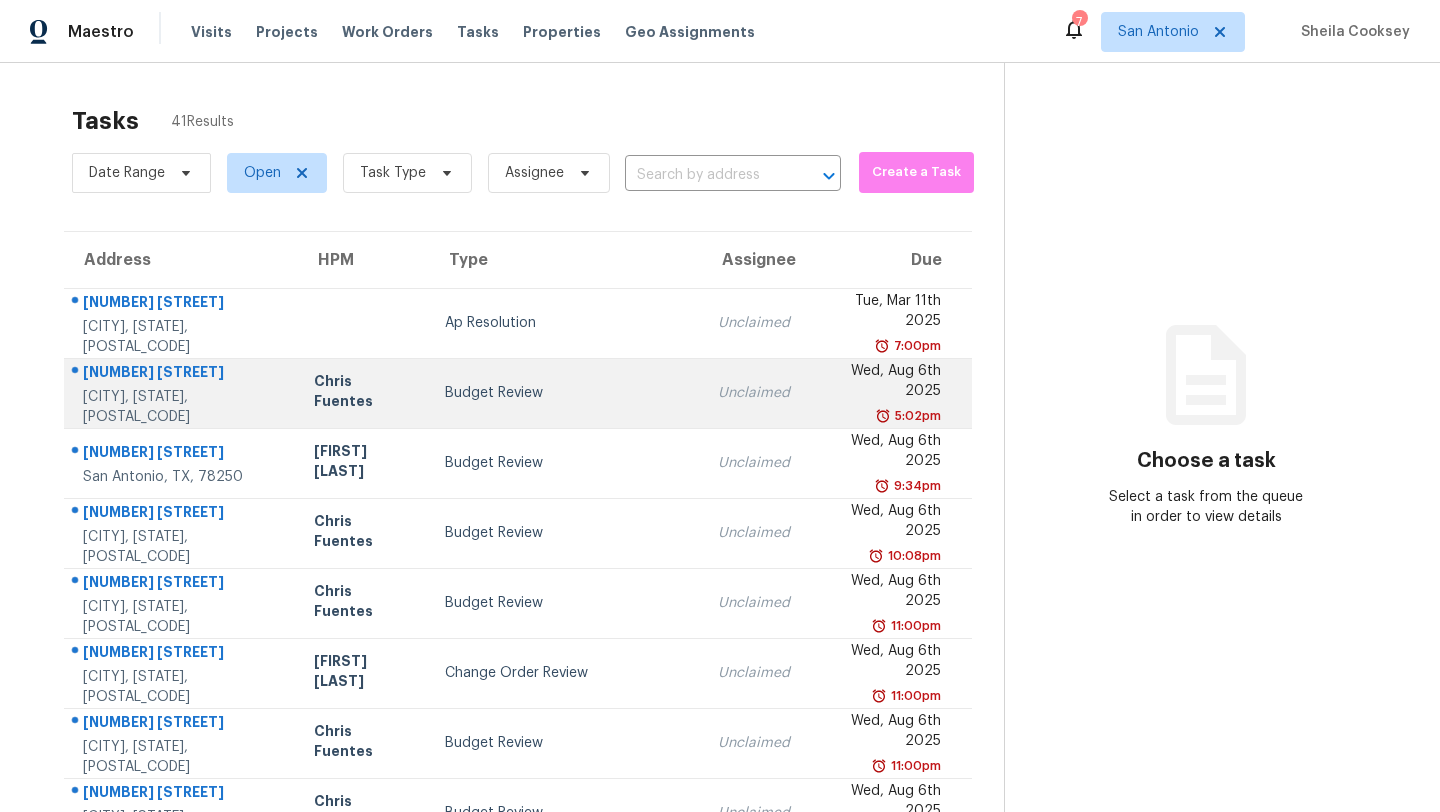click on "Budget Review" at bounding box center [566, 393] 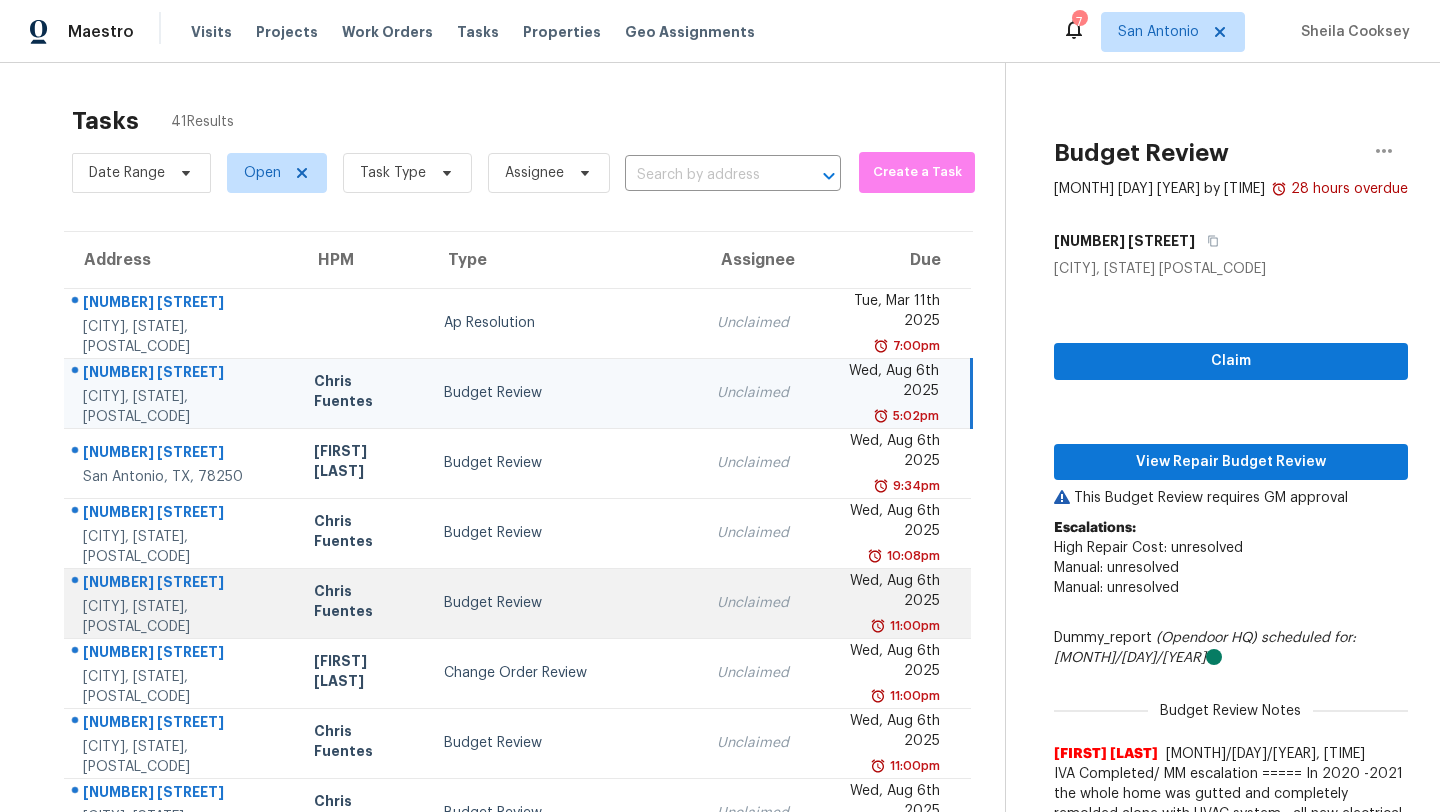 scroll, scrollTop: 229, scrollLeft: 0, axis: vertical 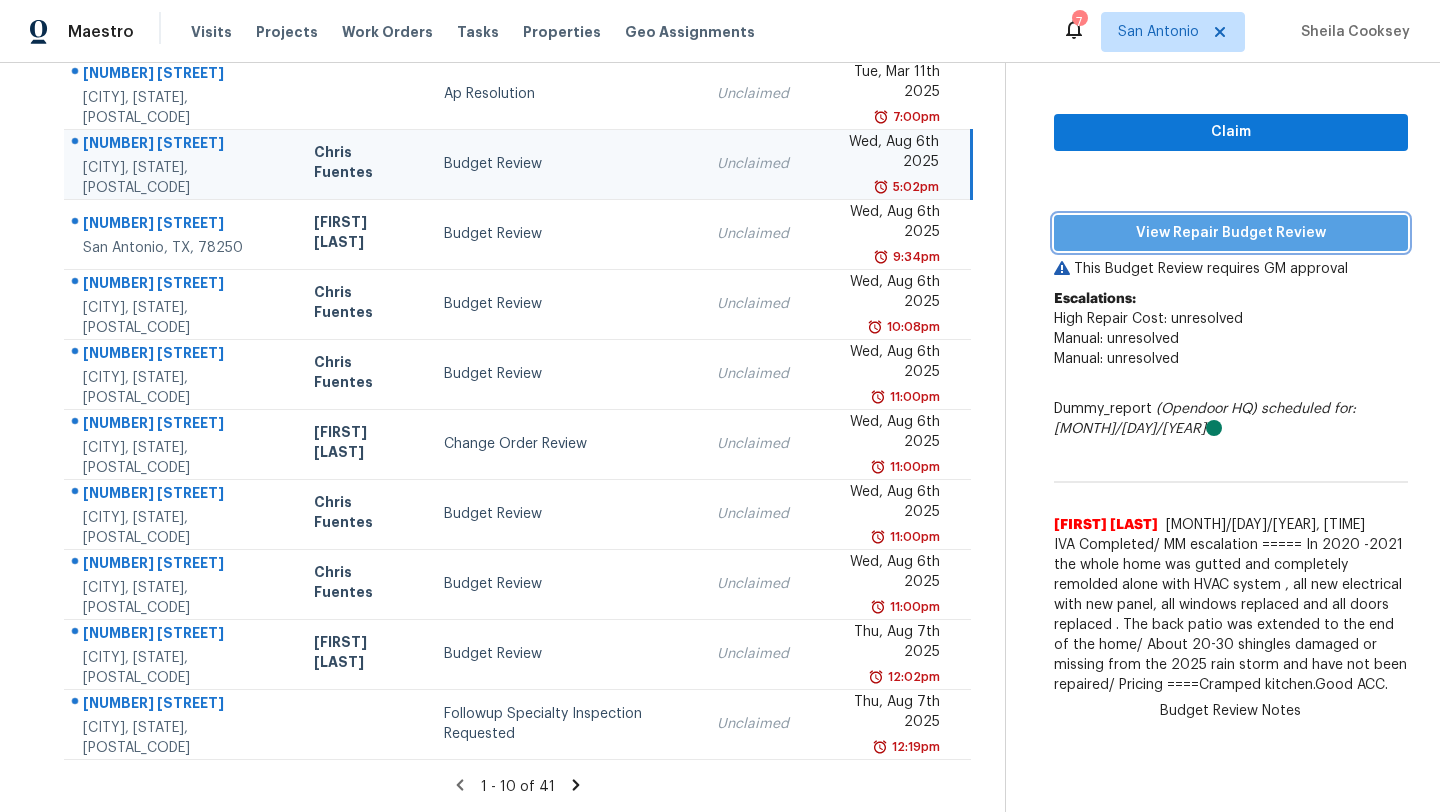 click on "View Repair Budget Review" at bounding box center (1231, 233) 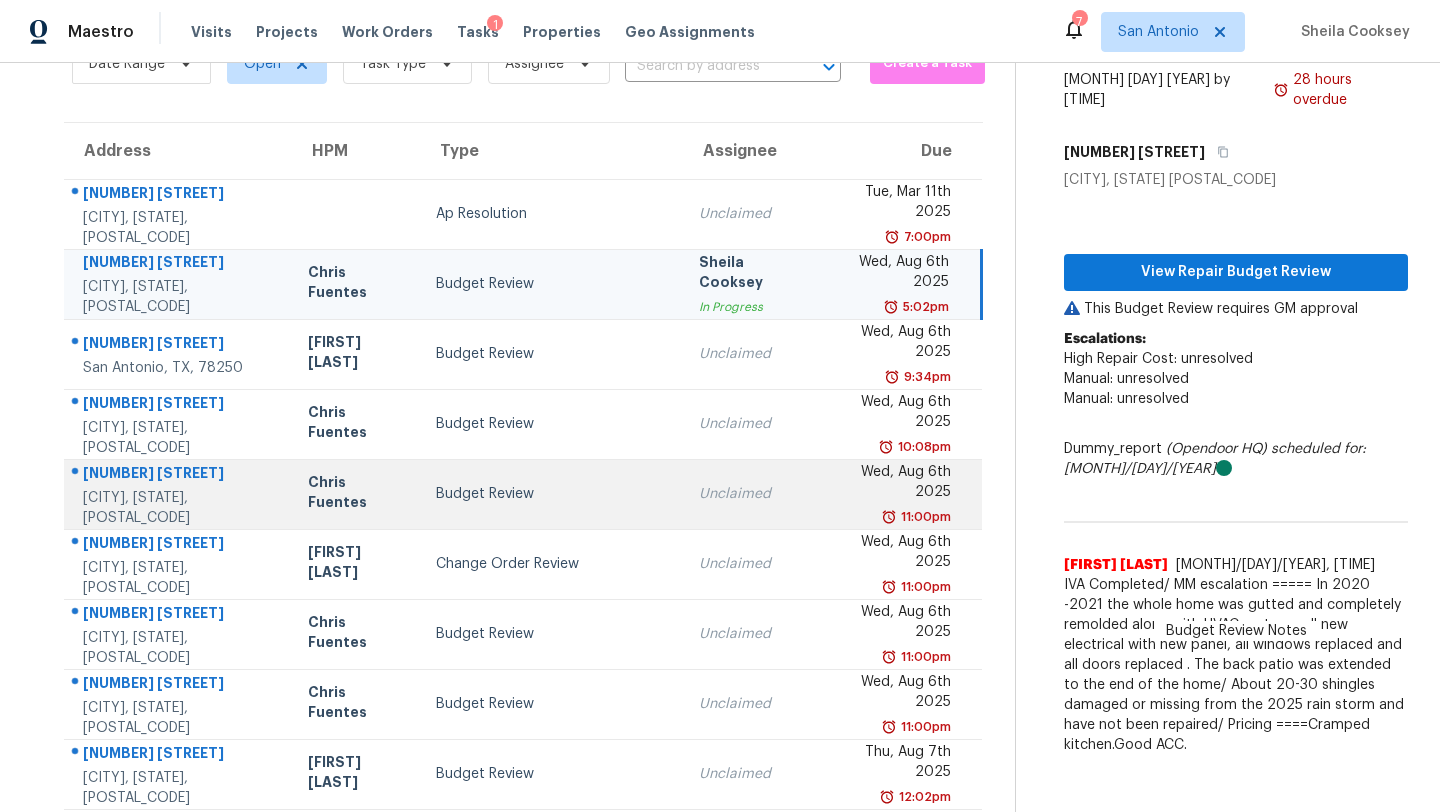 scroll, scrollTop: 229, scrollLeft: 0, axis: vertical 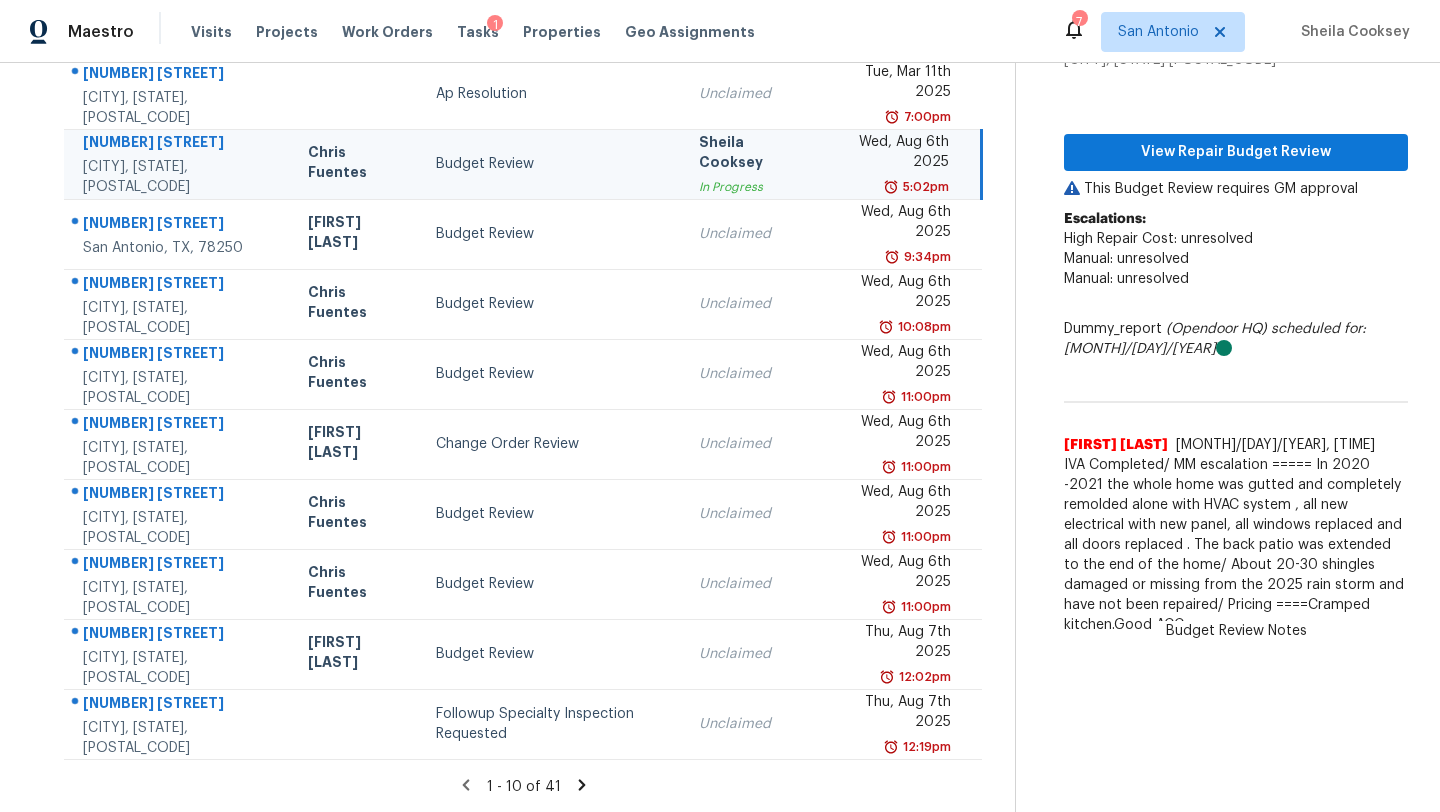 click 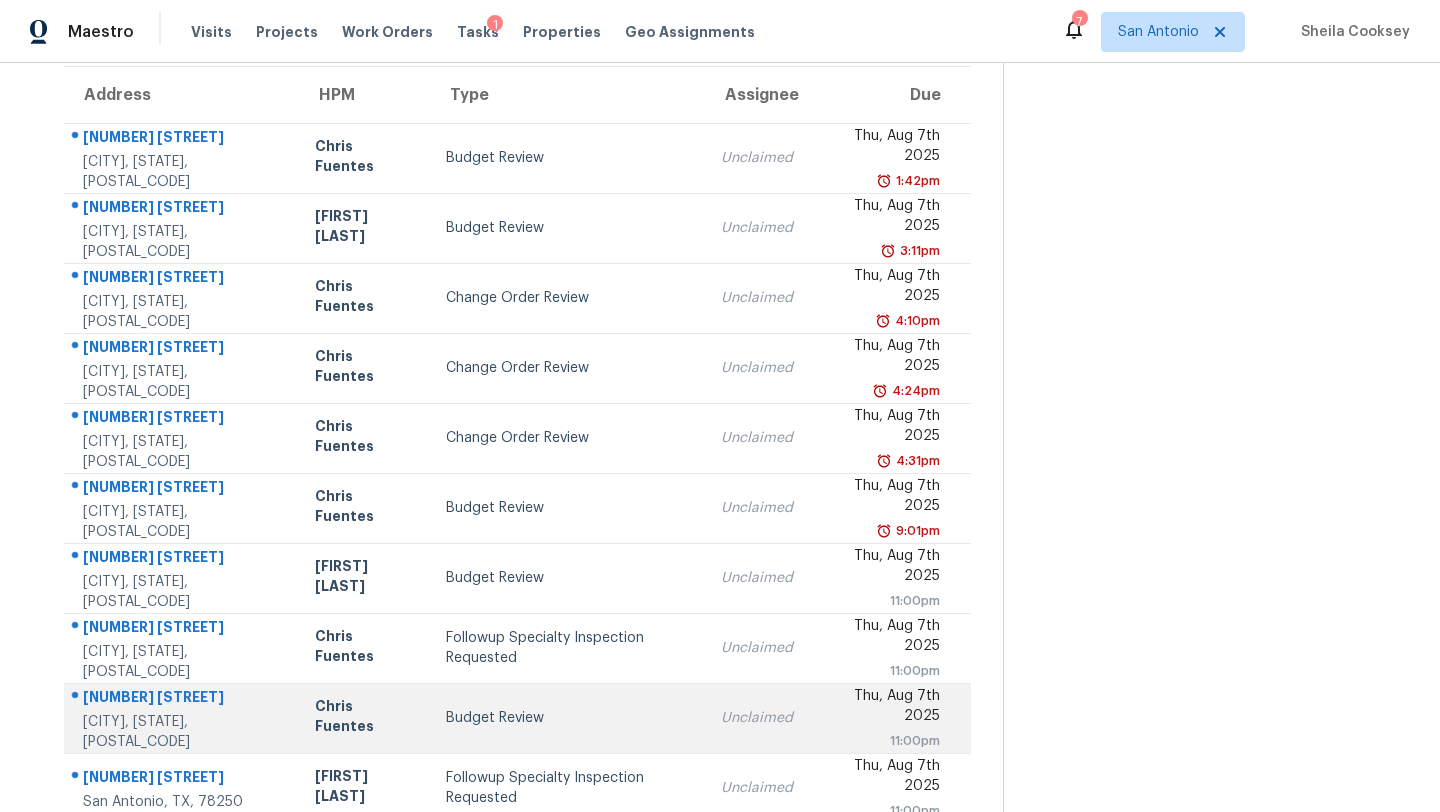 scroll, scrollTop: 229, scrollLeft: 0, axis: vertical 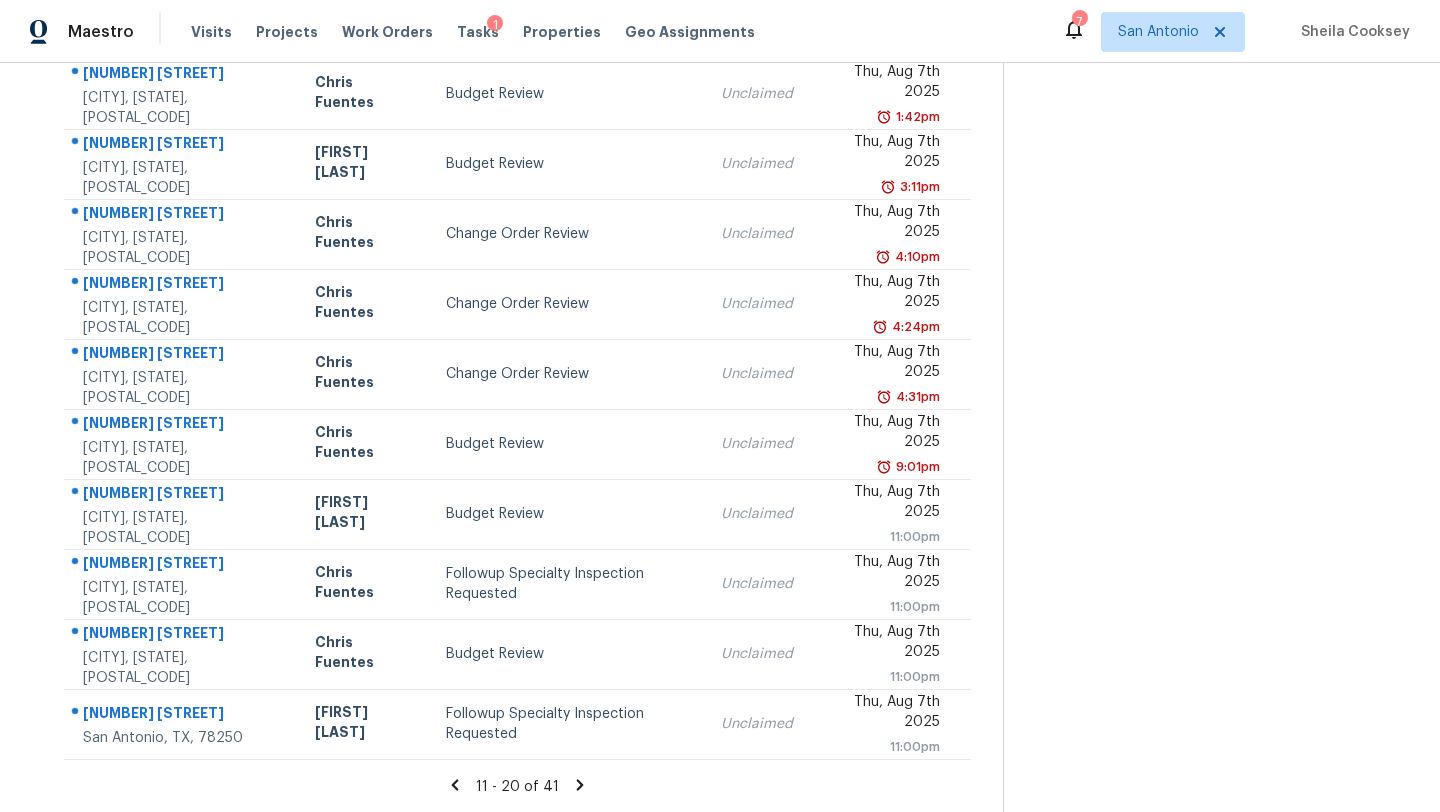click 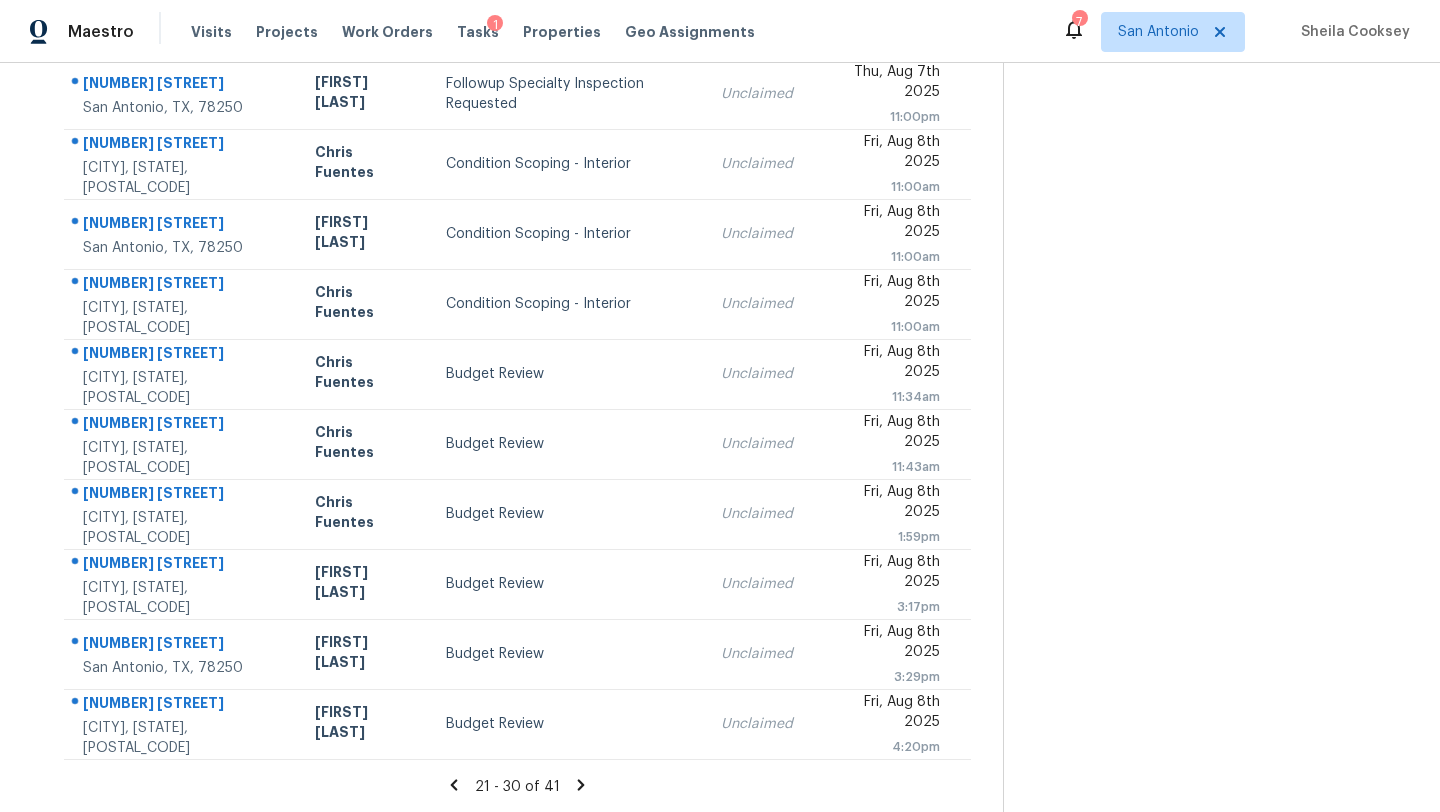 scroll, scrollTop: 0, scrollLeft: 0, axis: both 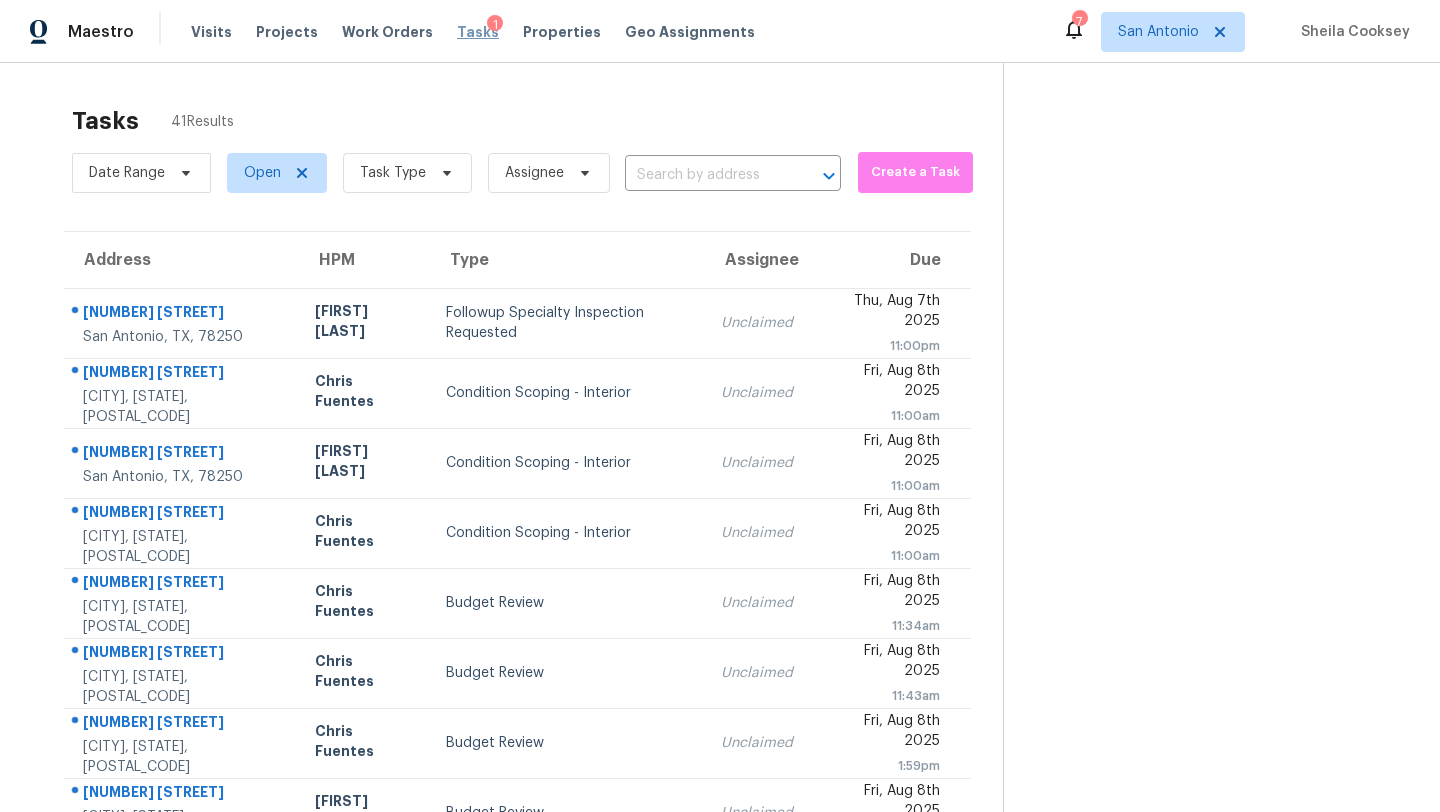 click on "Tasks" at bounding box center [478, 32] 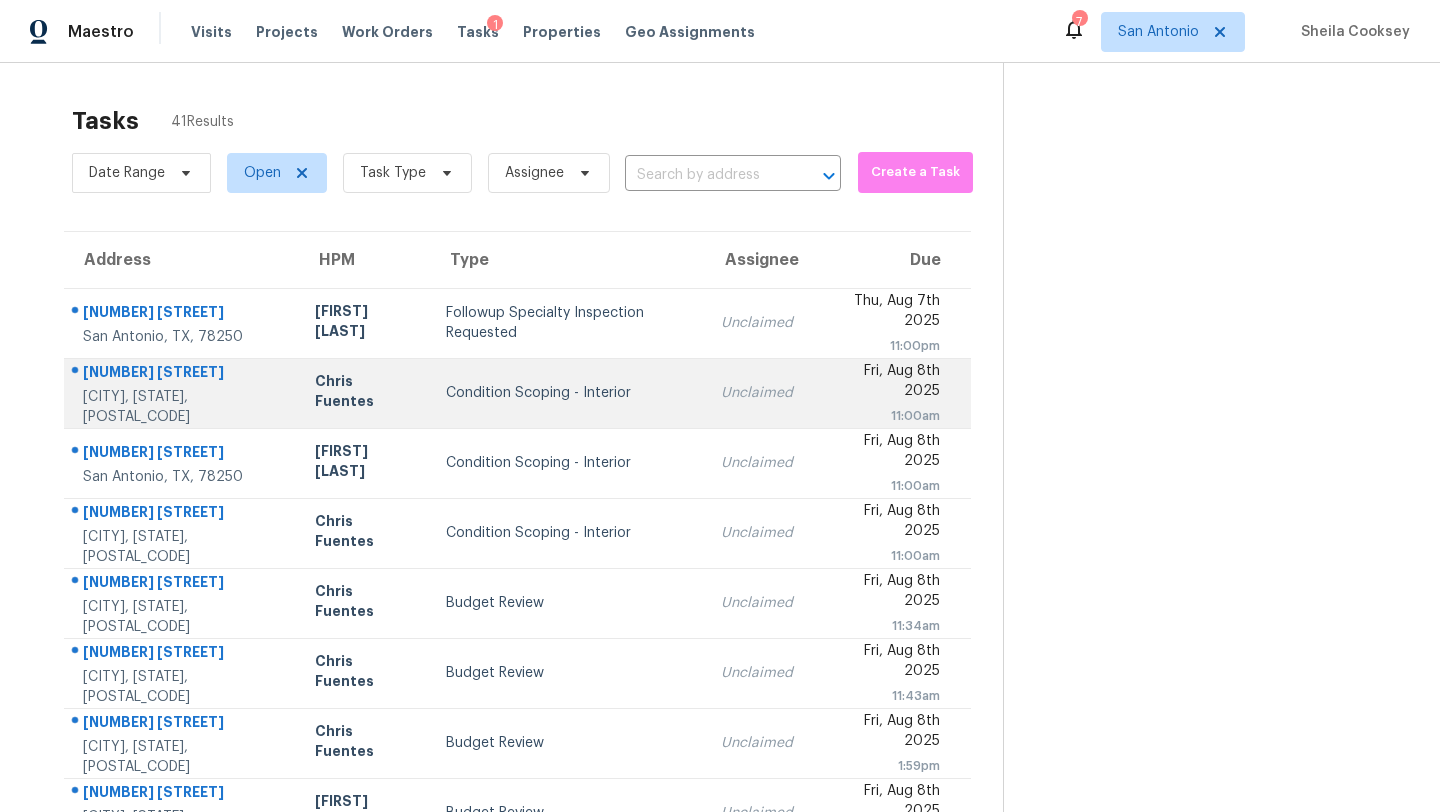 scroll, scrollTop: 229, scrollLeft: 0, axis: vertical 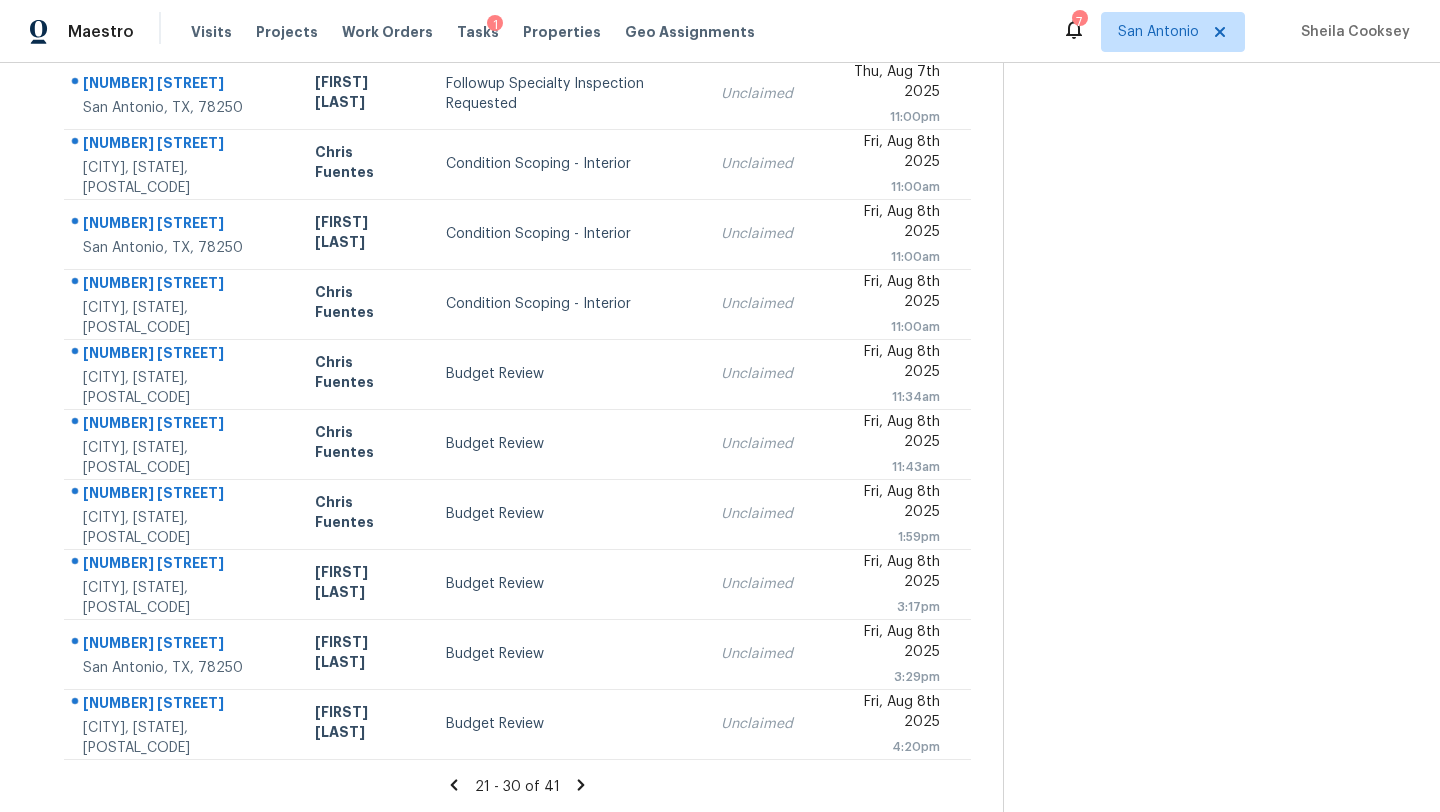click 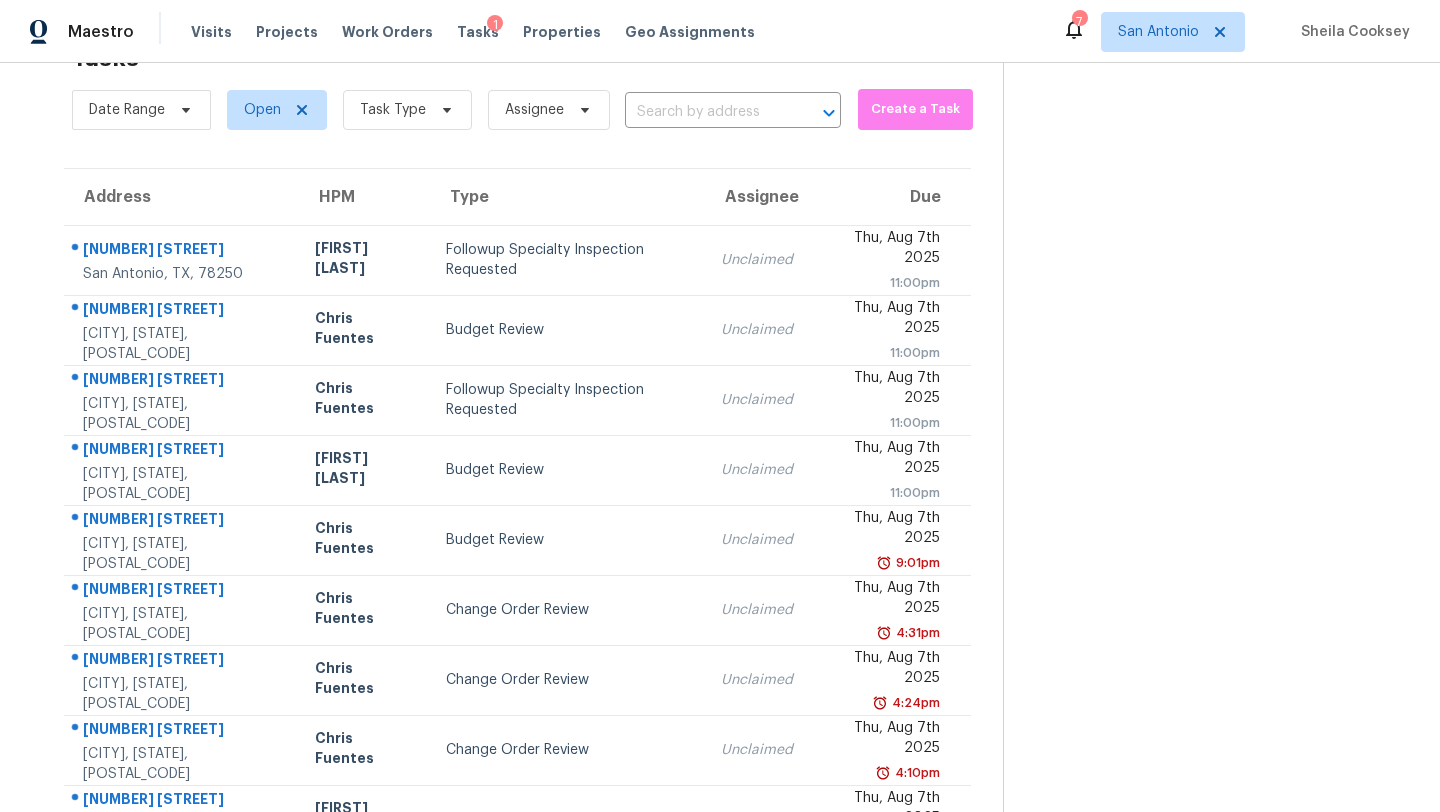 scroll, scrollTop: 229, scrollLeft: 0, axis: vertical 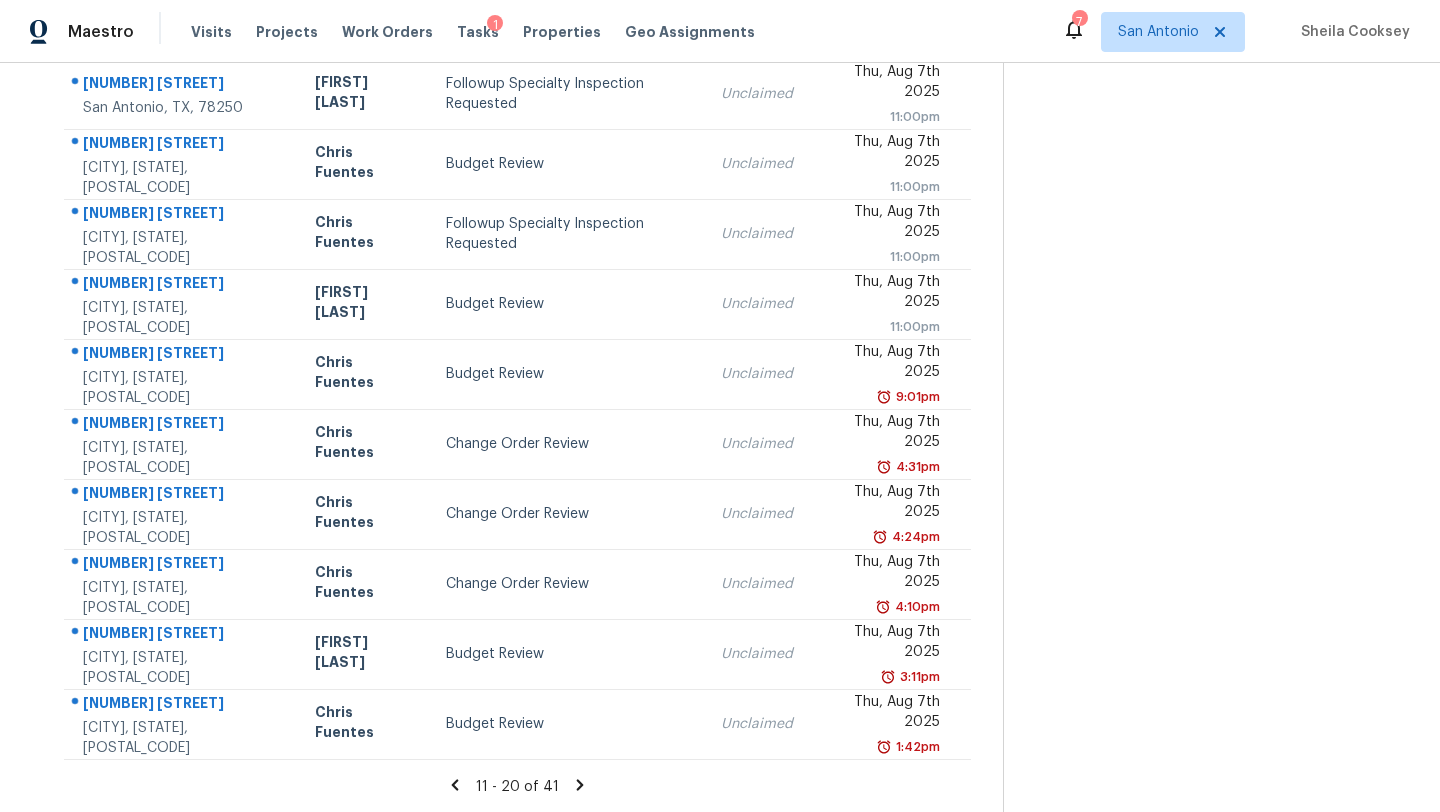 click 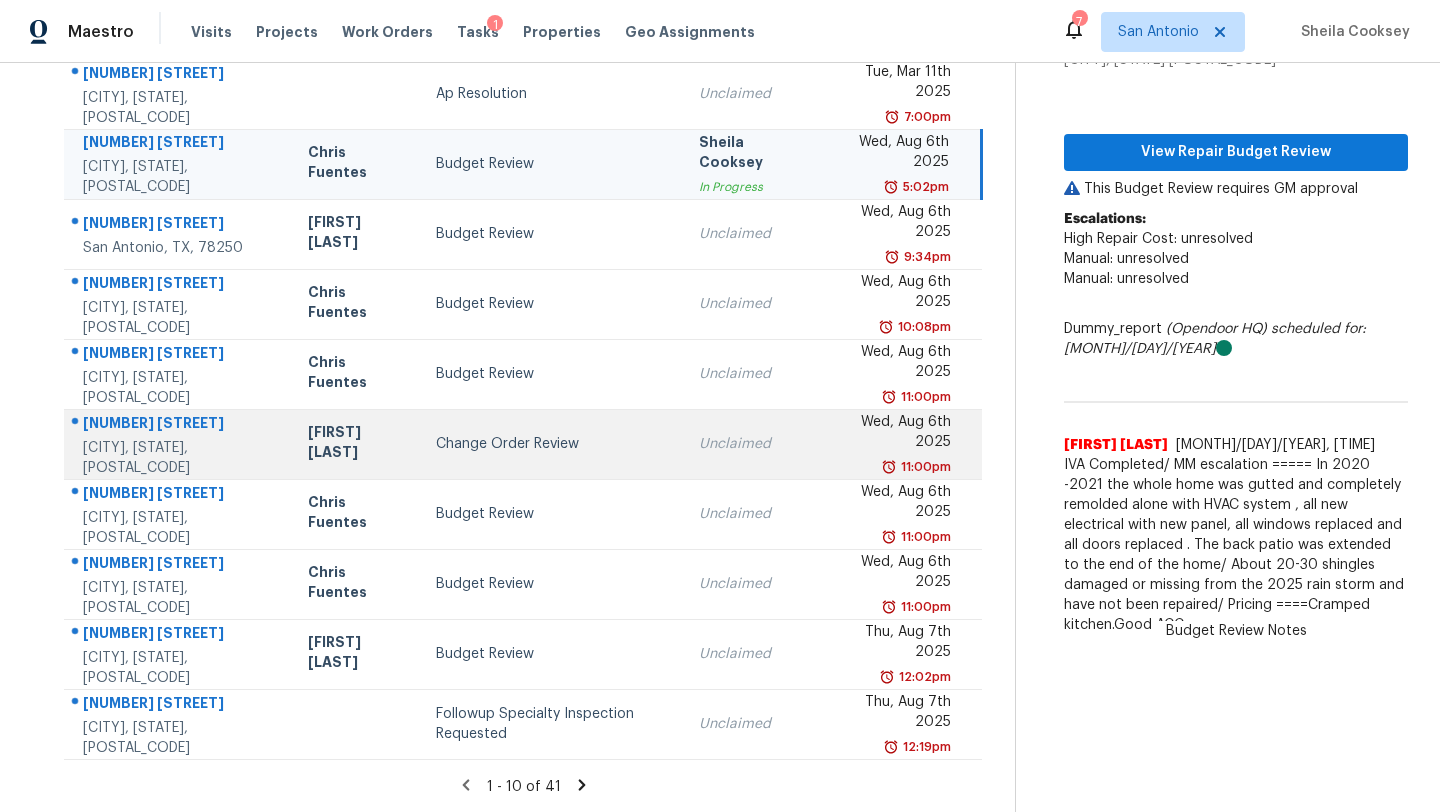 scroll, scrollTop: 0, scrollLeft: 0, axis: both 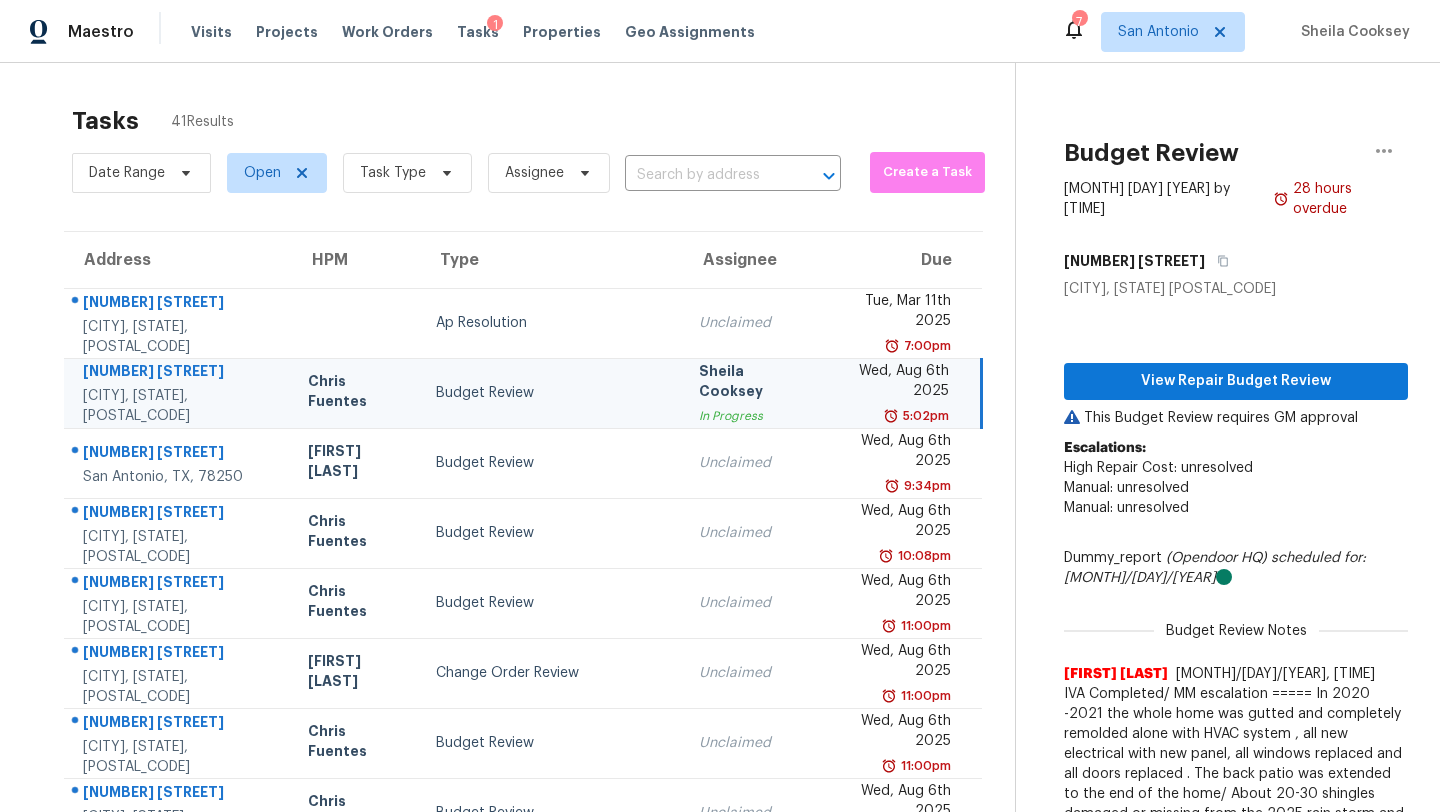 click on "Budget Review" at bounding box center [551, 393] 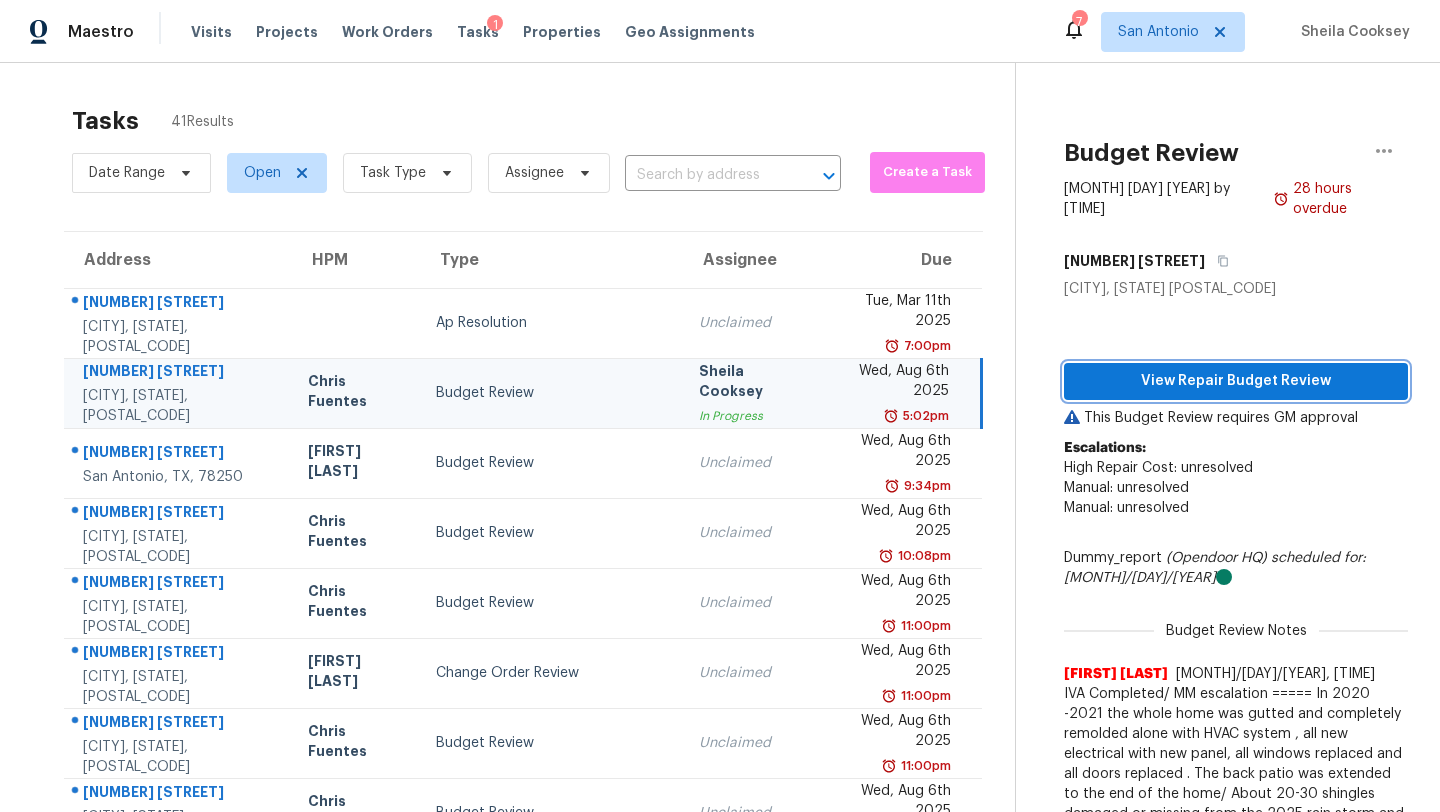 click on "View Repair Budget Review" at bounding box center [1236, 381] 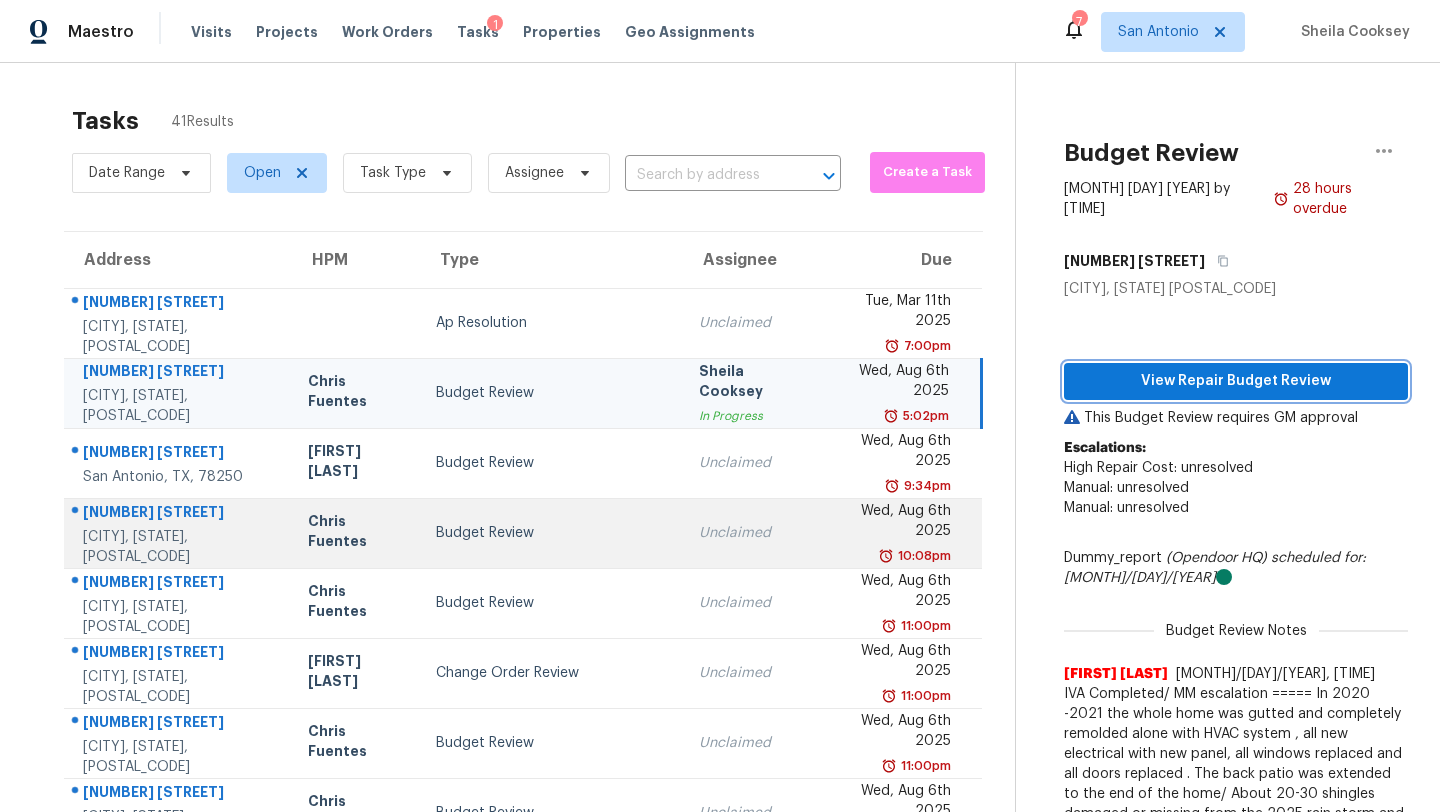 scroll, scrollTop: 229, scrollLeft: 0, axis: vertical 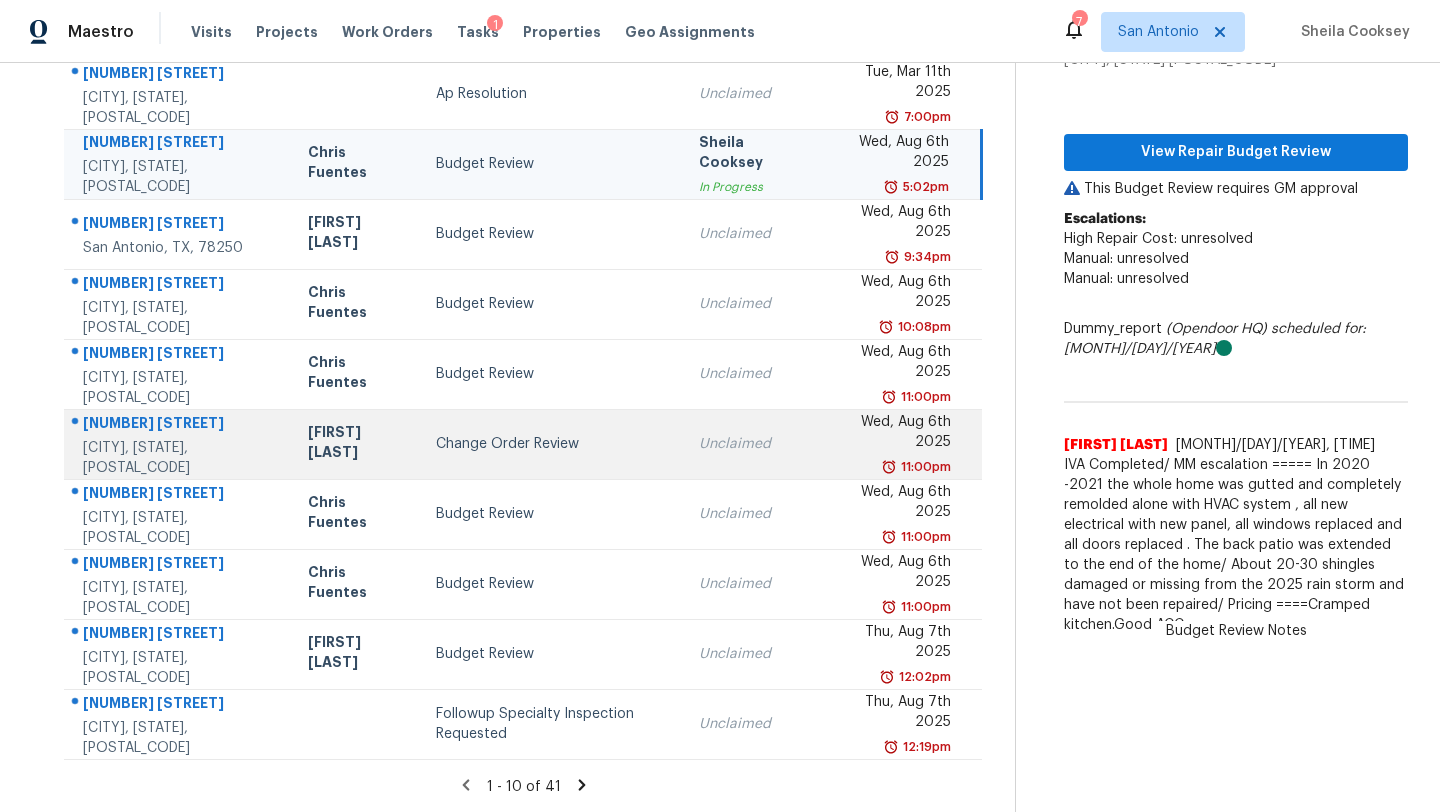 click on "Change Order Review" at bounding box center (551, 444) 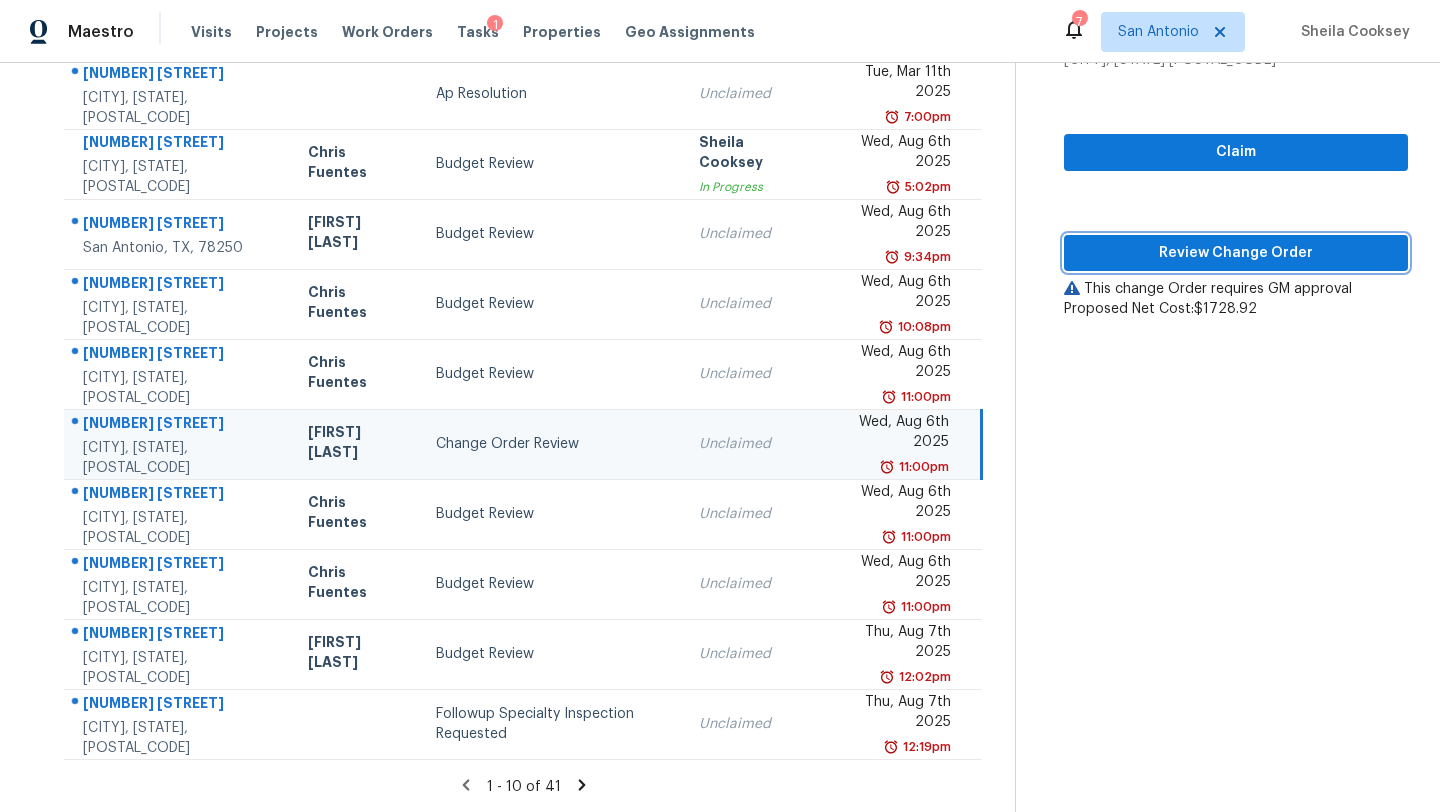 click on "Review Change Order" at bounding box center (1236, 253) 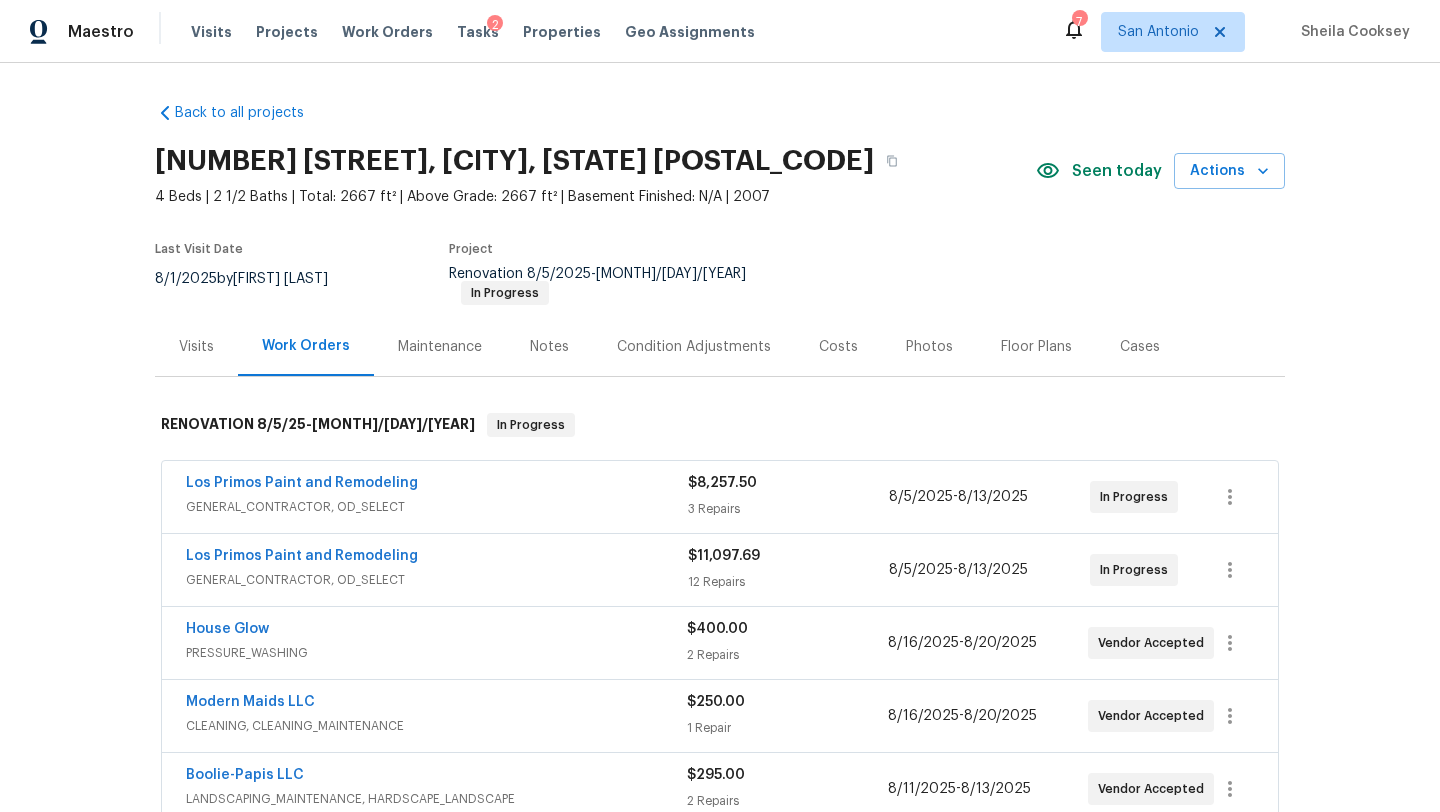 click on "Seen today" at bounding box center [1117, 171] 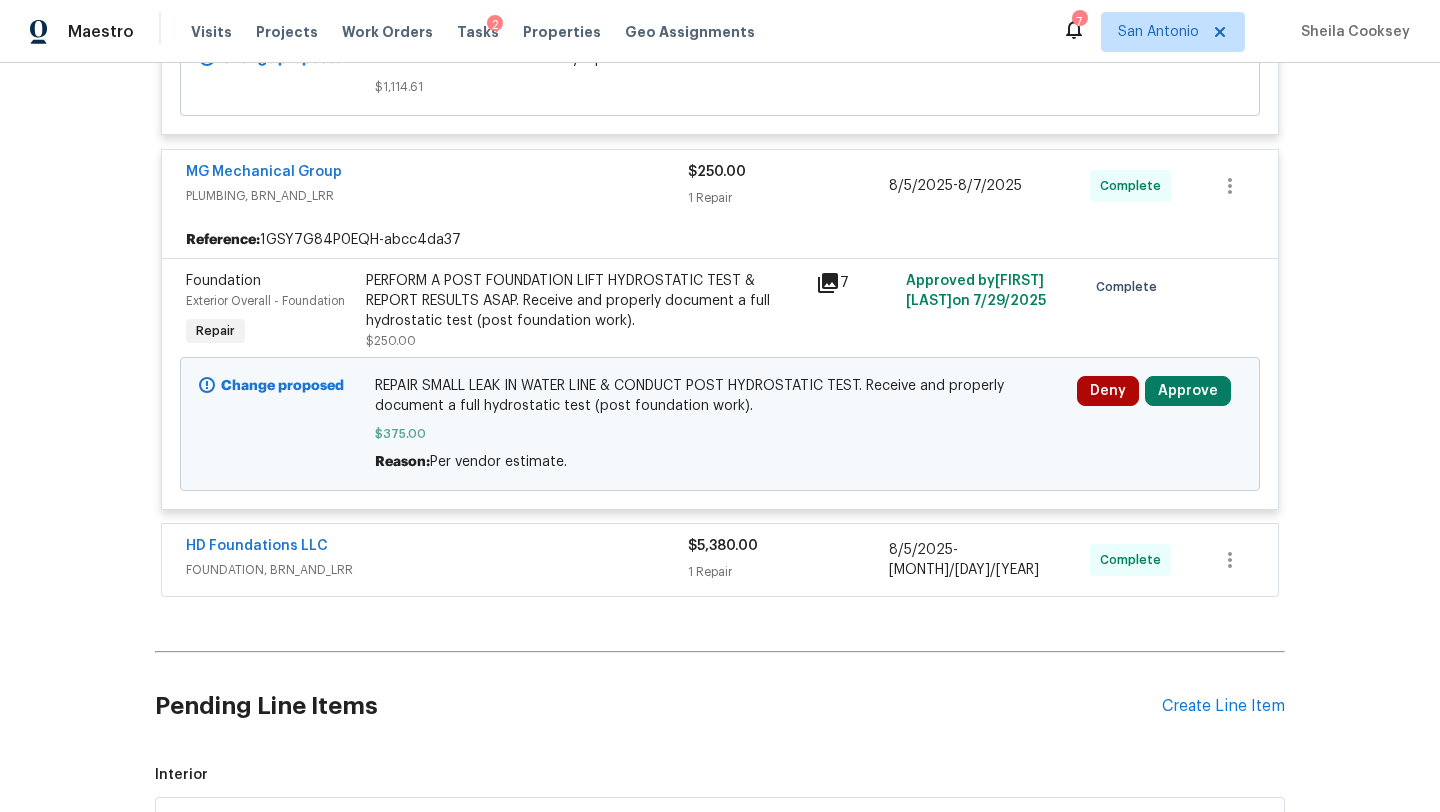 scroll, scrollTop: 1303, scrollLeft: 0, axis: vertical 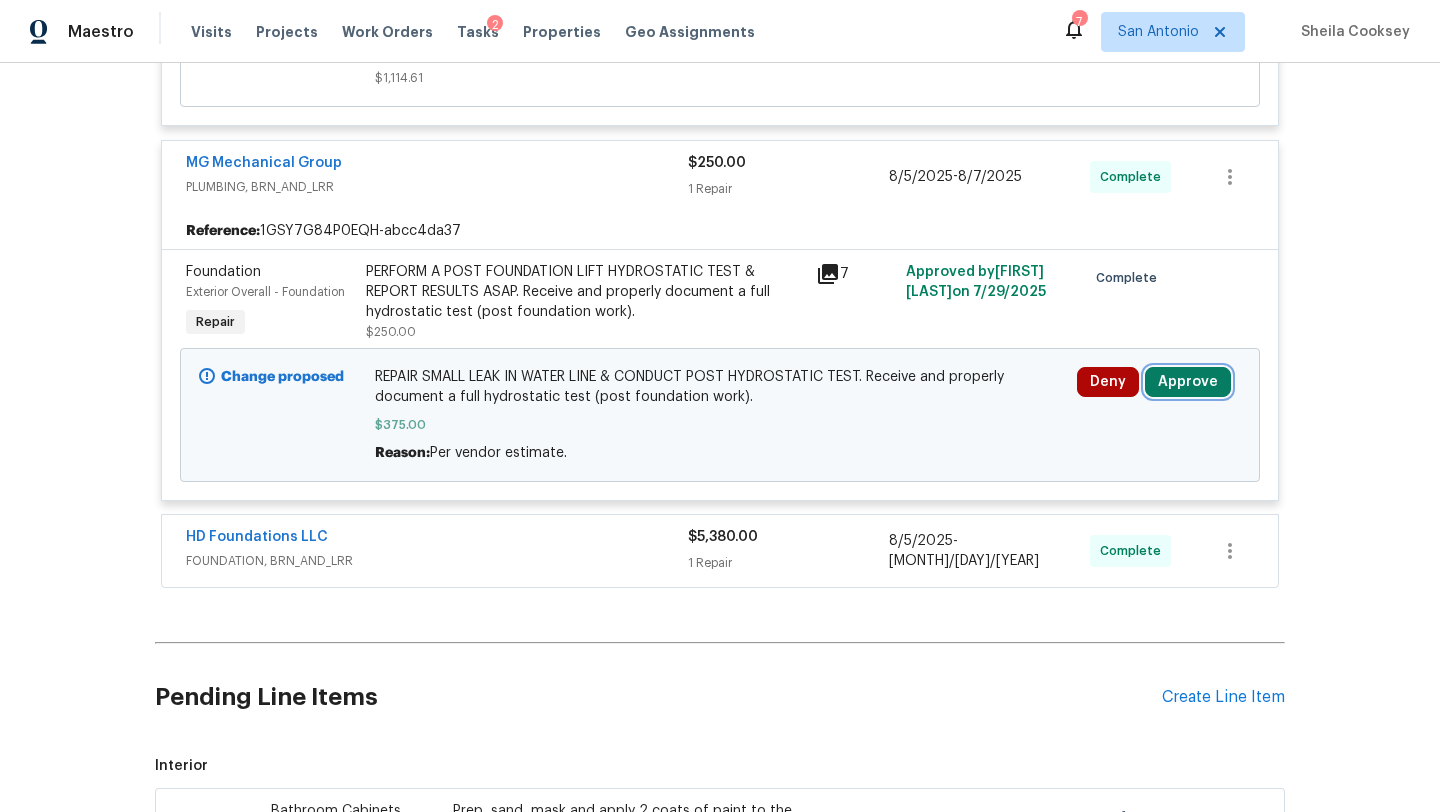 click on "Approve" at bounding box center (1188, 382) 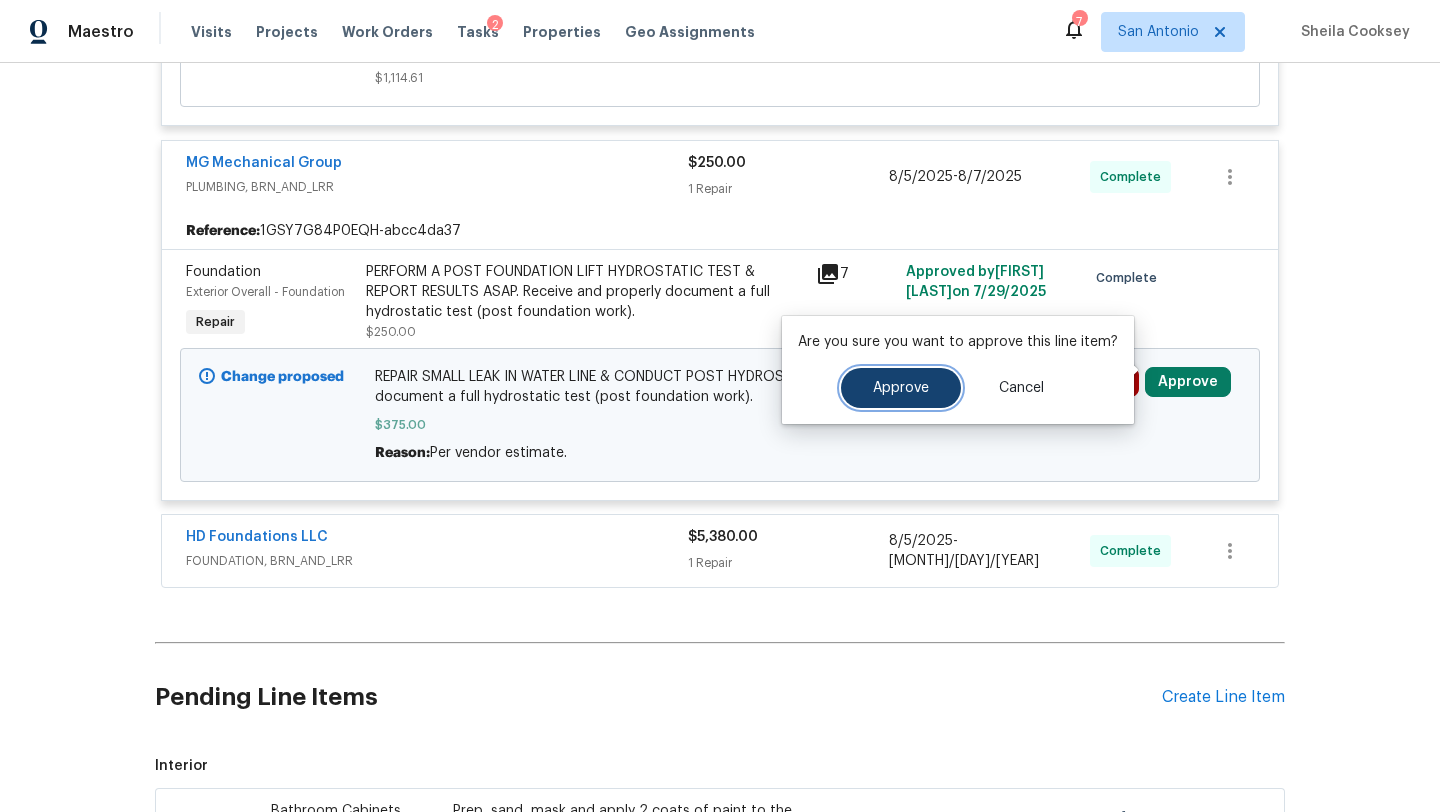 click on "Approve" at bounding box center [901, 388] 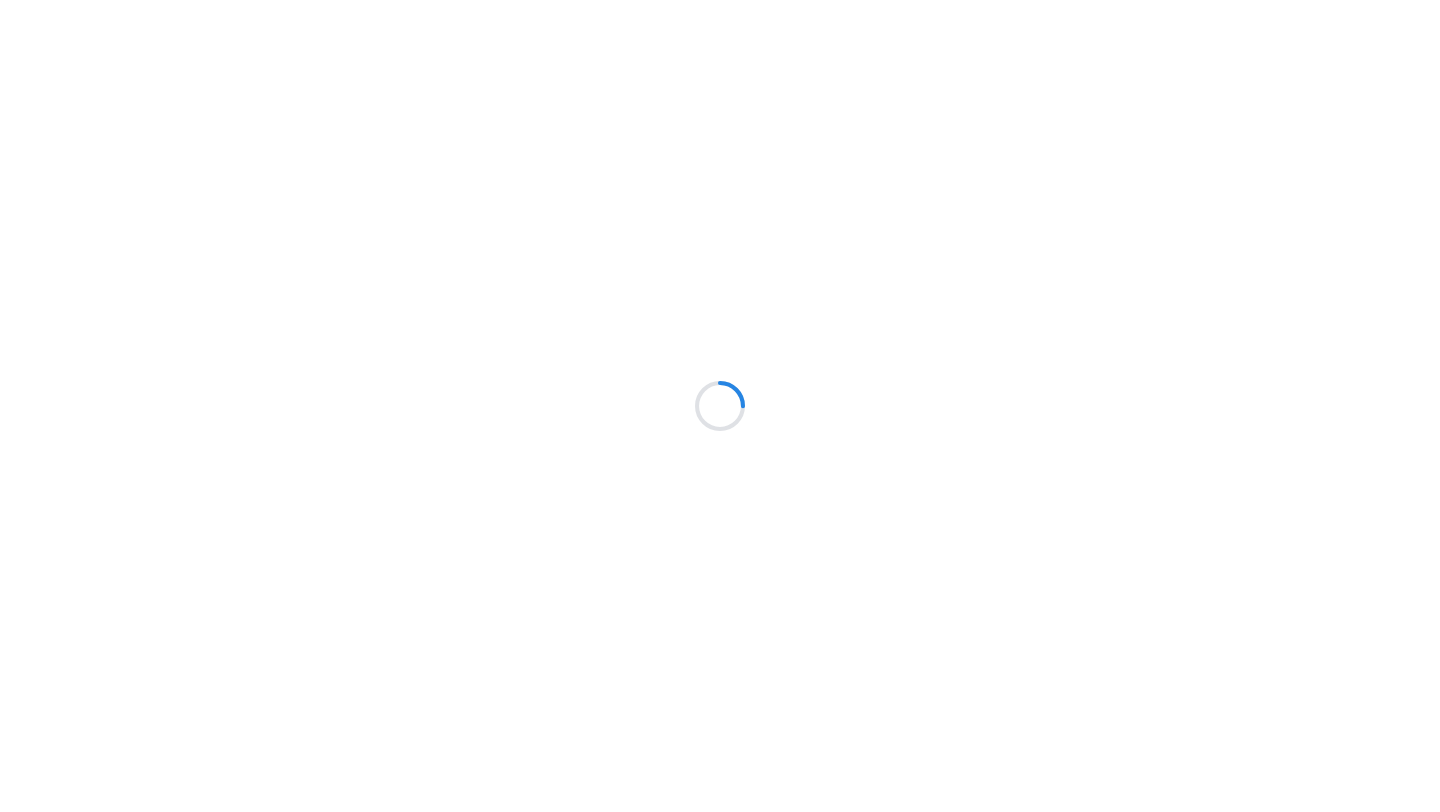 scroll, scrollTop: 0, scrollLeft: 0, axis: both 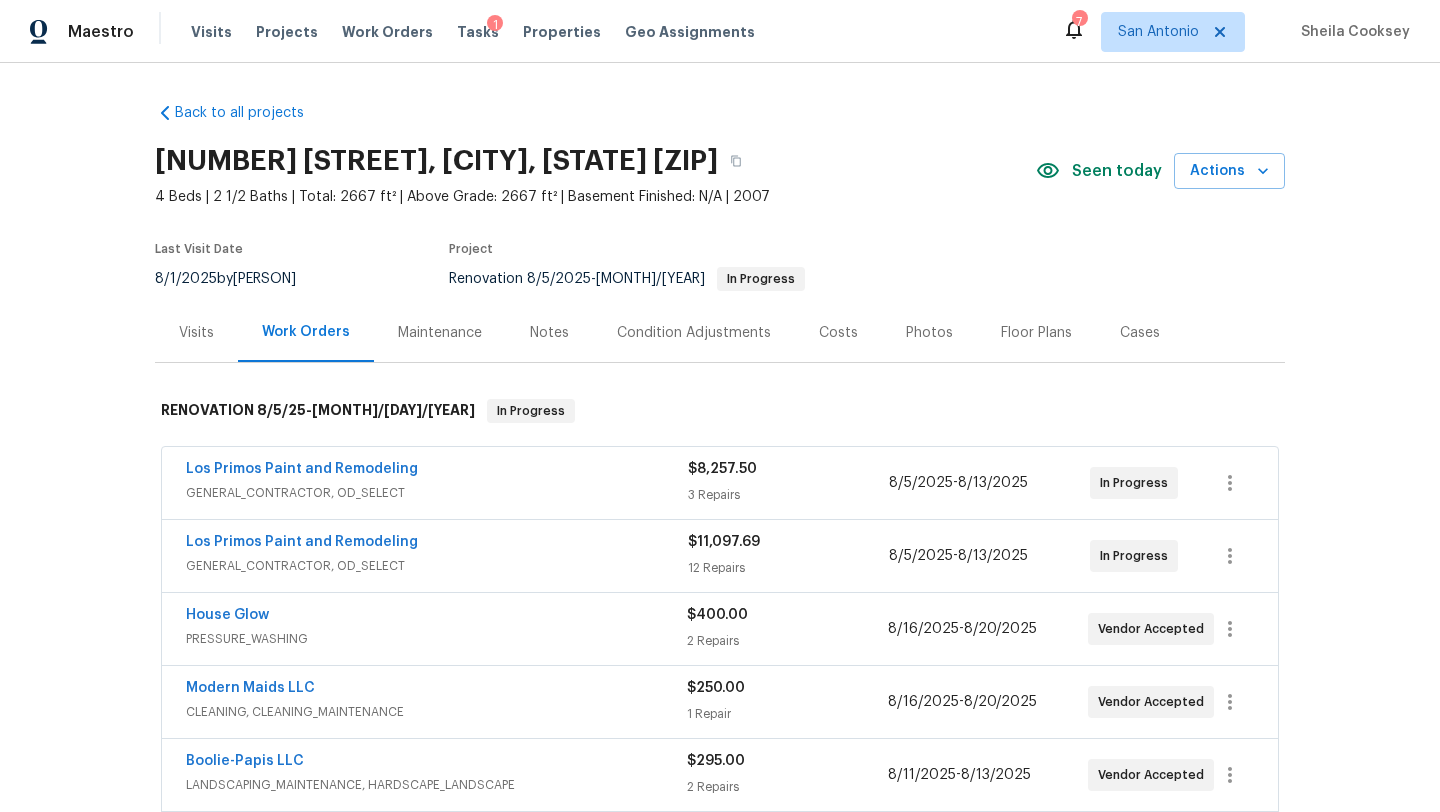 click on "Costs" at bounding box center [838, 332] 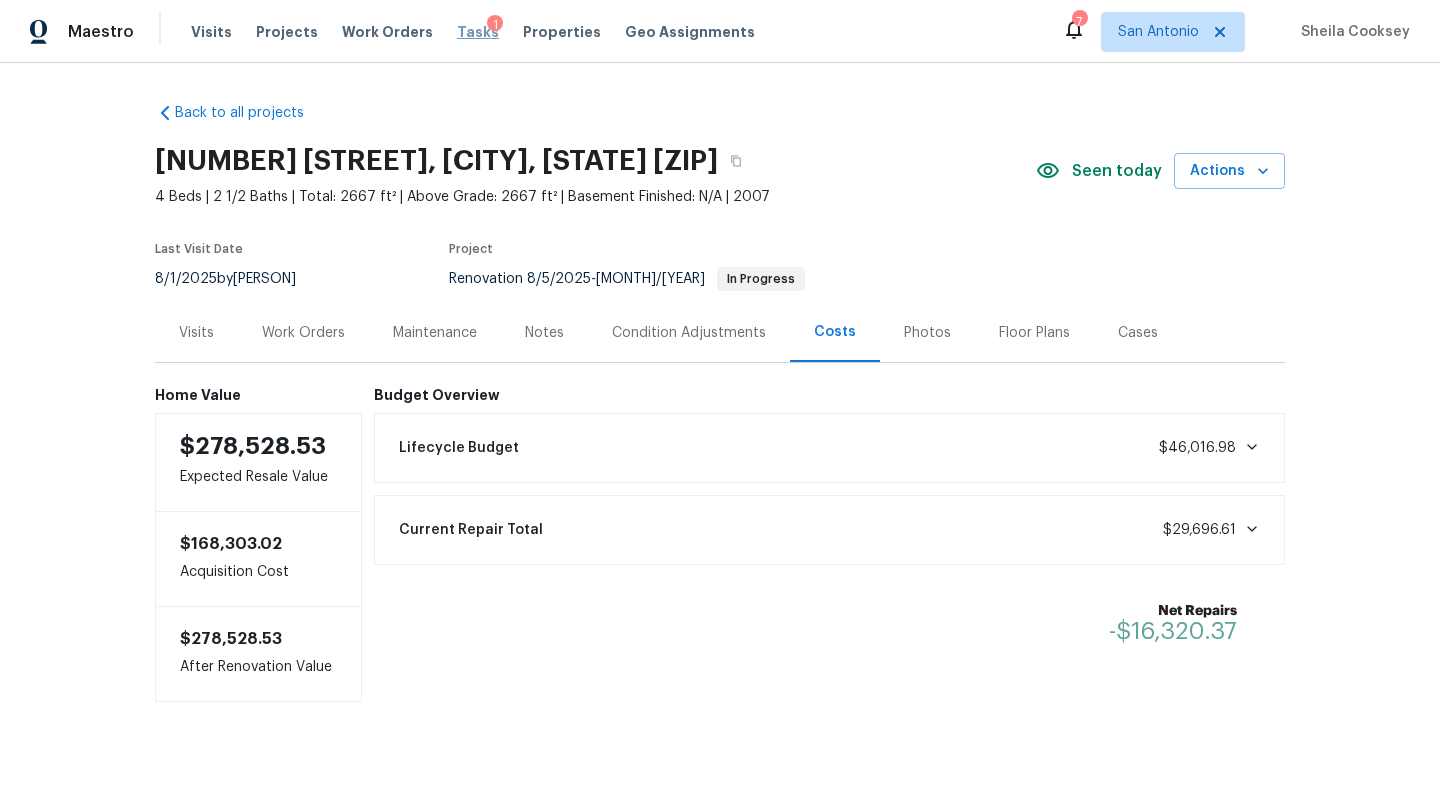 click on "Tasks" at bounding box center [478, 32] 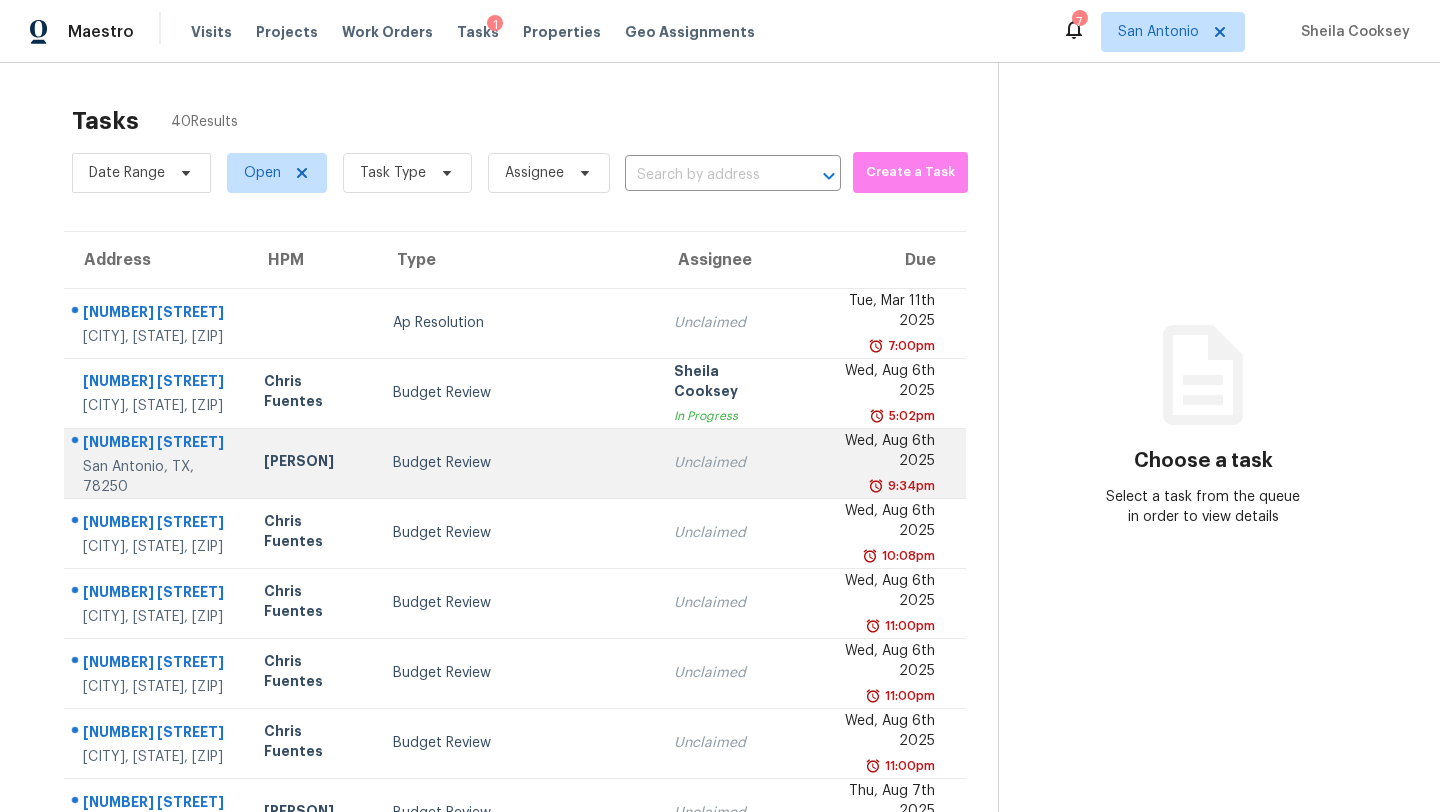 scroll, scrollTop: 229, scrollLeft: 0, axis: vertical 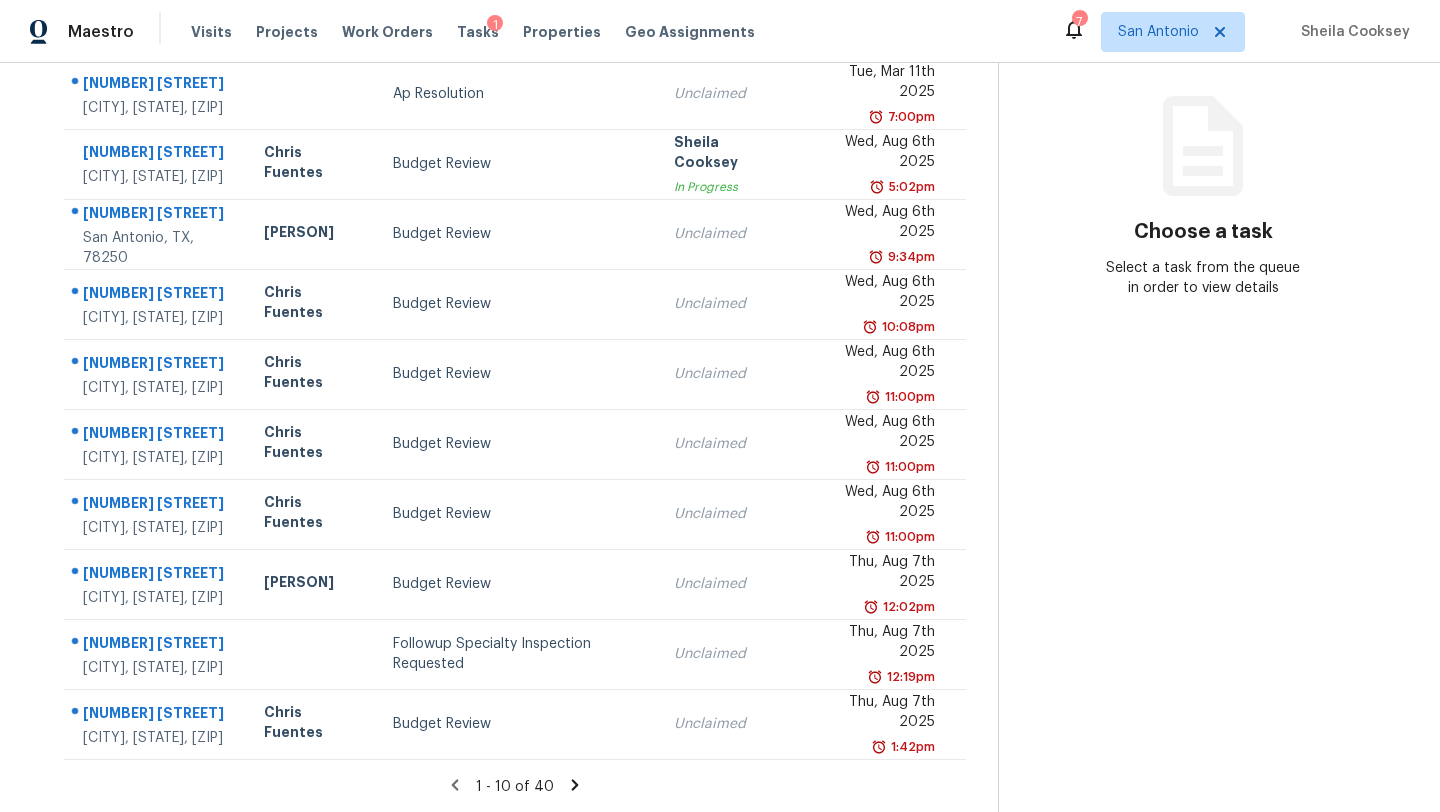 click 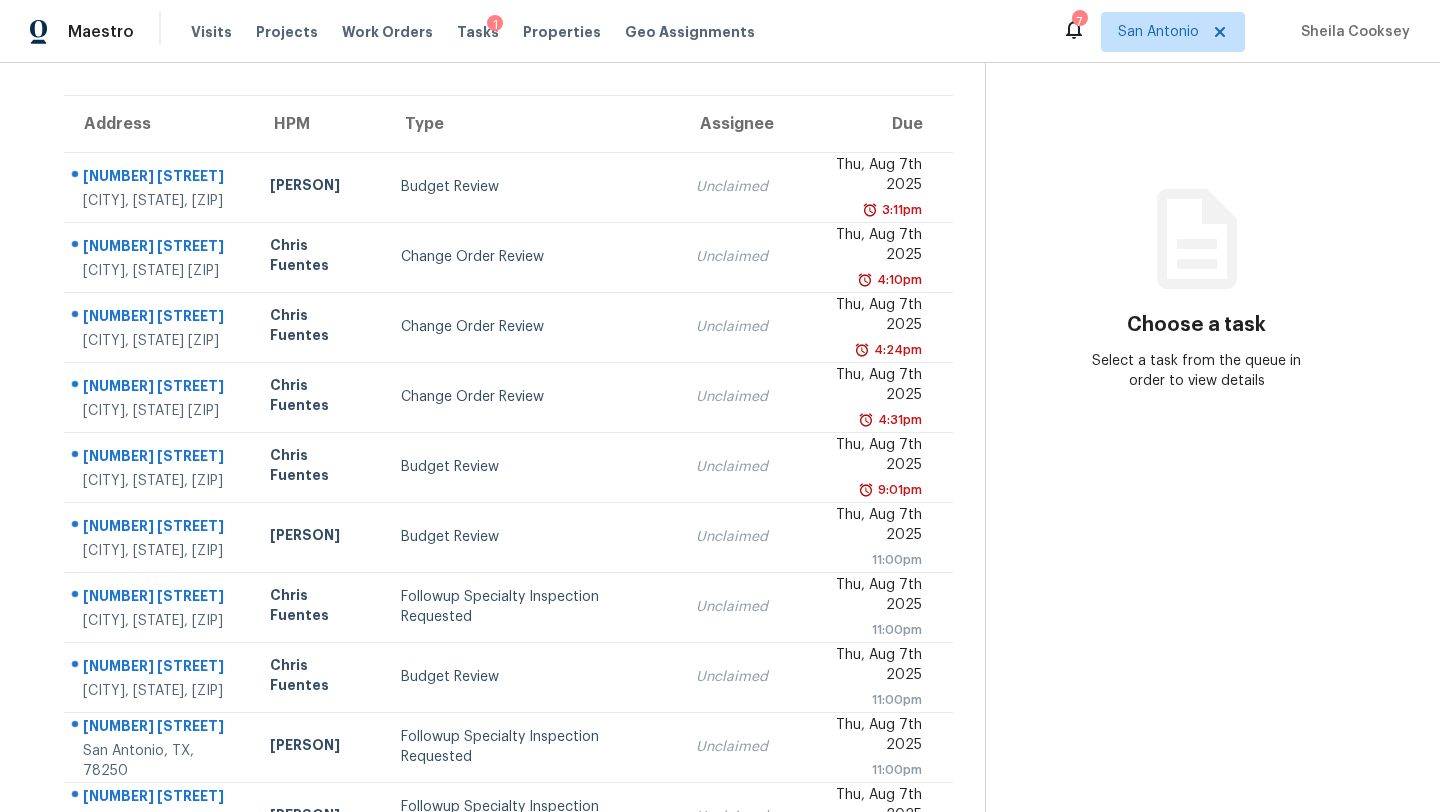 scroll, scrollTop: 98, scrollLeft: 0, axis: vertical 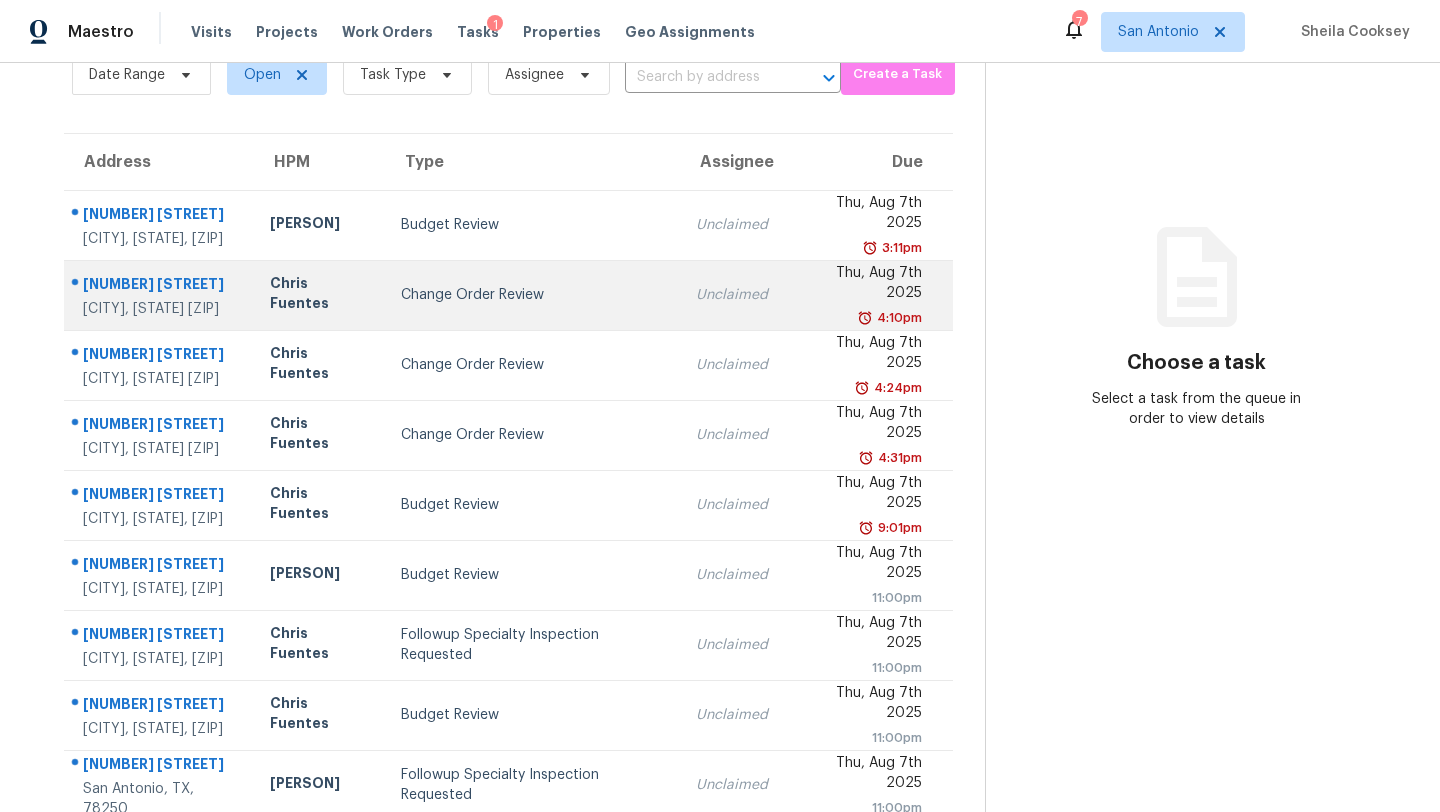 click on "Change Order Review" at bounding box center [532, 295] 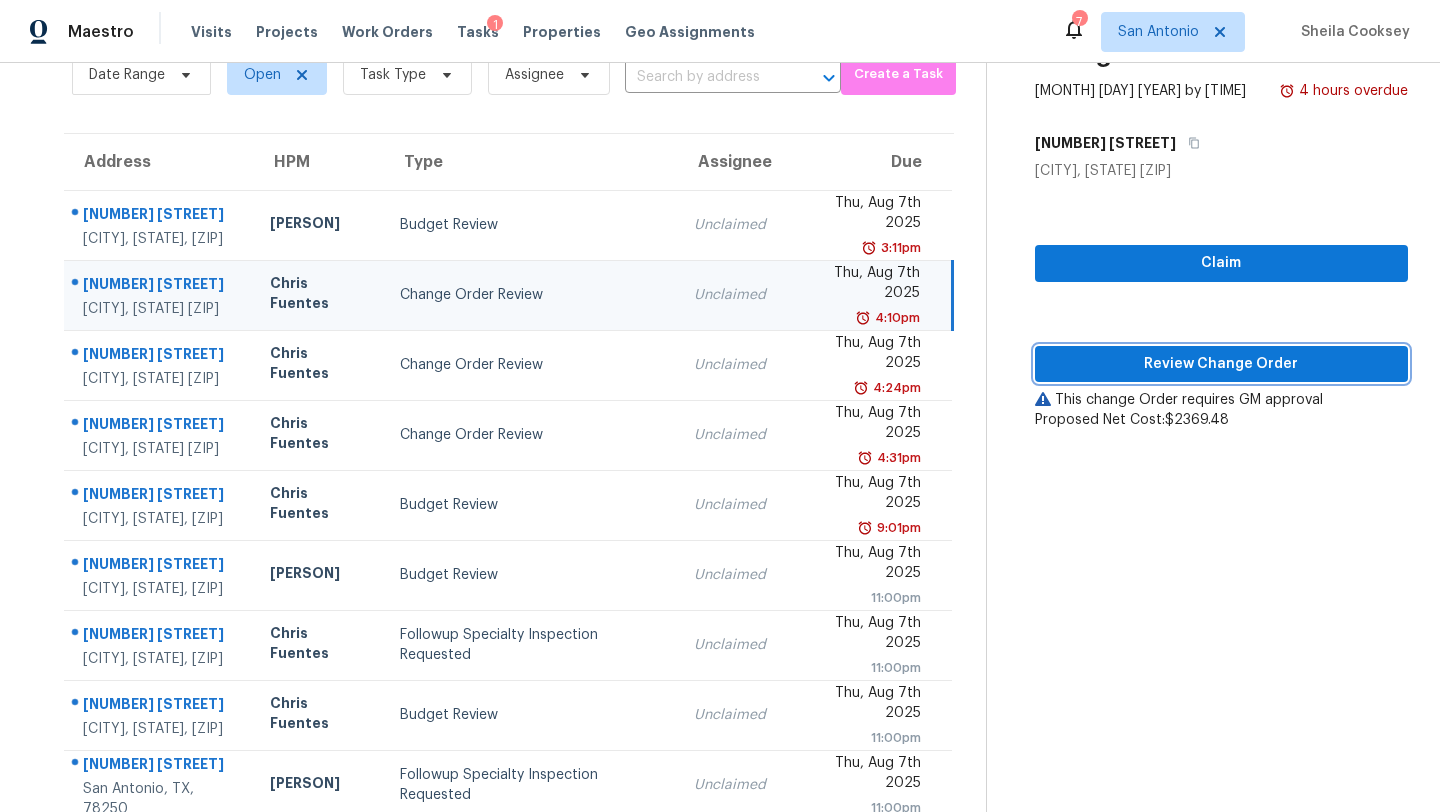 click on "Review Change Order" at bounding box center (1221, 364) 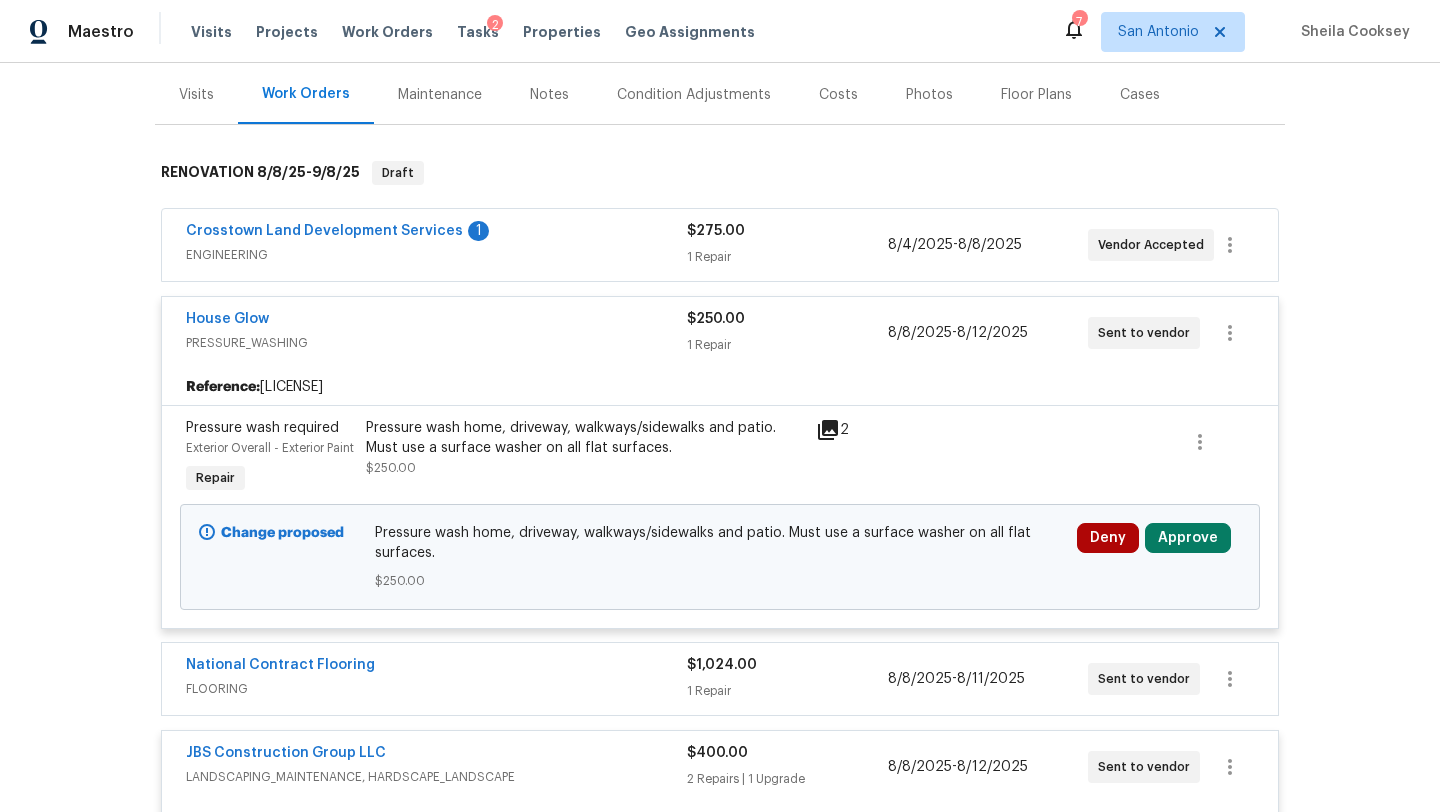 scroll, scrollTop: 249, scrollLeft: 0, axis: vertical 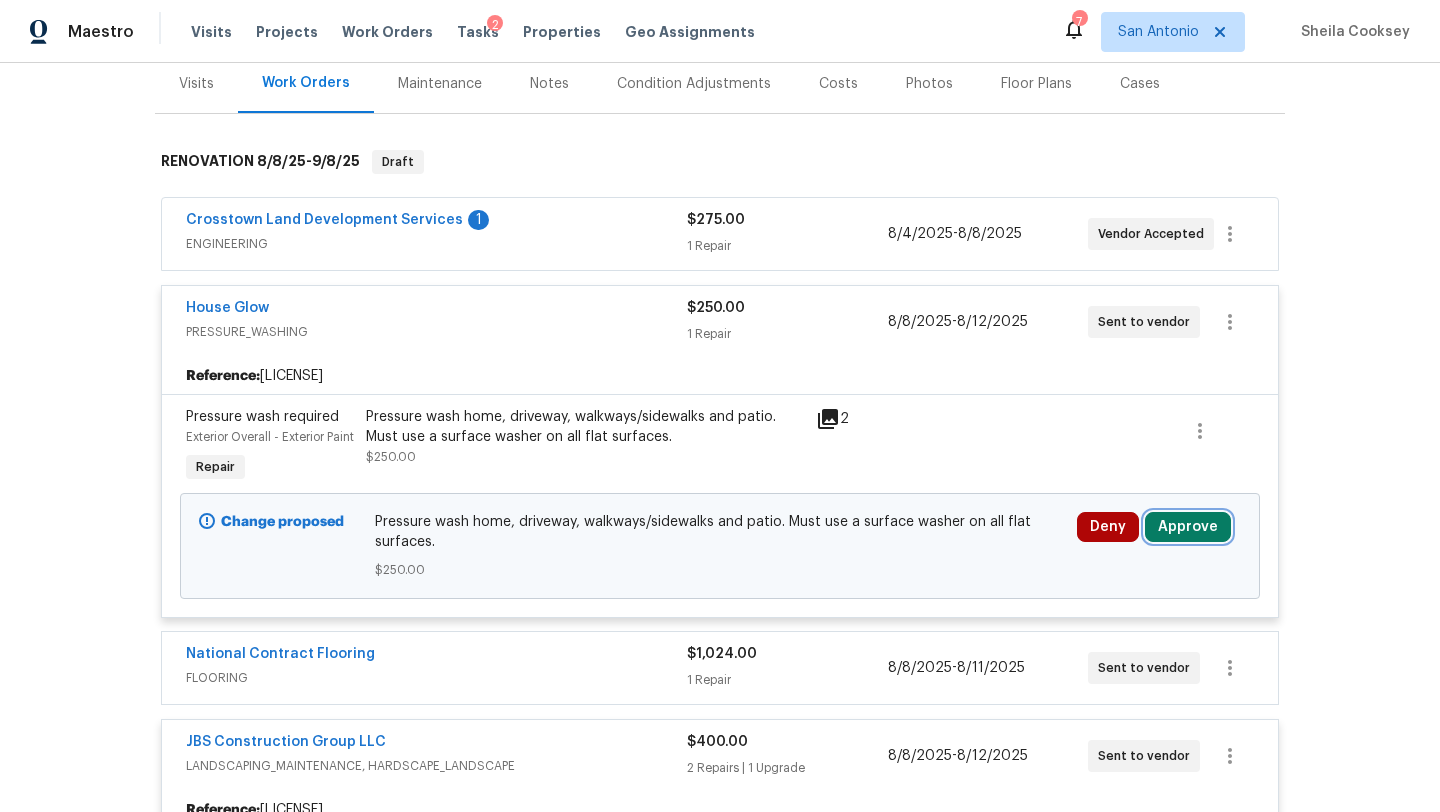 click on "Approve" at bounding box center (1188, 527) 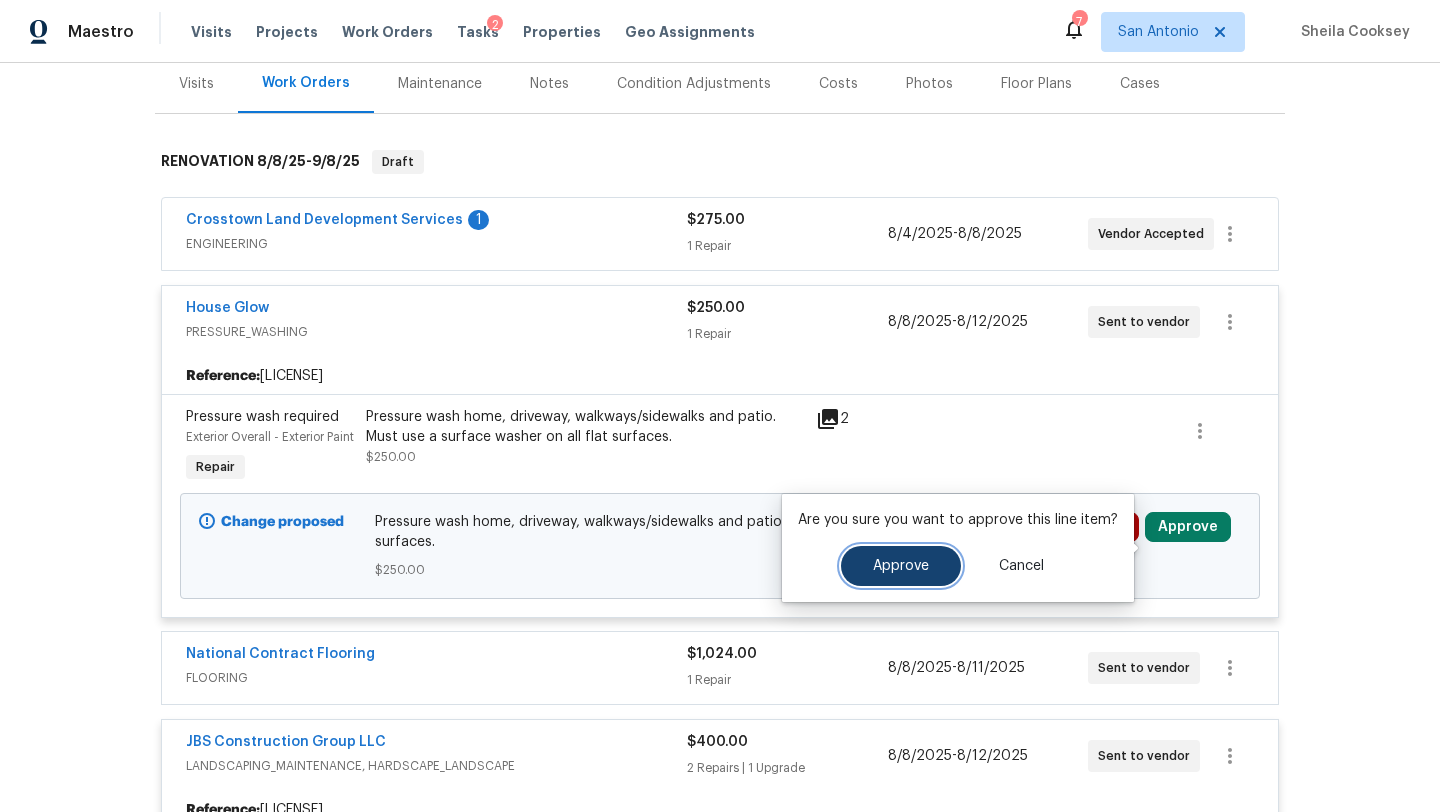 click on "Approve" at bounding box center (901, 566) 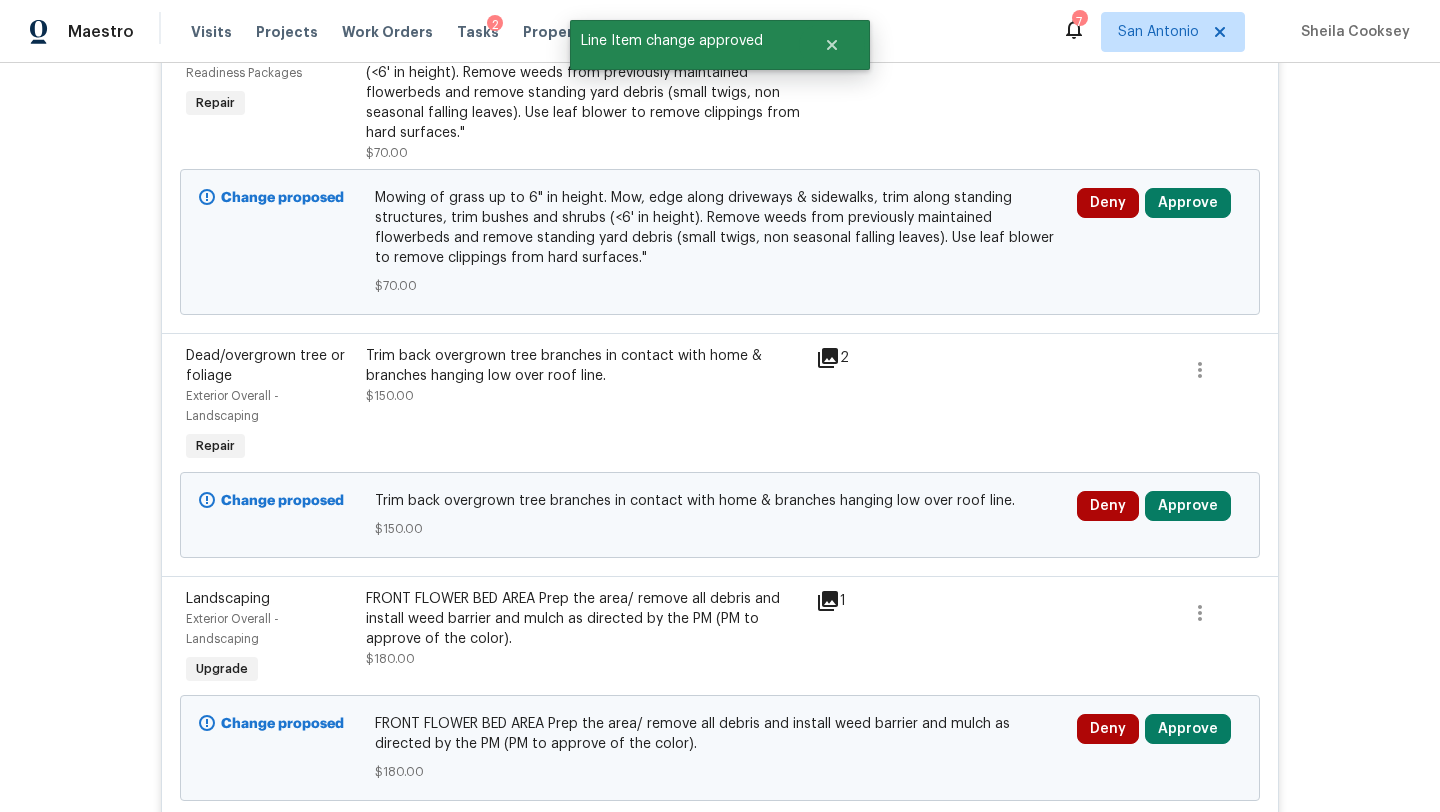scroll, scrollTop: 931, scrollLeft: 0, axis: vertical 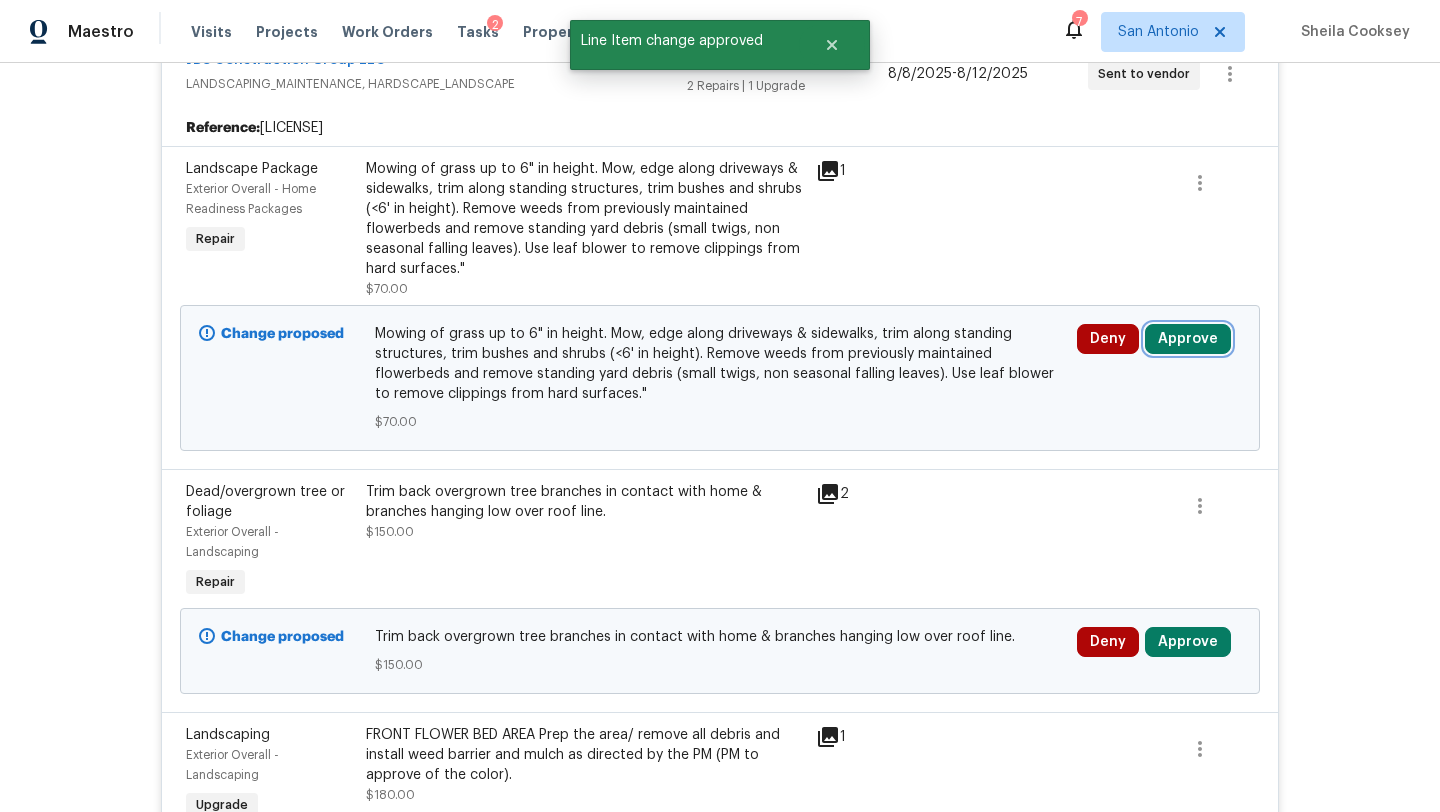 click on "Approve" at bounding box center (1188, 339) 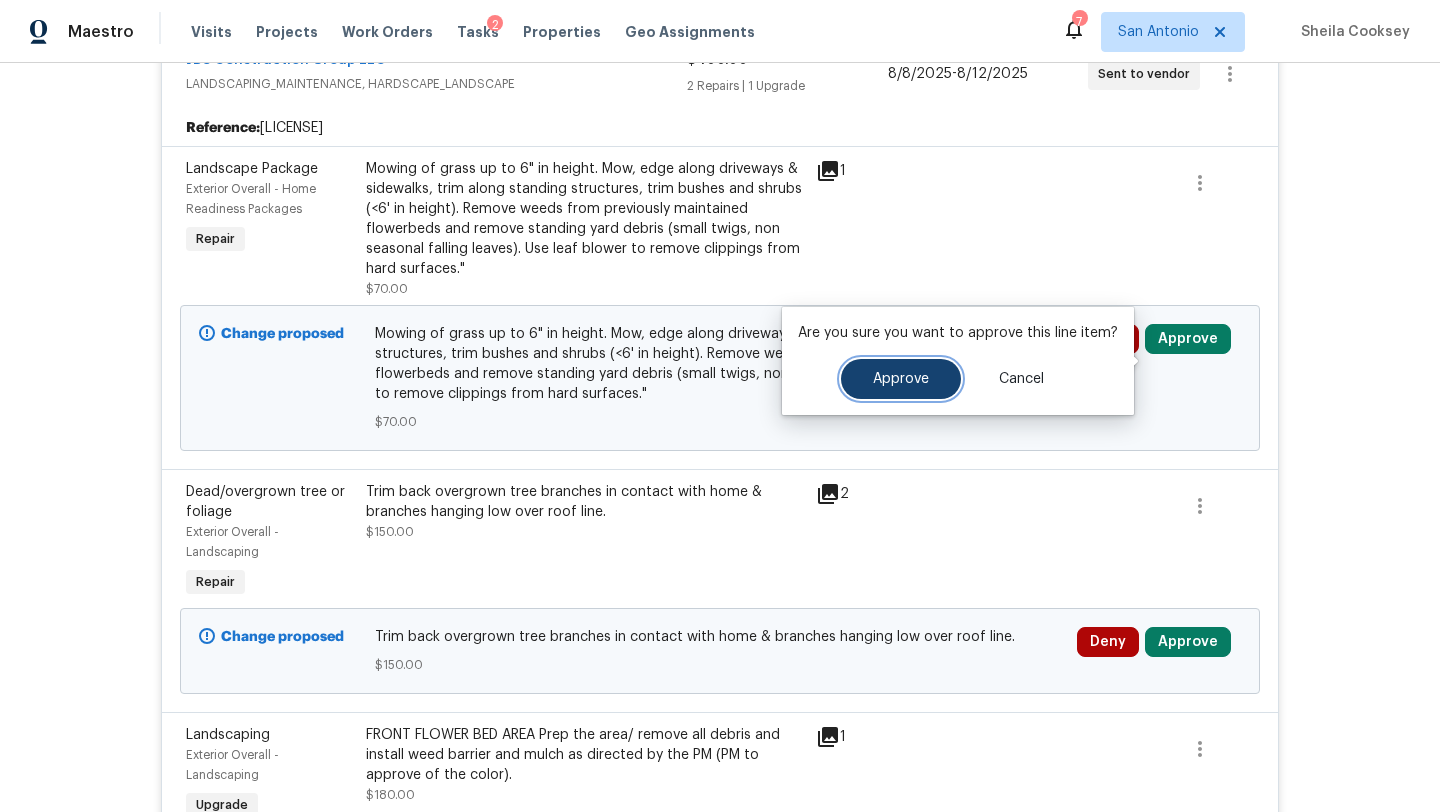 click on "Approve" at bounding box center [901, 379] 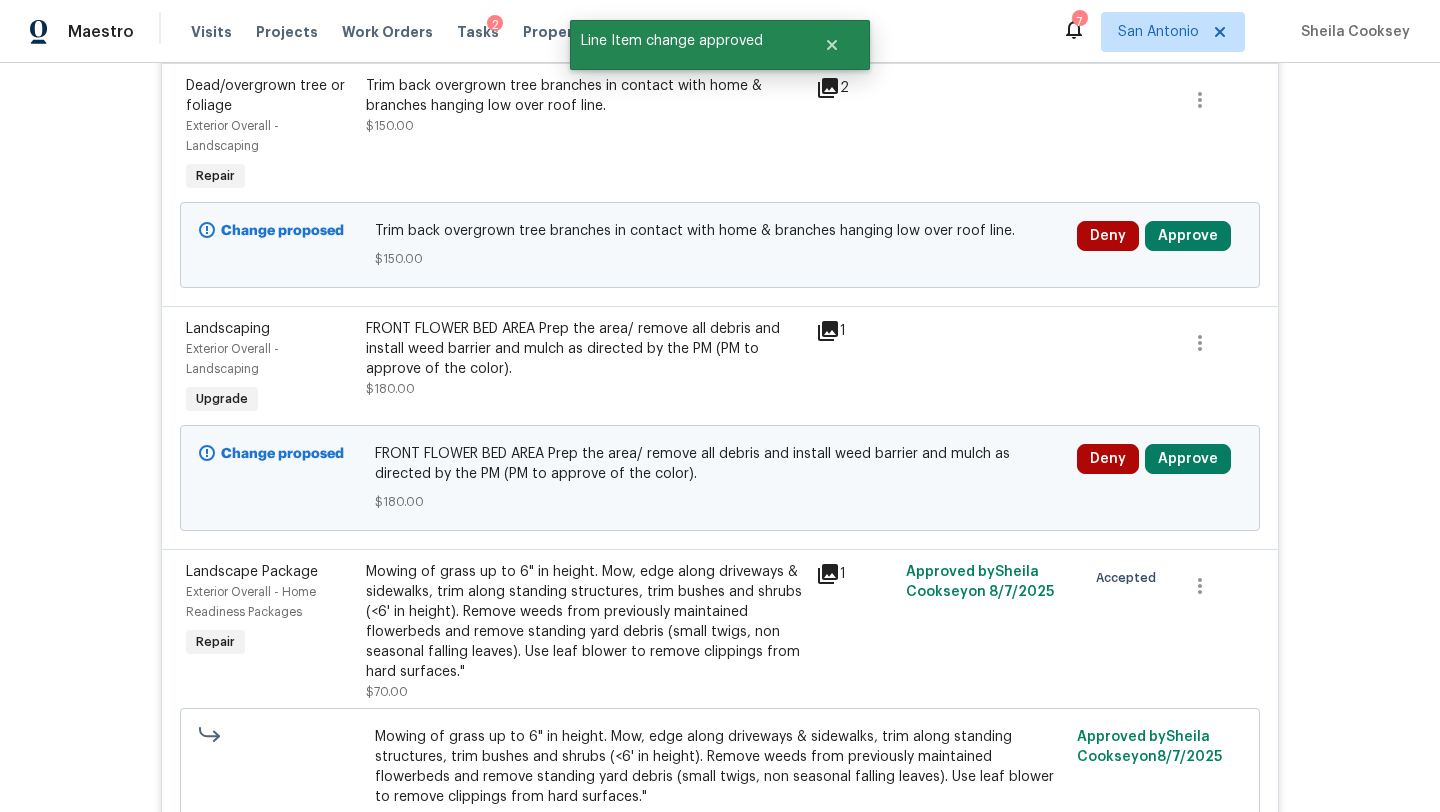 scroll, scrollTop: 1015, scrollLeft: 0, axis: vertical 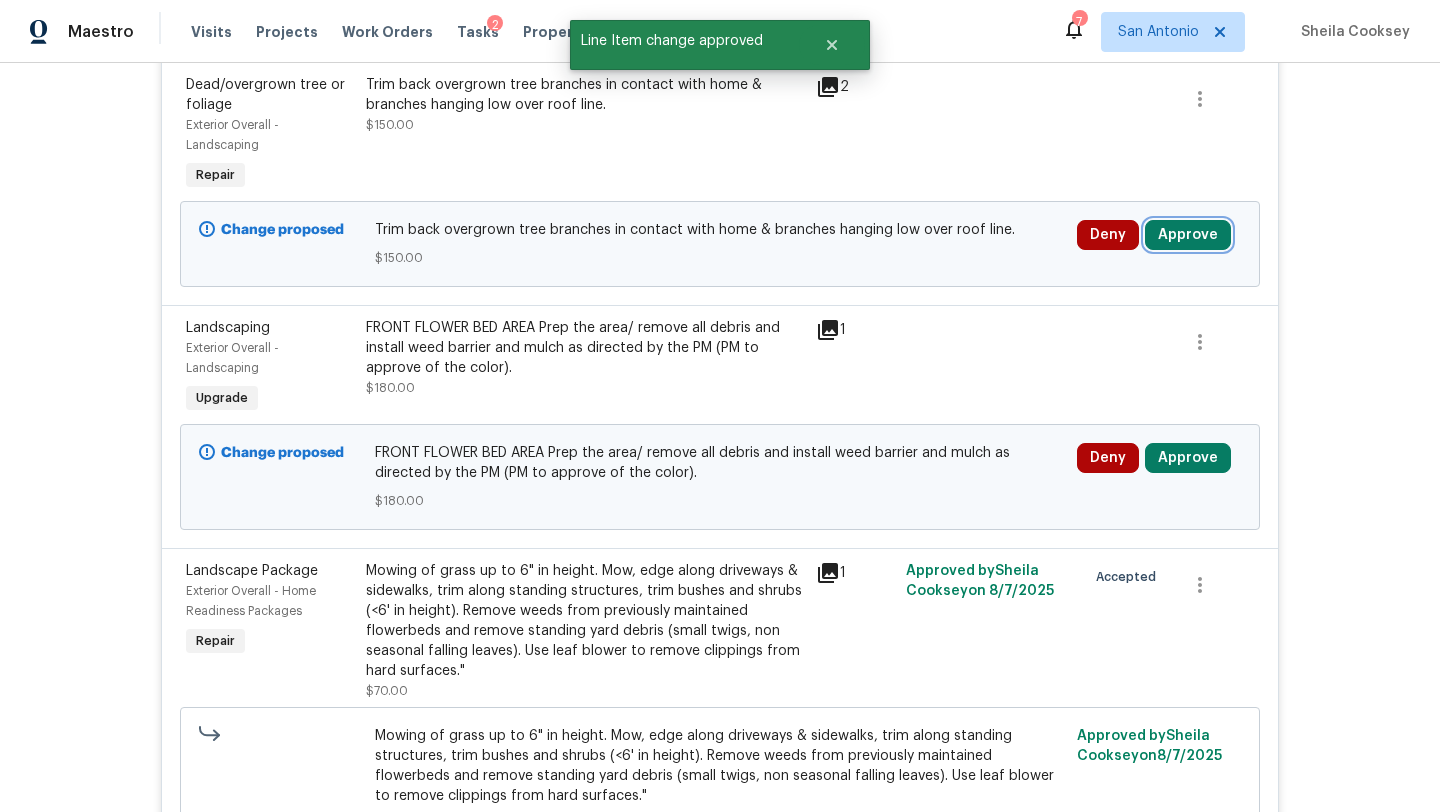 click on "Approve" at bounding box center [1188, 235] 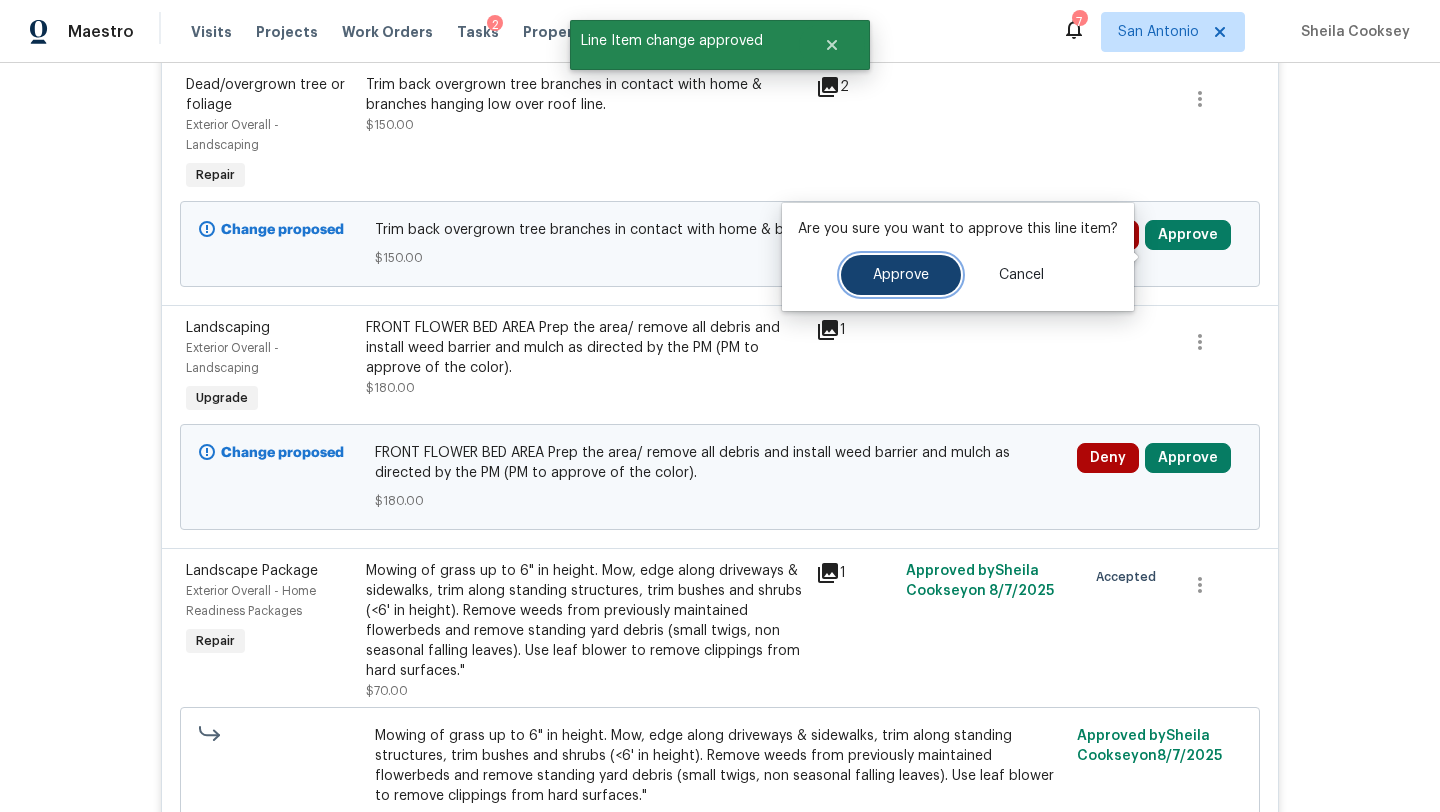 click on "Approve" at bounding box center (901, 275) 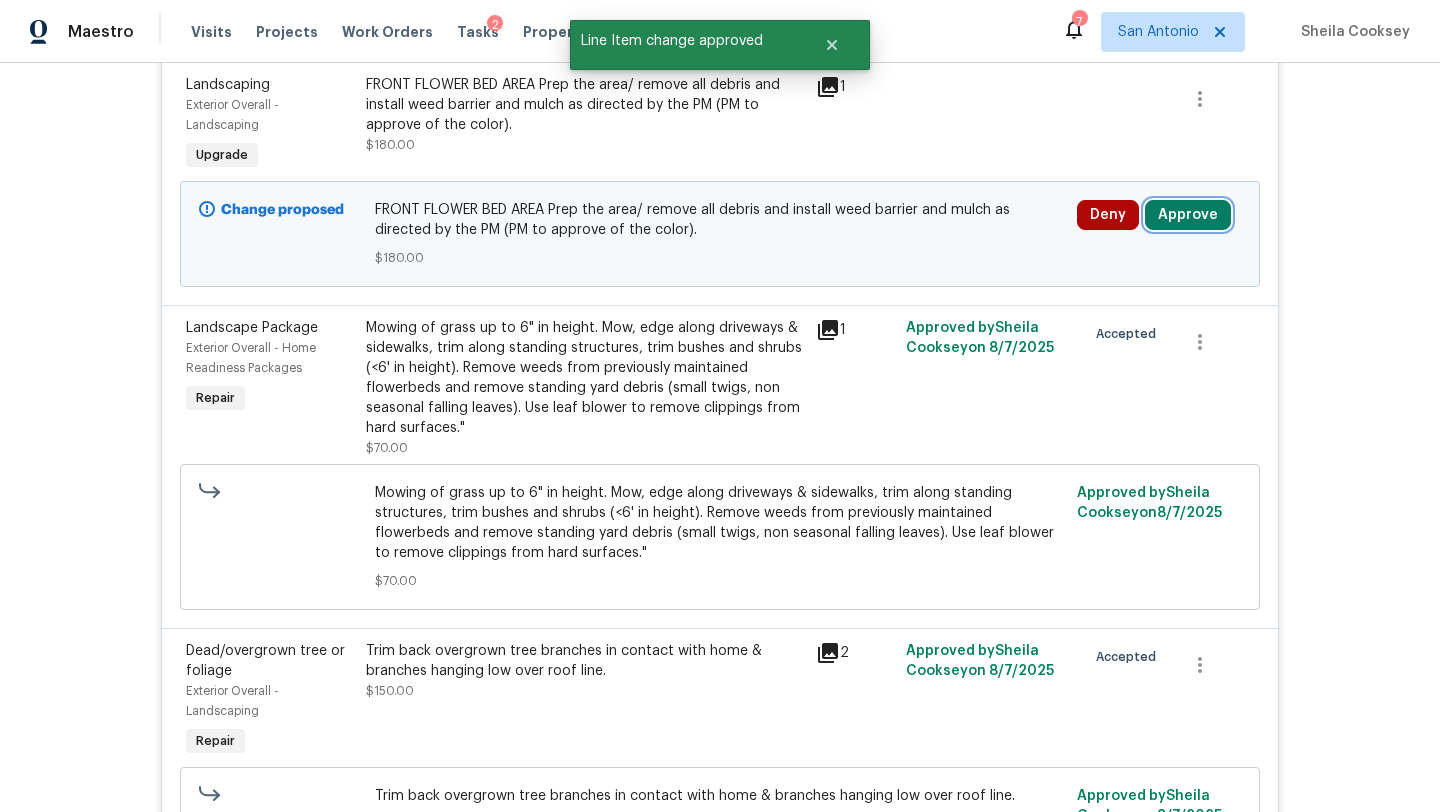 click on "Approve" at bounding box center [1188, 215] 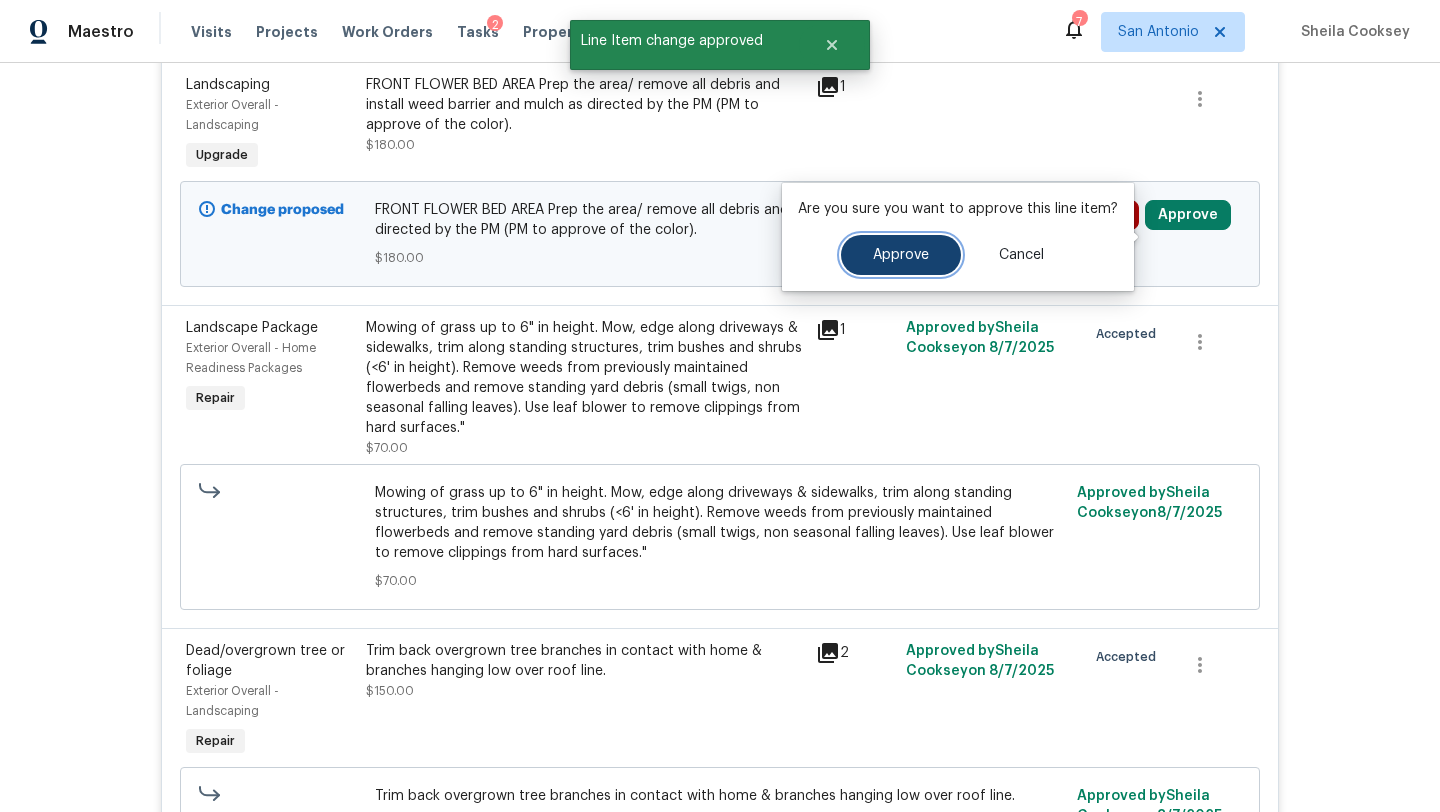 click on "Approve" at bounding box center [901, 255] 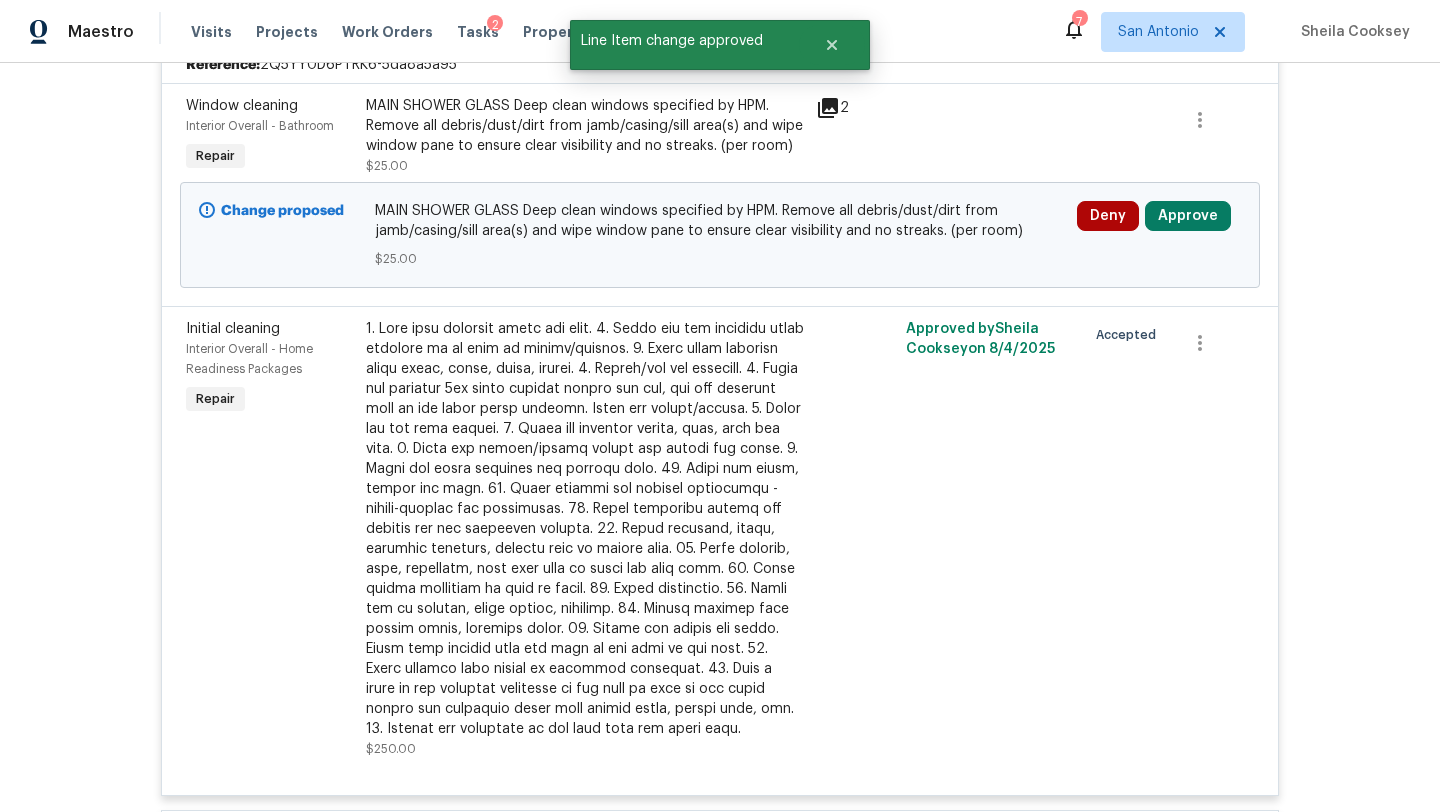 scroll, scrollTop: 1926, scrollLeft: 0, axis: vertical 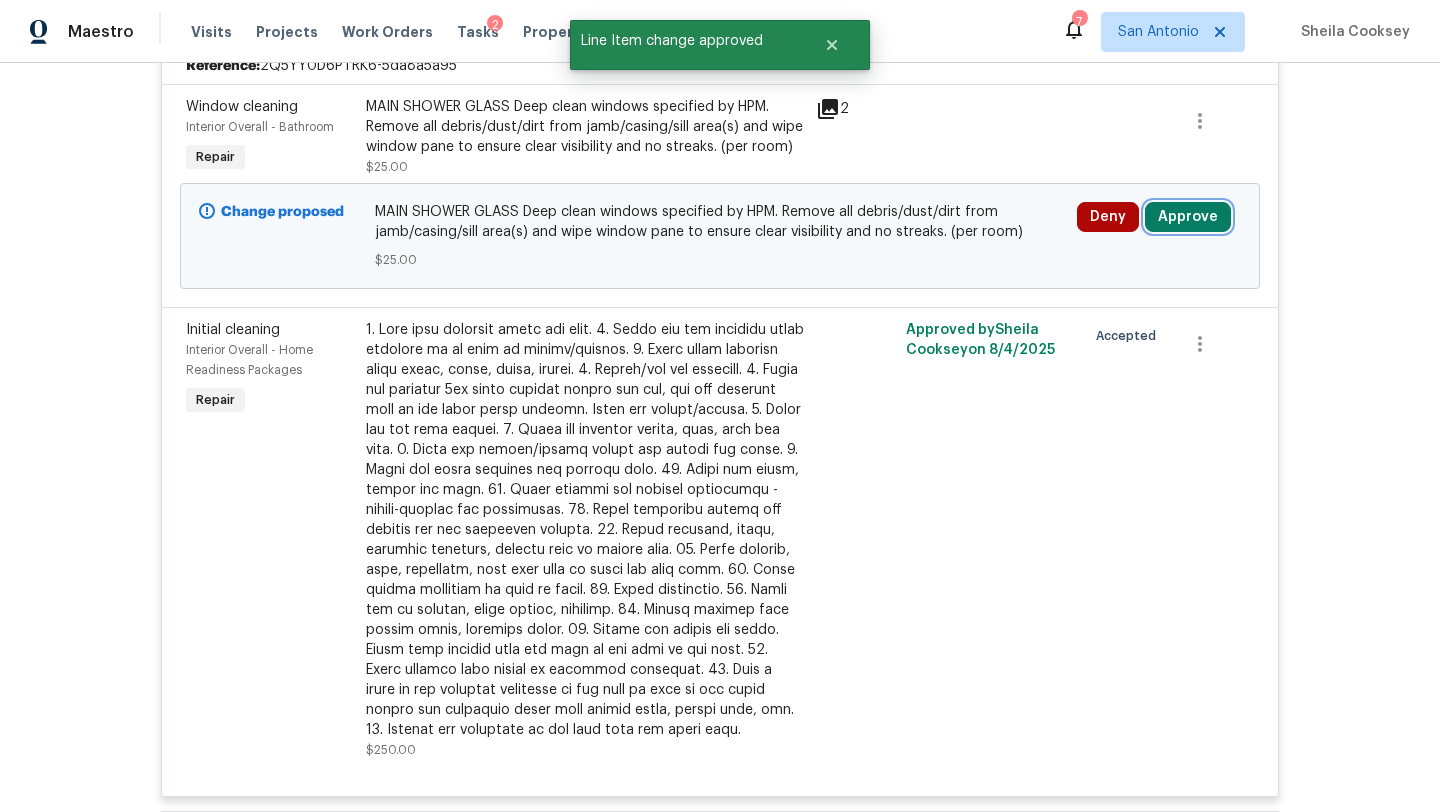 click on "Approve" at bounding box center [1188, 217] 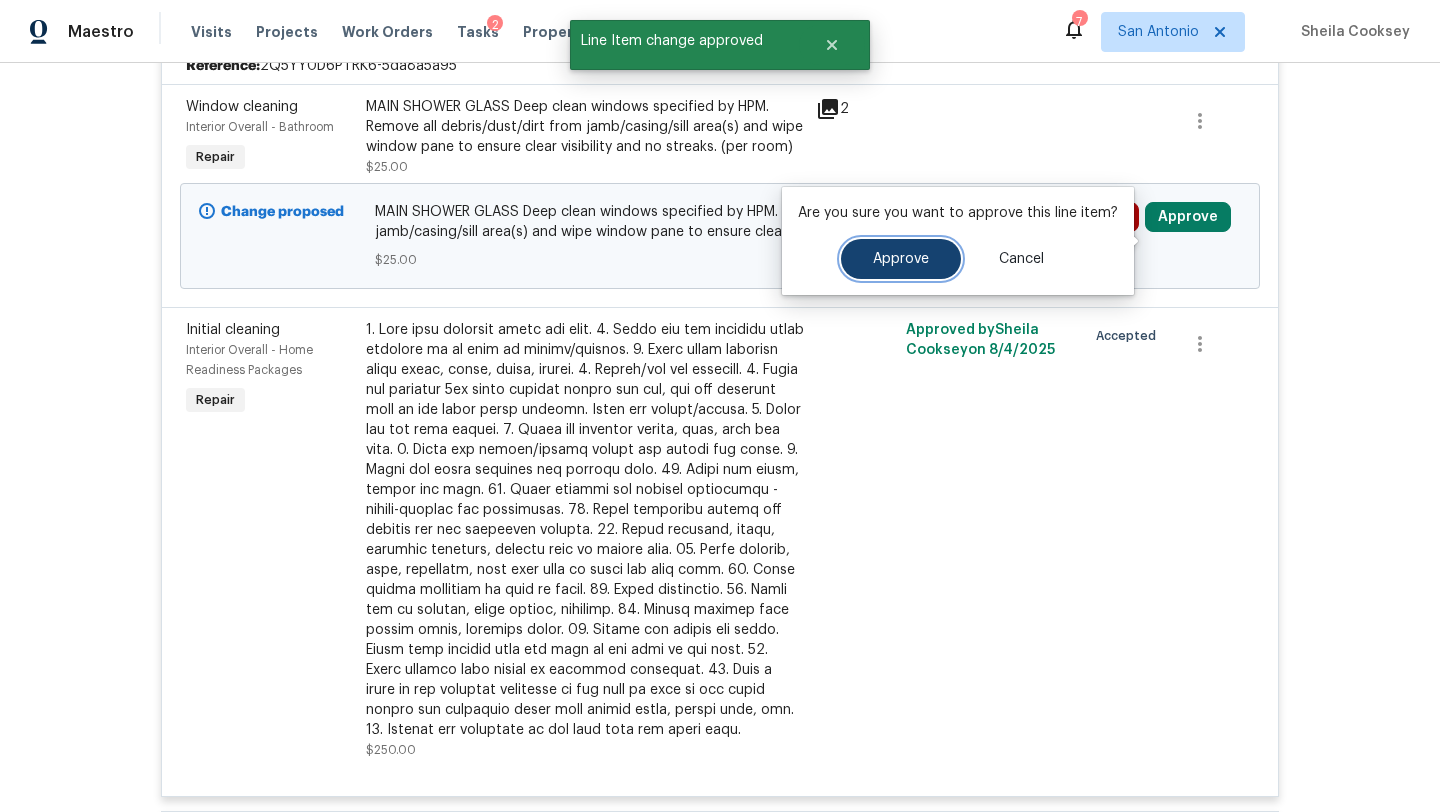 click on "Approve" at bounding box center [901, 259] 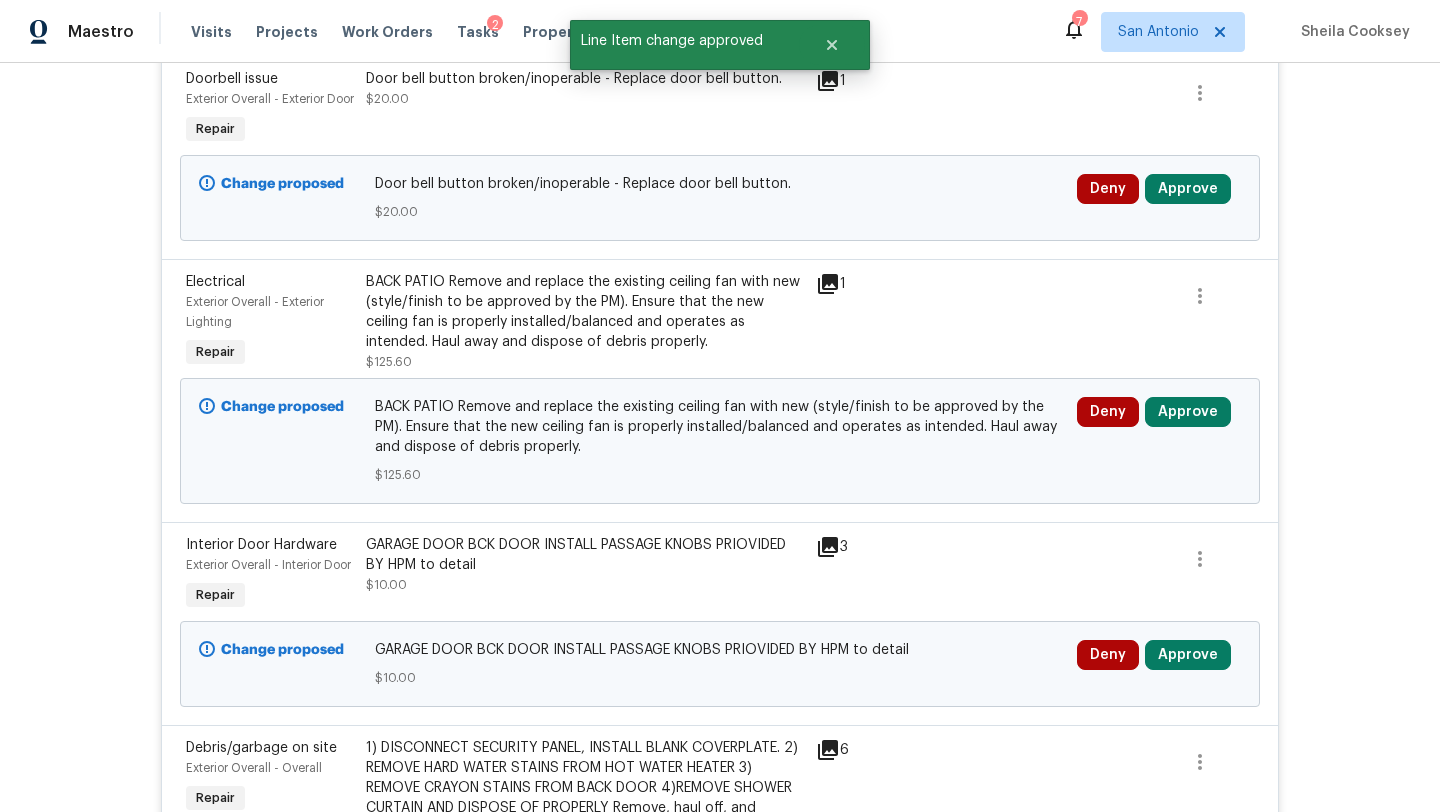 scroll, scrollTop: 2788, scrollLeft: 0, axis: vertical 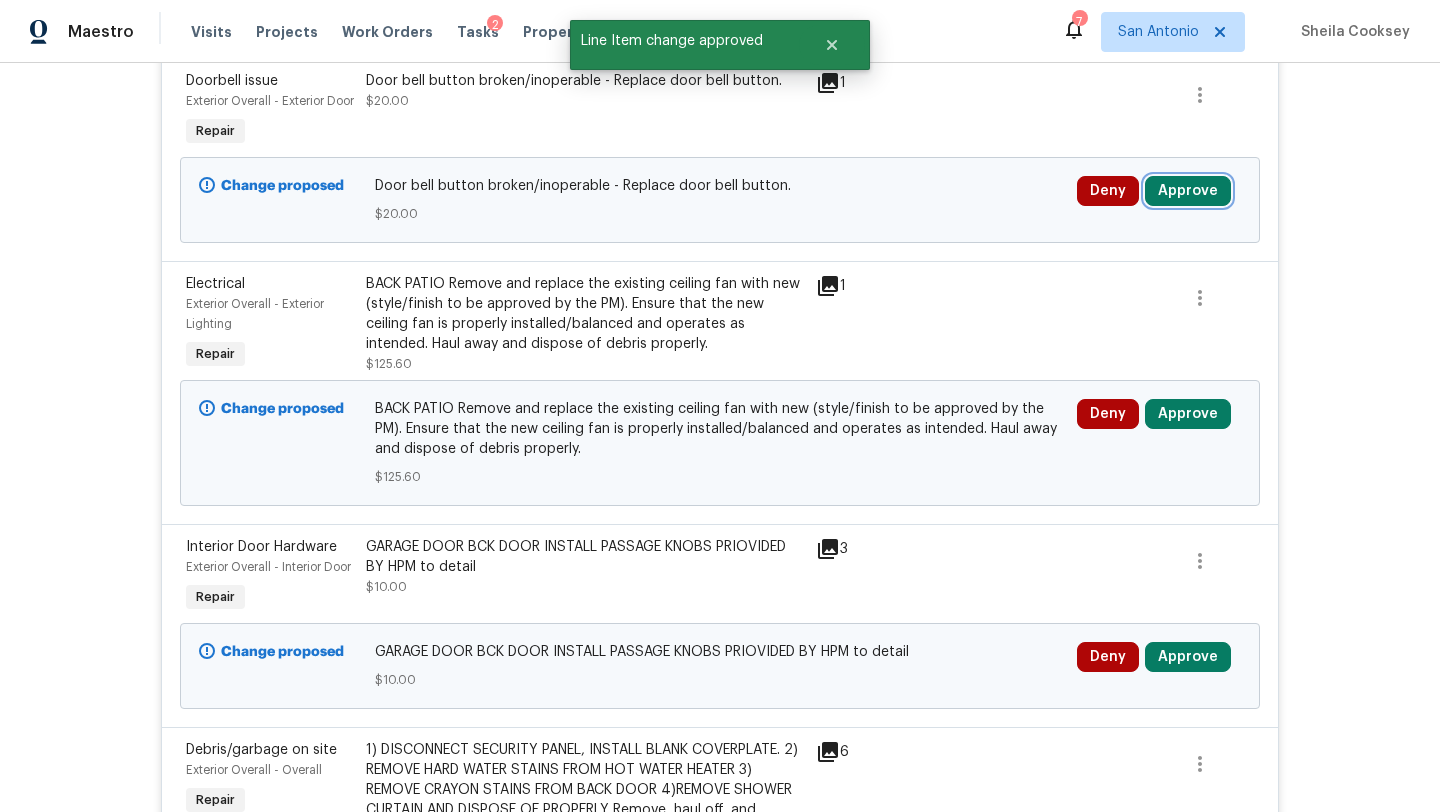 click on "Approve" at bounding box center (1188, 191) 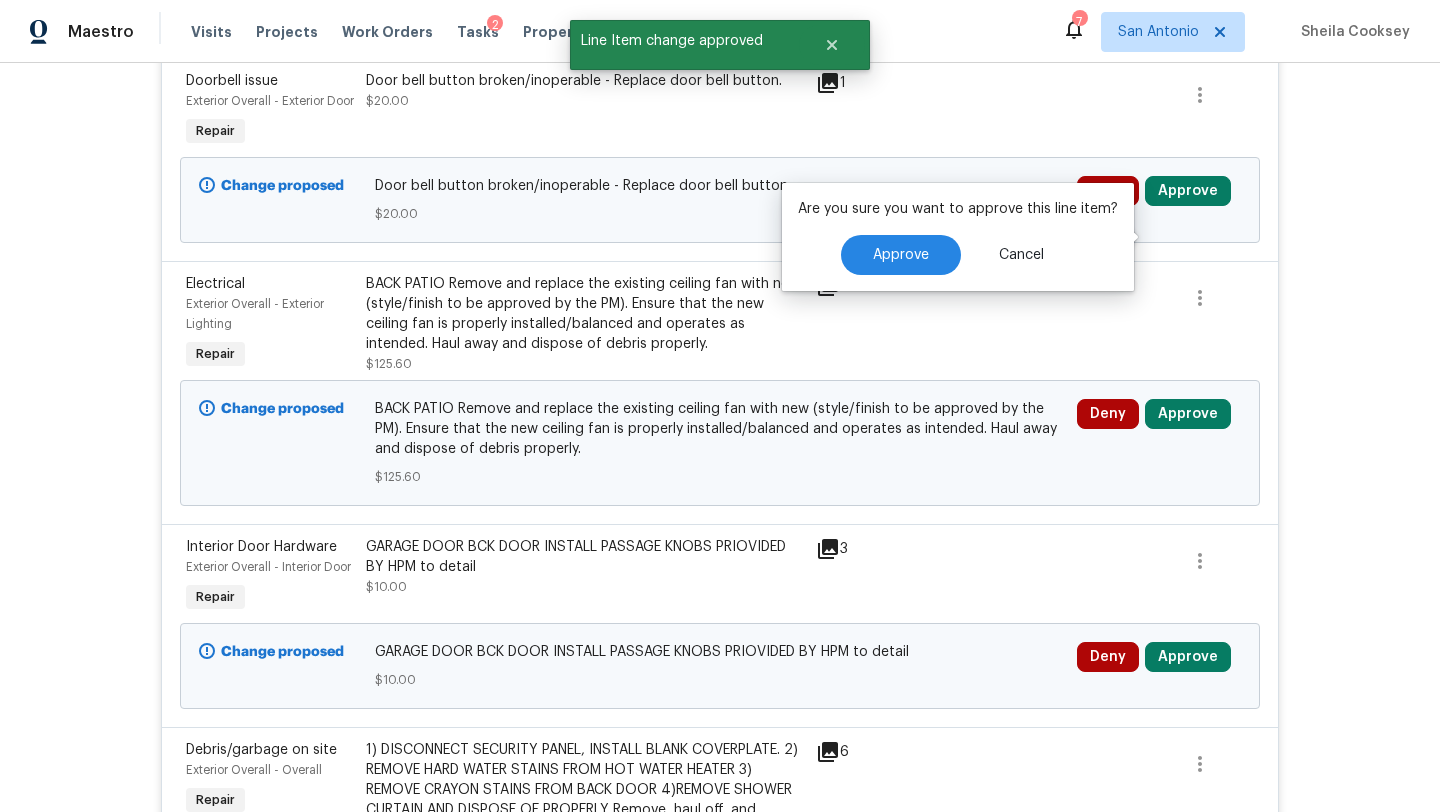 click on "Are you sure you want to approve this line item? Approve Cancel" at bounding box center (958, 237) 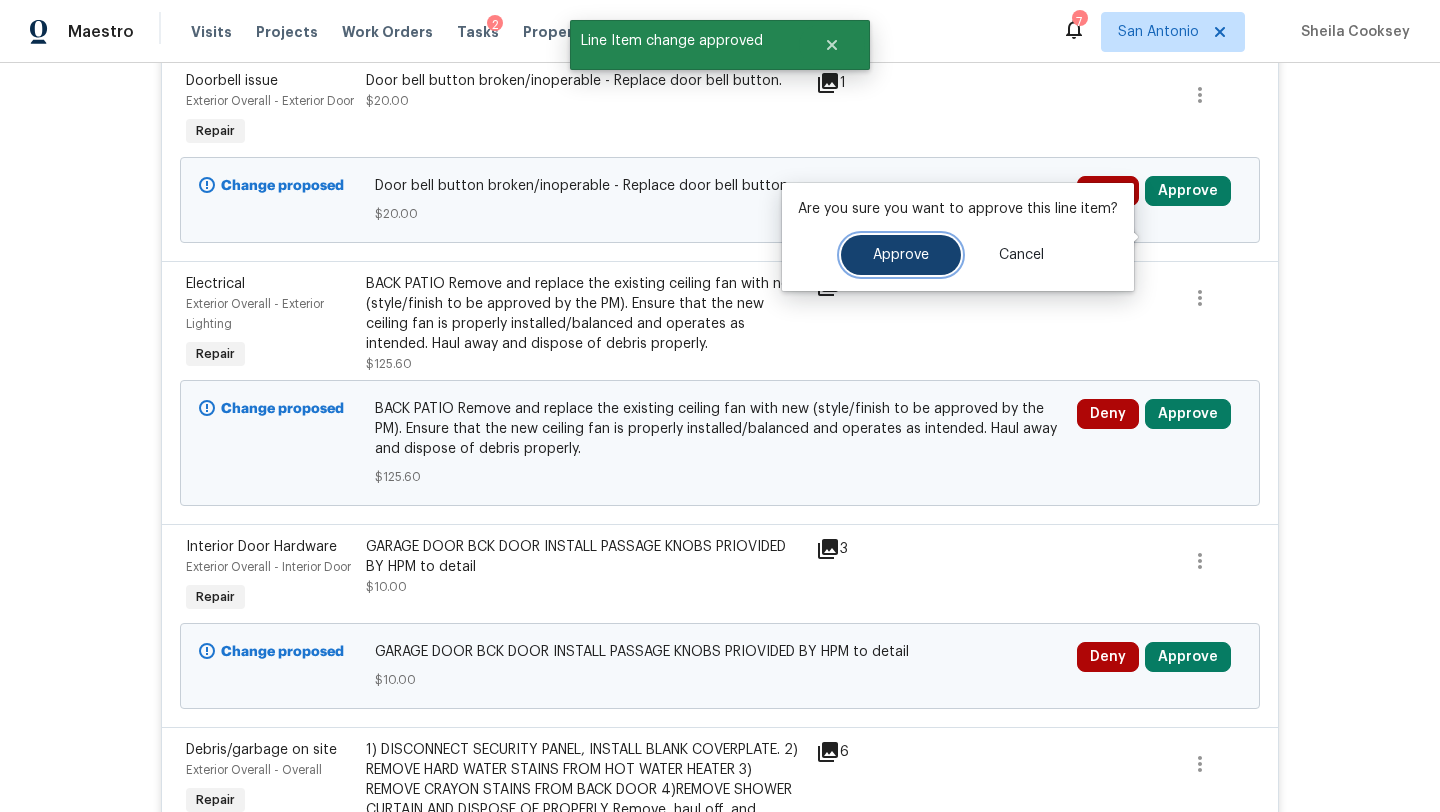 click on "Approve" at bounding box center (901, 255) 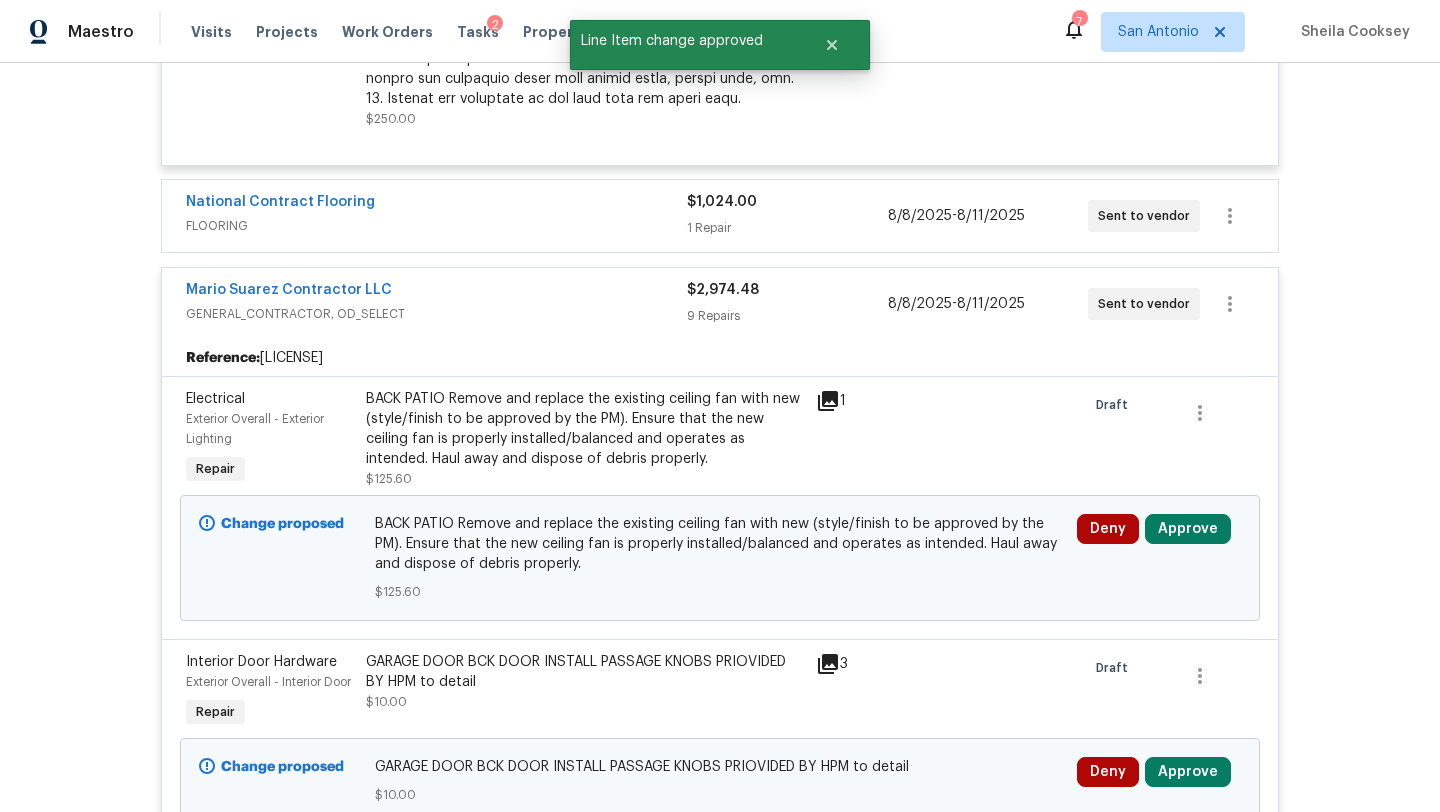 scroll, scrollTop: 2788, scrollLeft: 0, axis: vertical 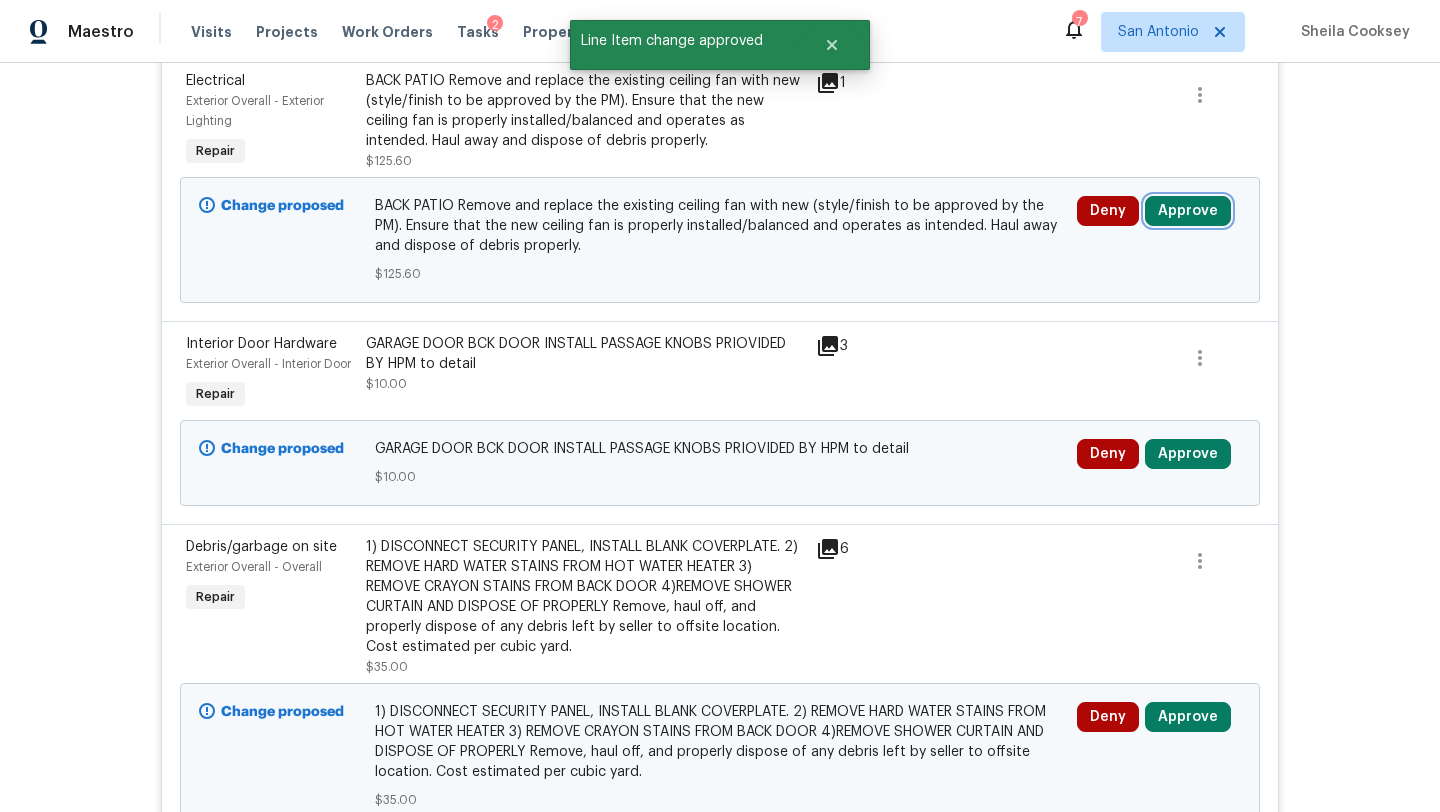 click on "Approve" at bounding box center (1188, 211) 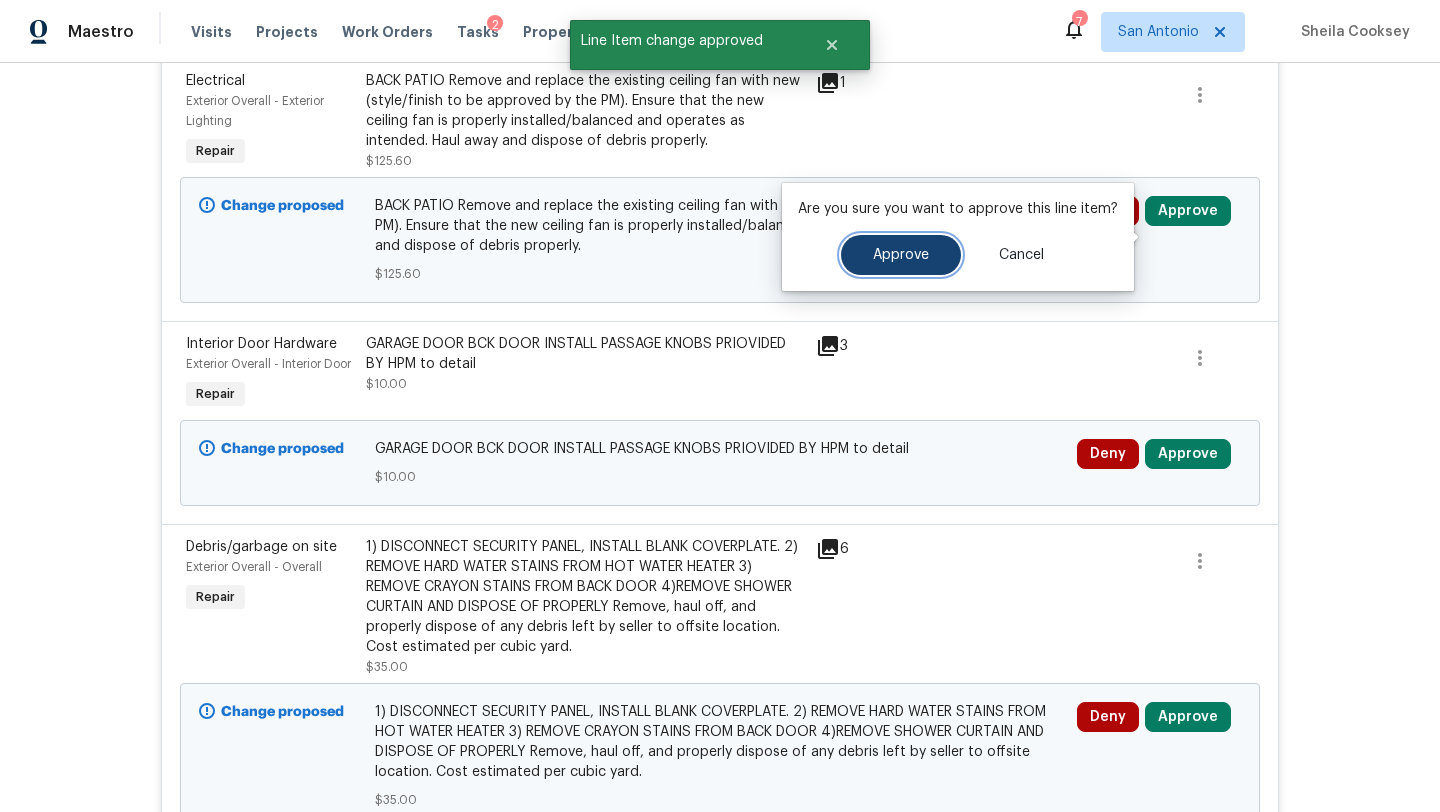 click on "Approve" at bounding box center [901, 255] 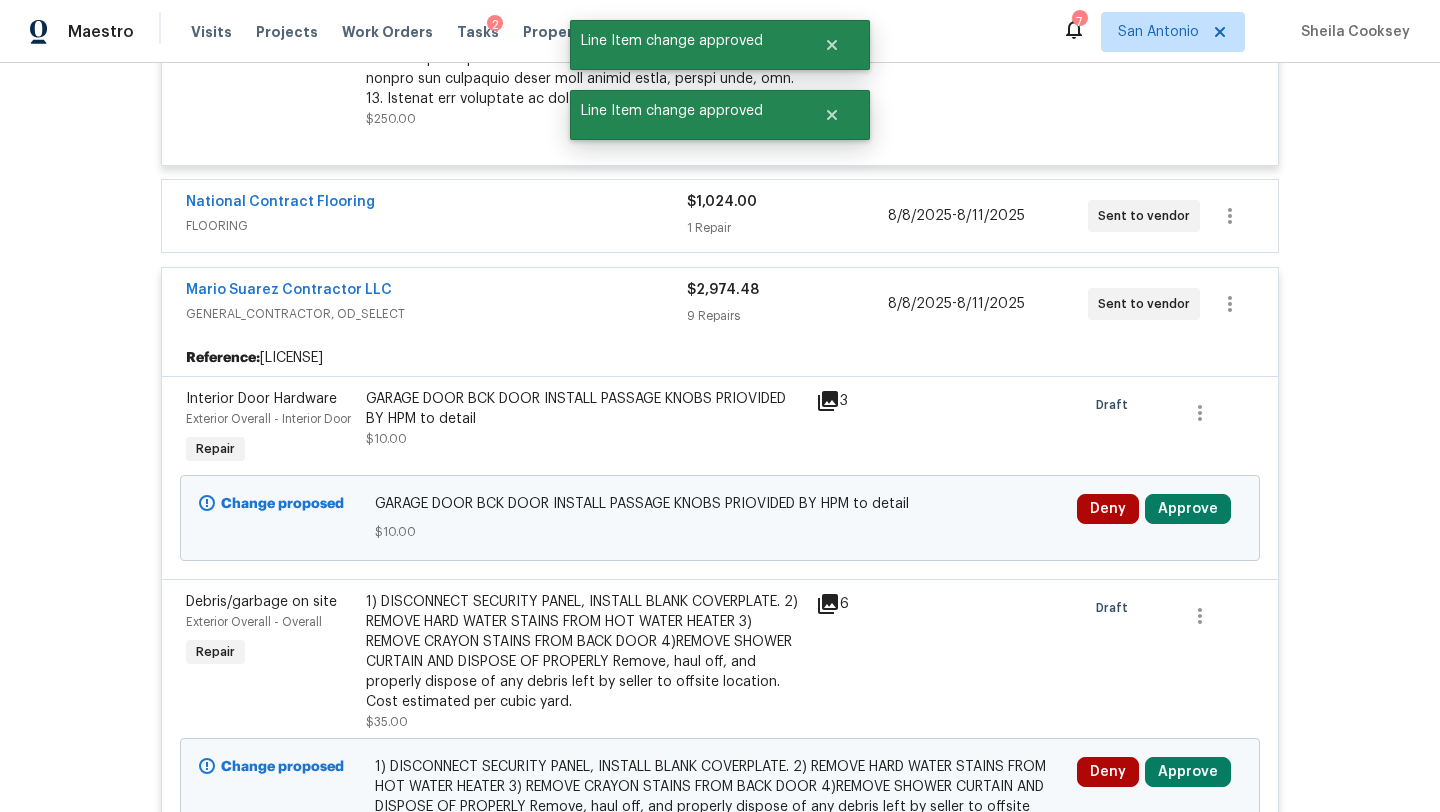 scroll, scrollTop: 2788, scrollLeft: 0, axis: vertical 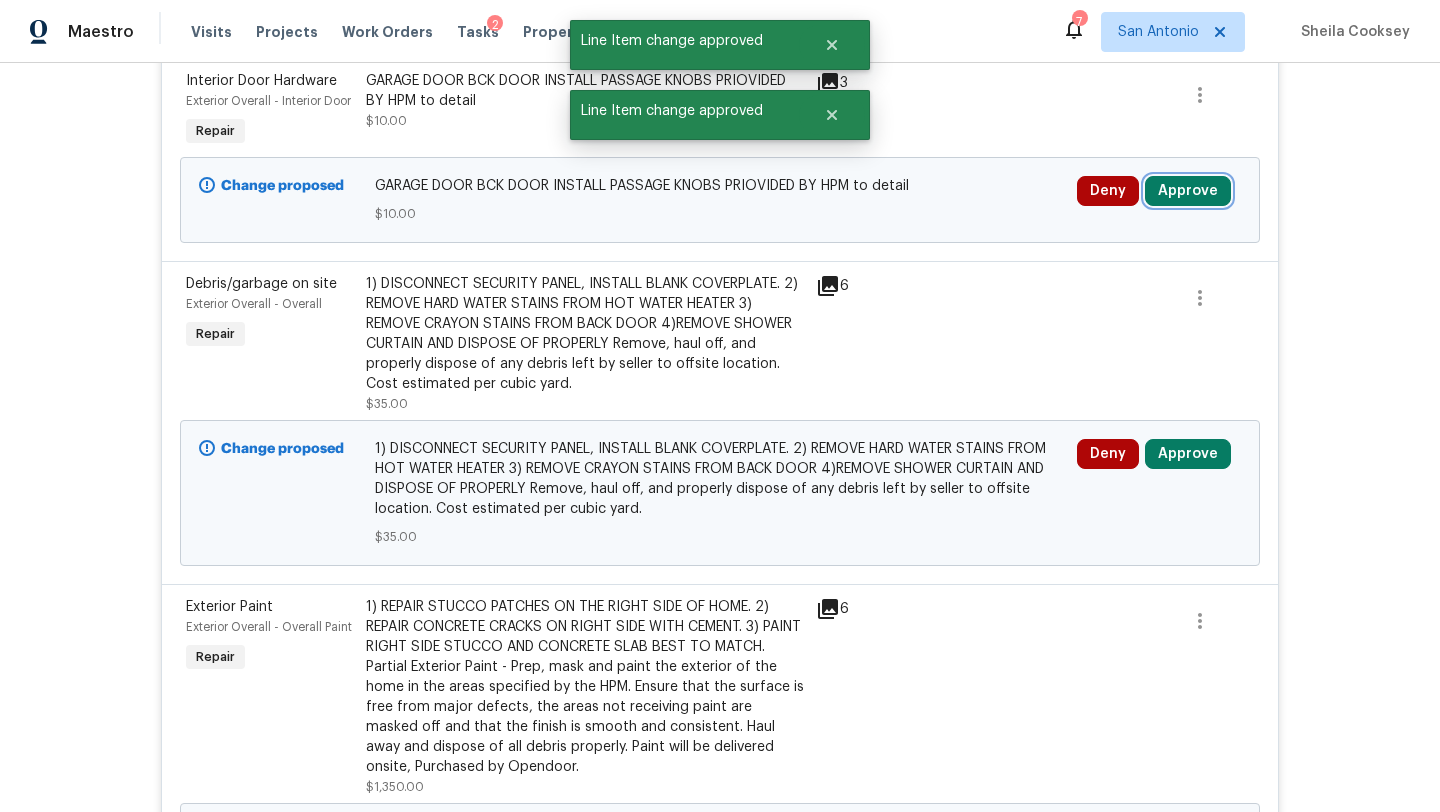 click on "Approve" at bounding box center (1188, 191) 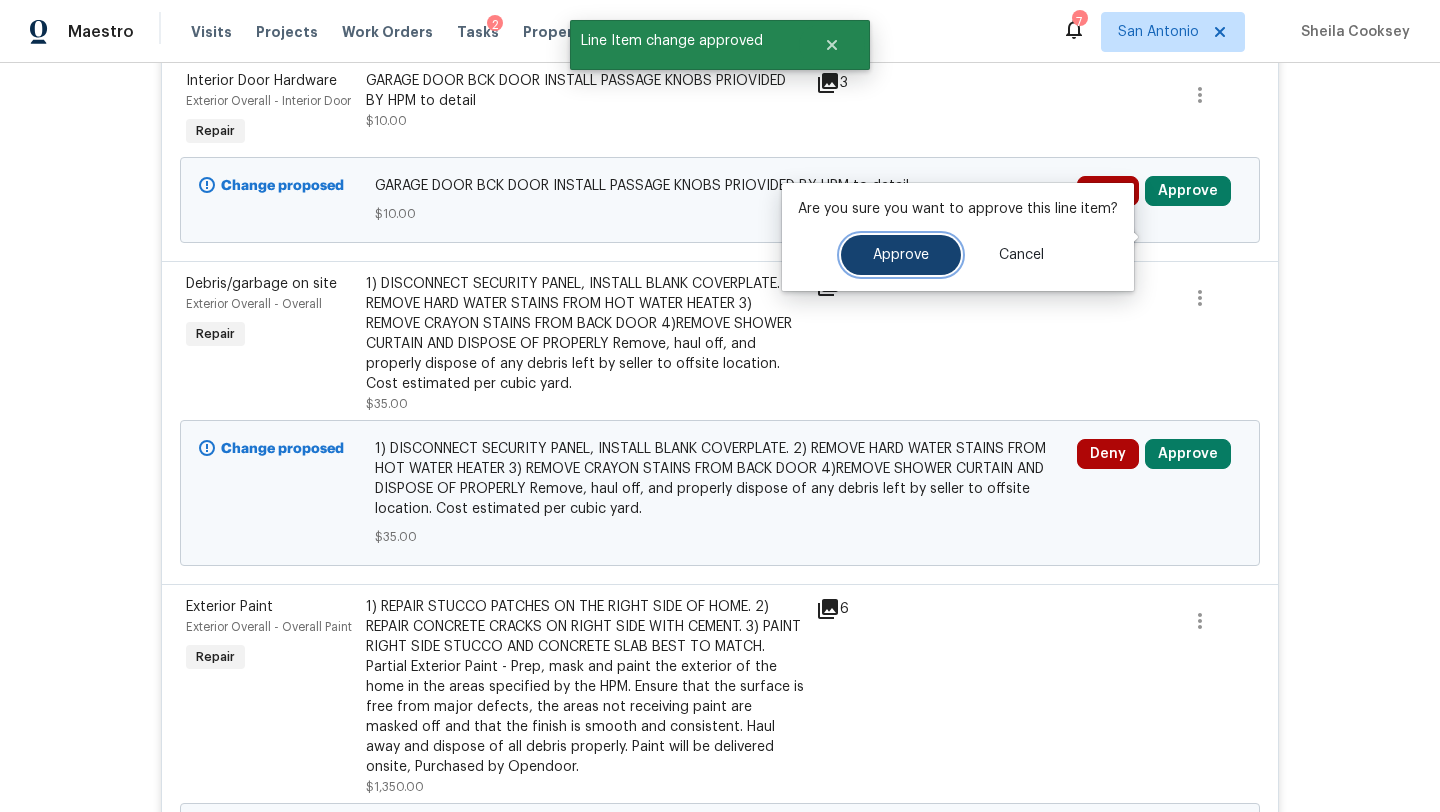 click on "Approve" at bounding box center (901, 255) 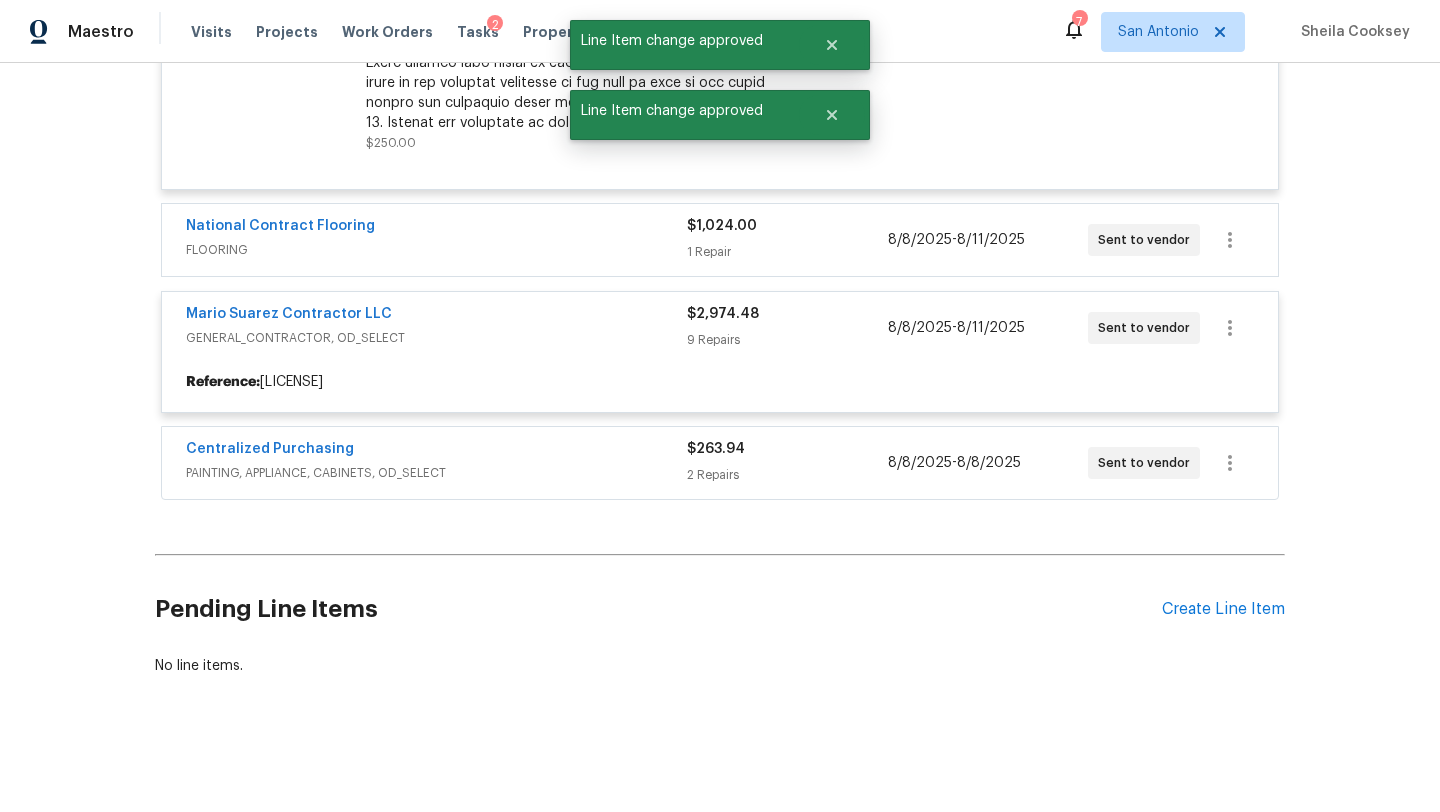 scroll, scrollTop: 2788, scrollLeft: 0, axis: vertical 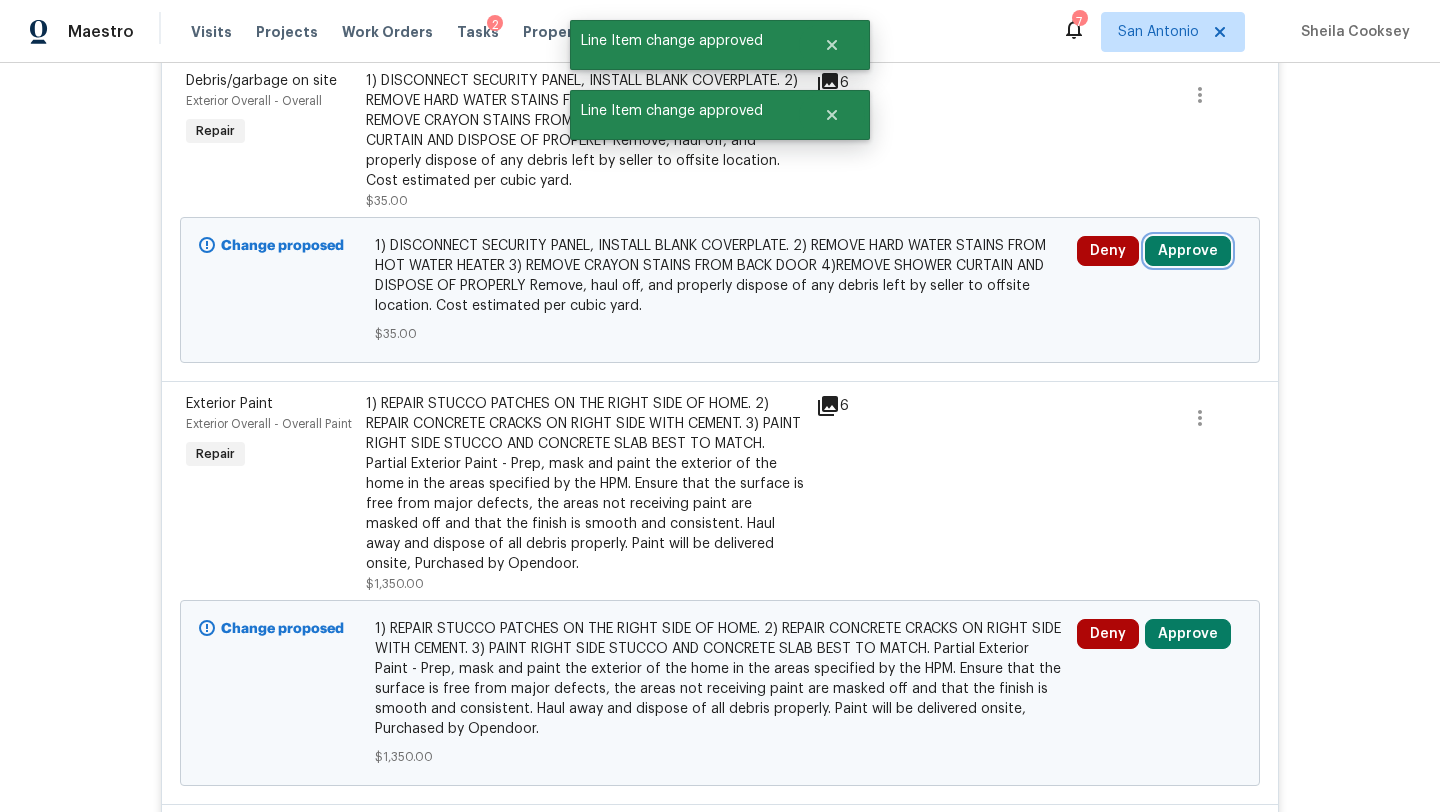 click on "Approve" at bounding box center [1188, 251] 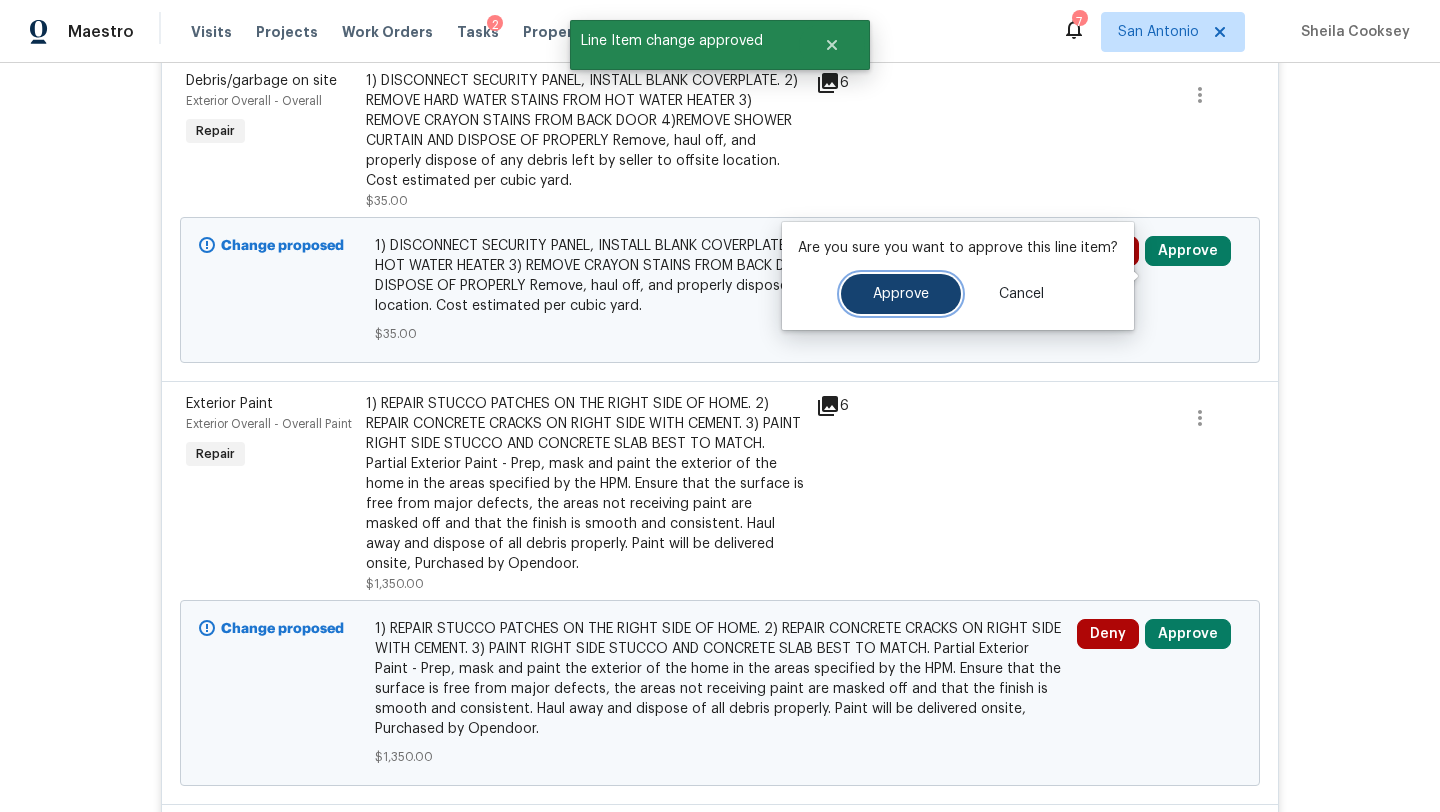 click on "Approve" at bounding box center (901, 294) 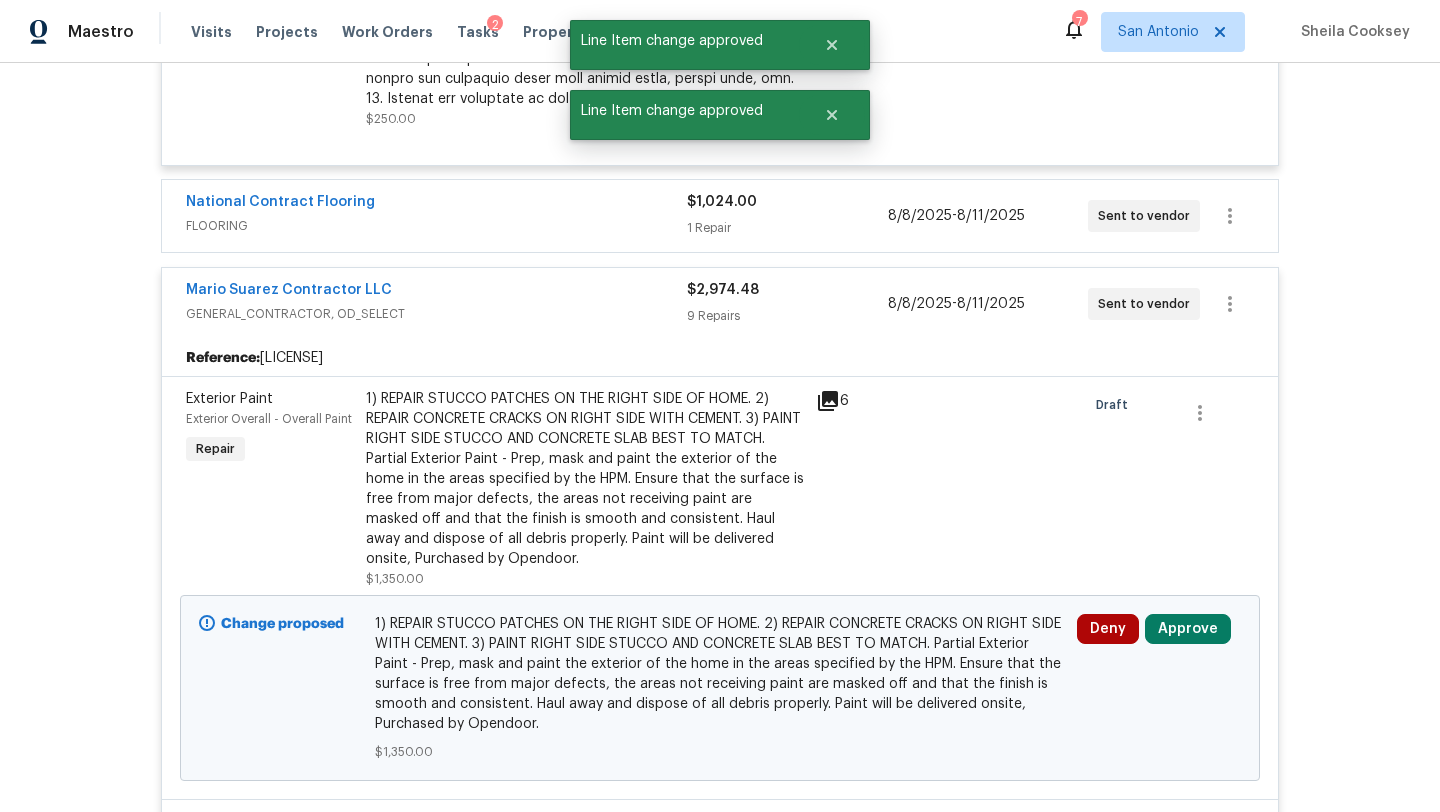 scroll, scrollTop: 2788, scrollLeft: 0, axis: vertical 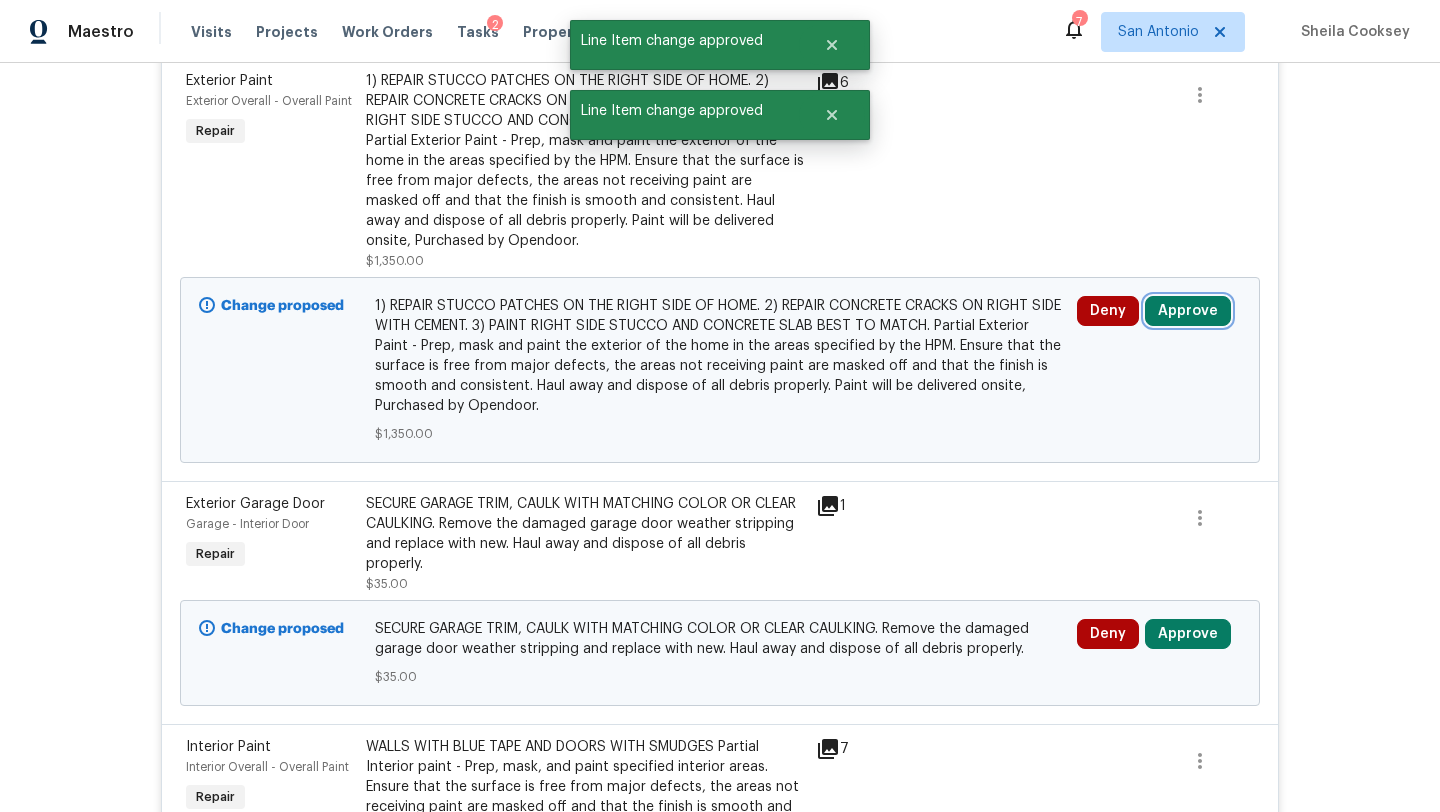 click on "Approve" at bounding box center [1188, 311] 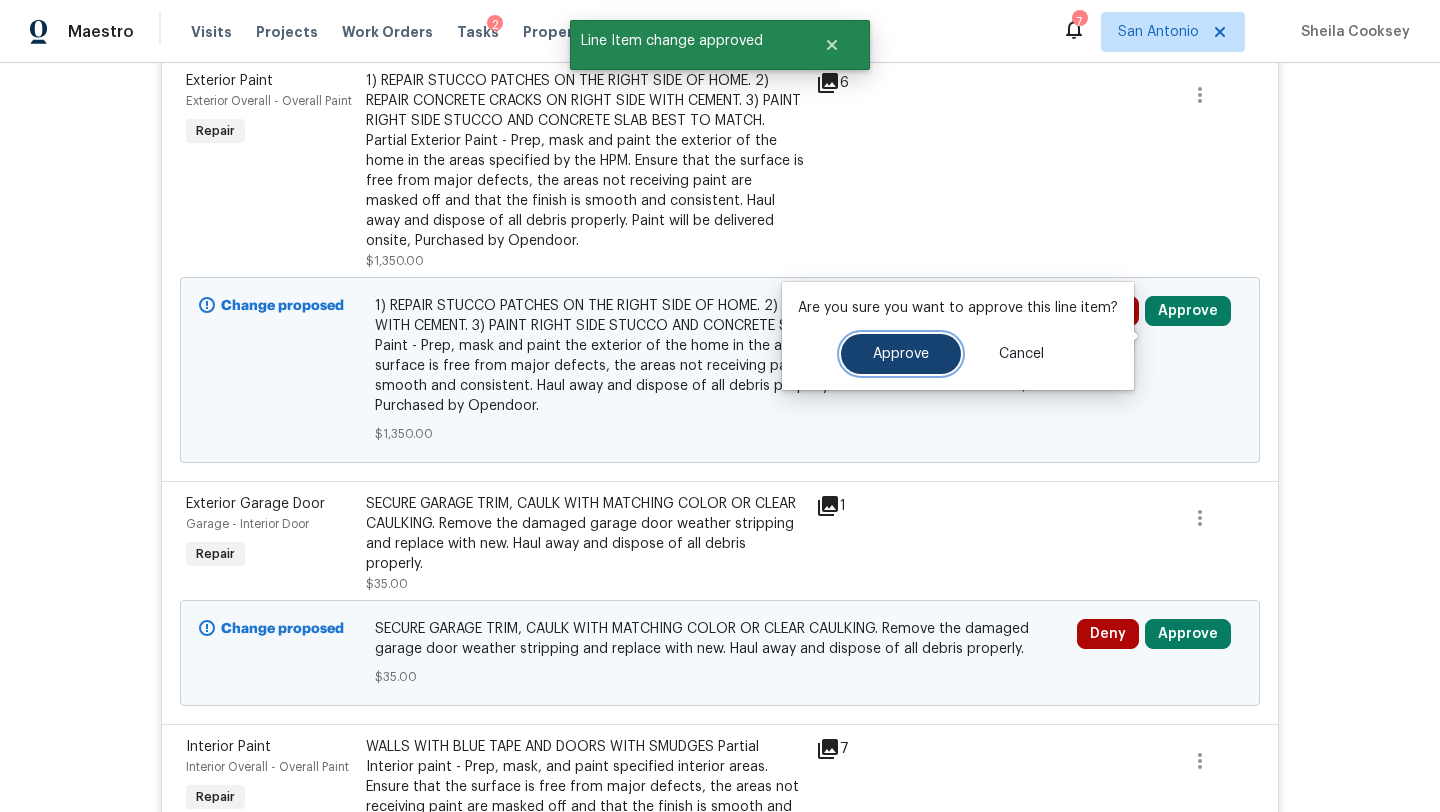 click on "Approve" at bounding box center [901, 354] 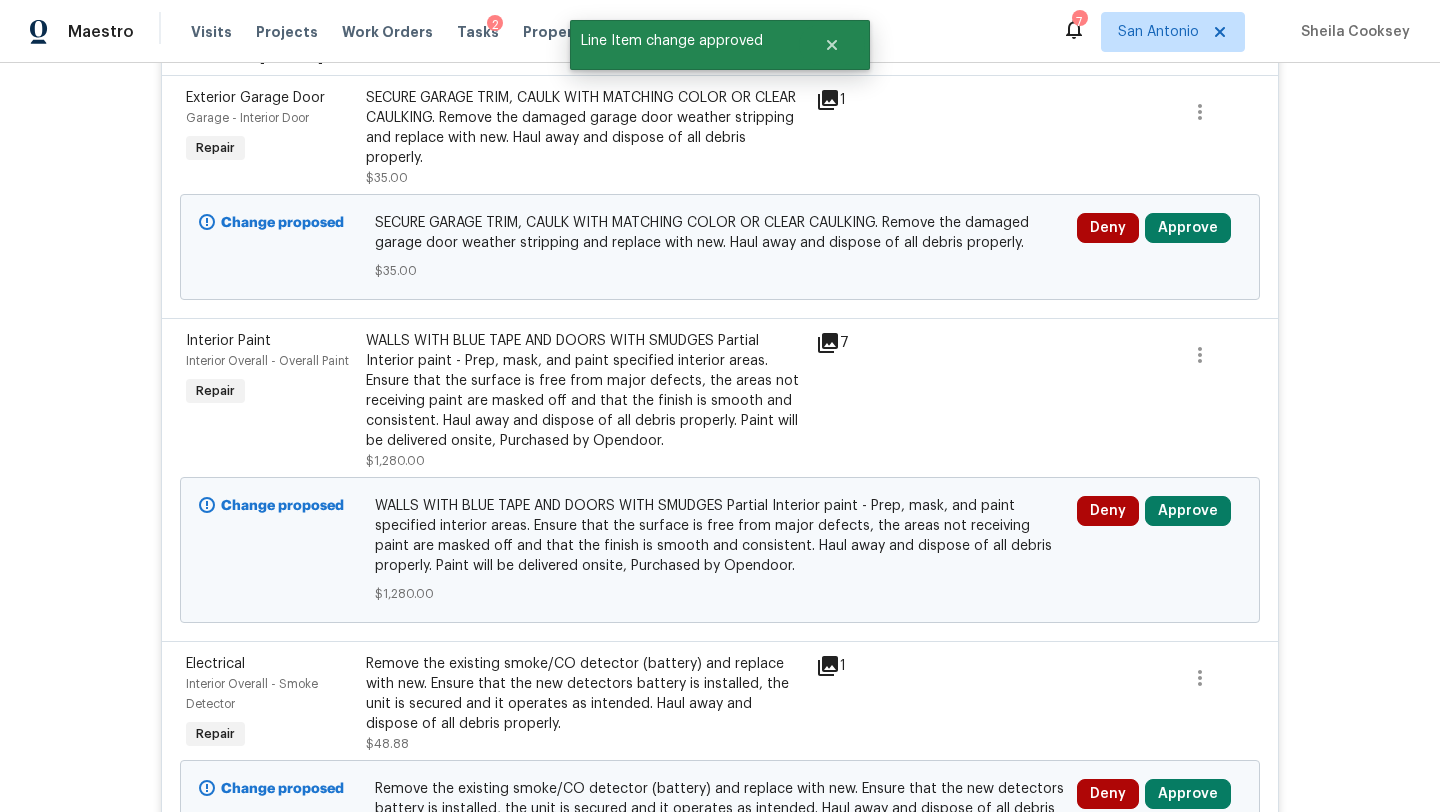 scroll, scrollTop: 2769, scrollLeft: 0, axis: vertical 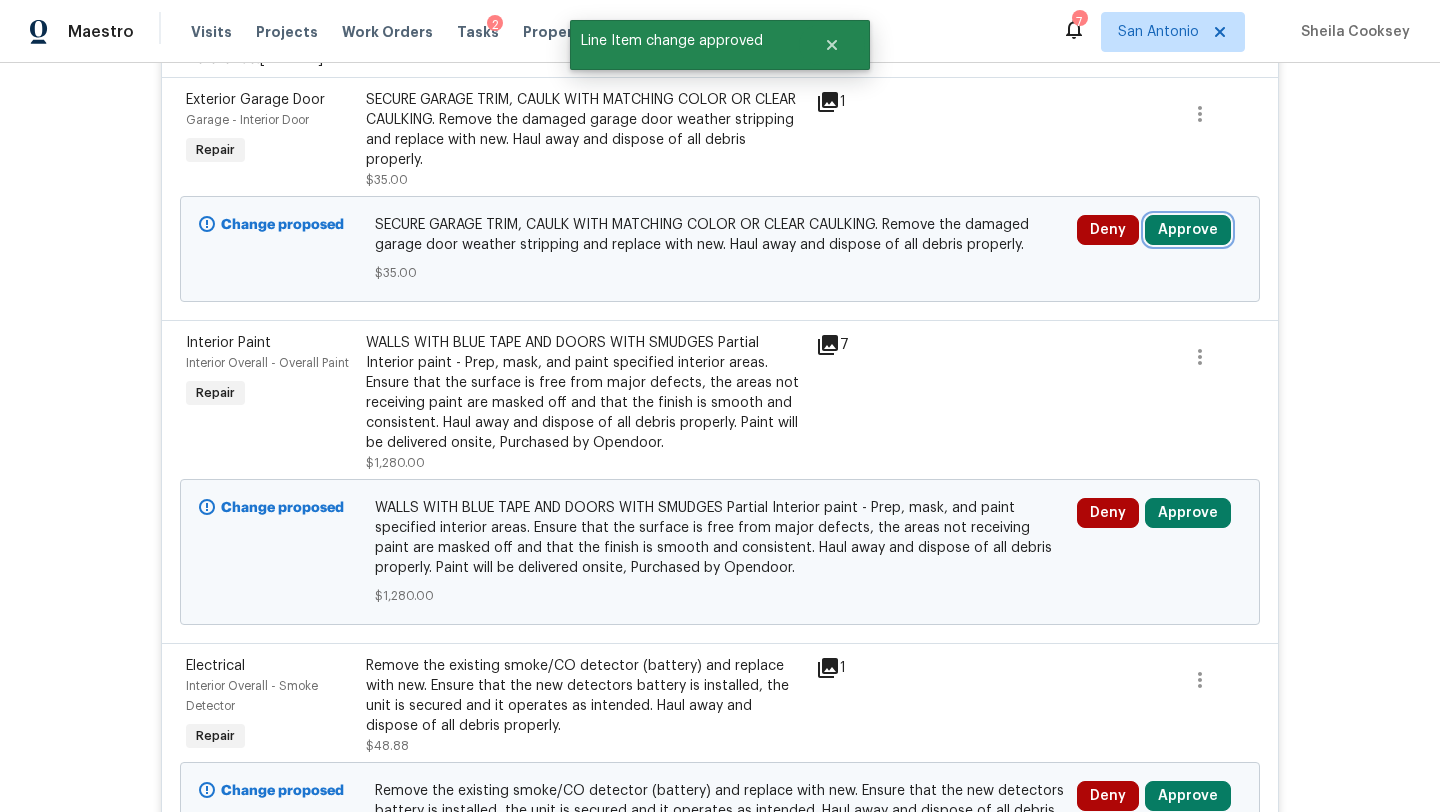 click on "Approve" at bounding box center [1188, 230] 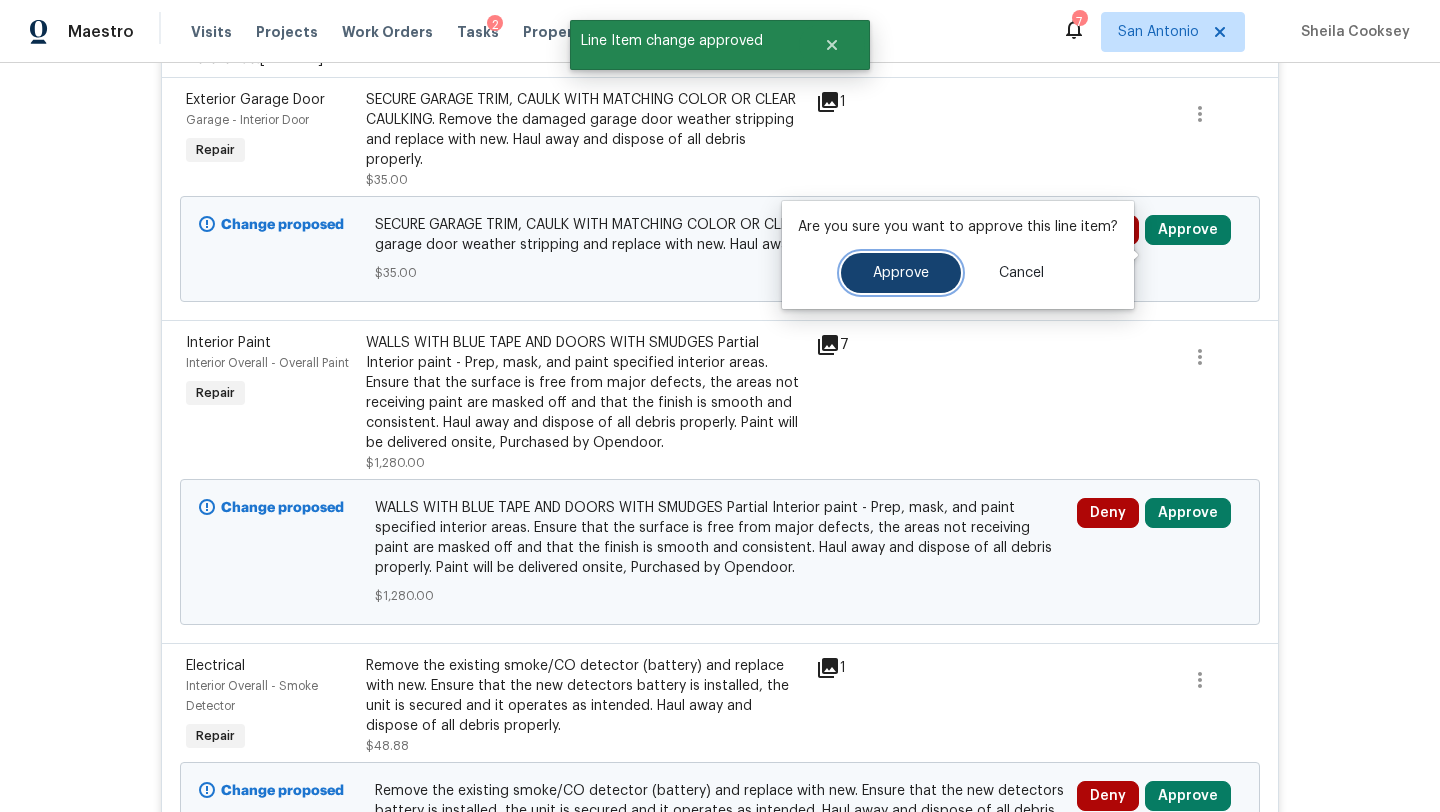 click on "Approve" at bounding box center (901, 273) 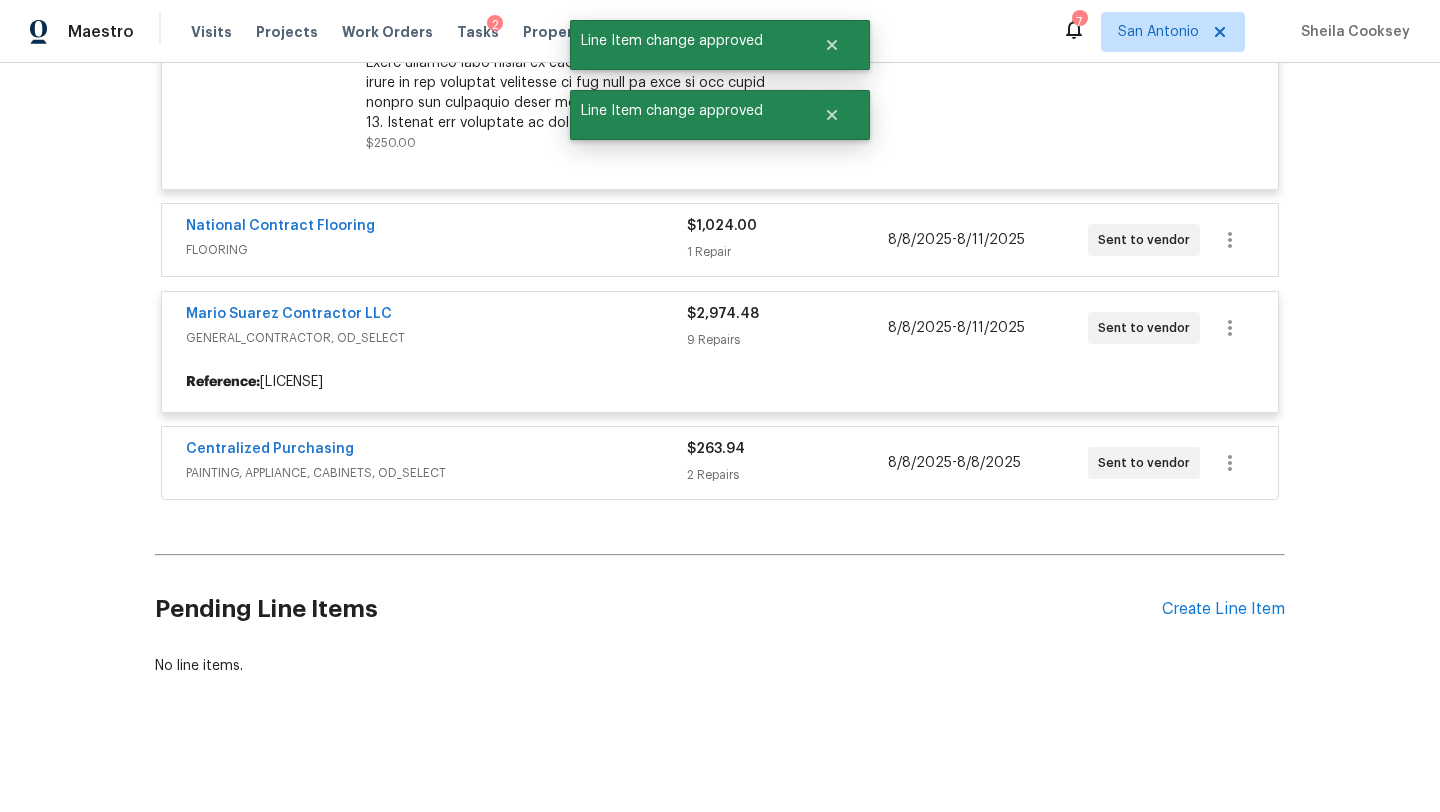 scroll, scrollTop: 2769, scrollLeft: 0, axis: vertical 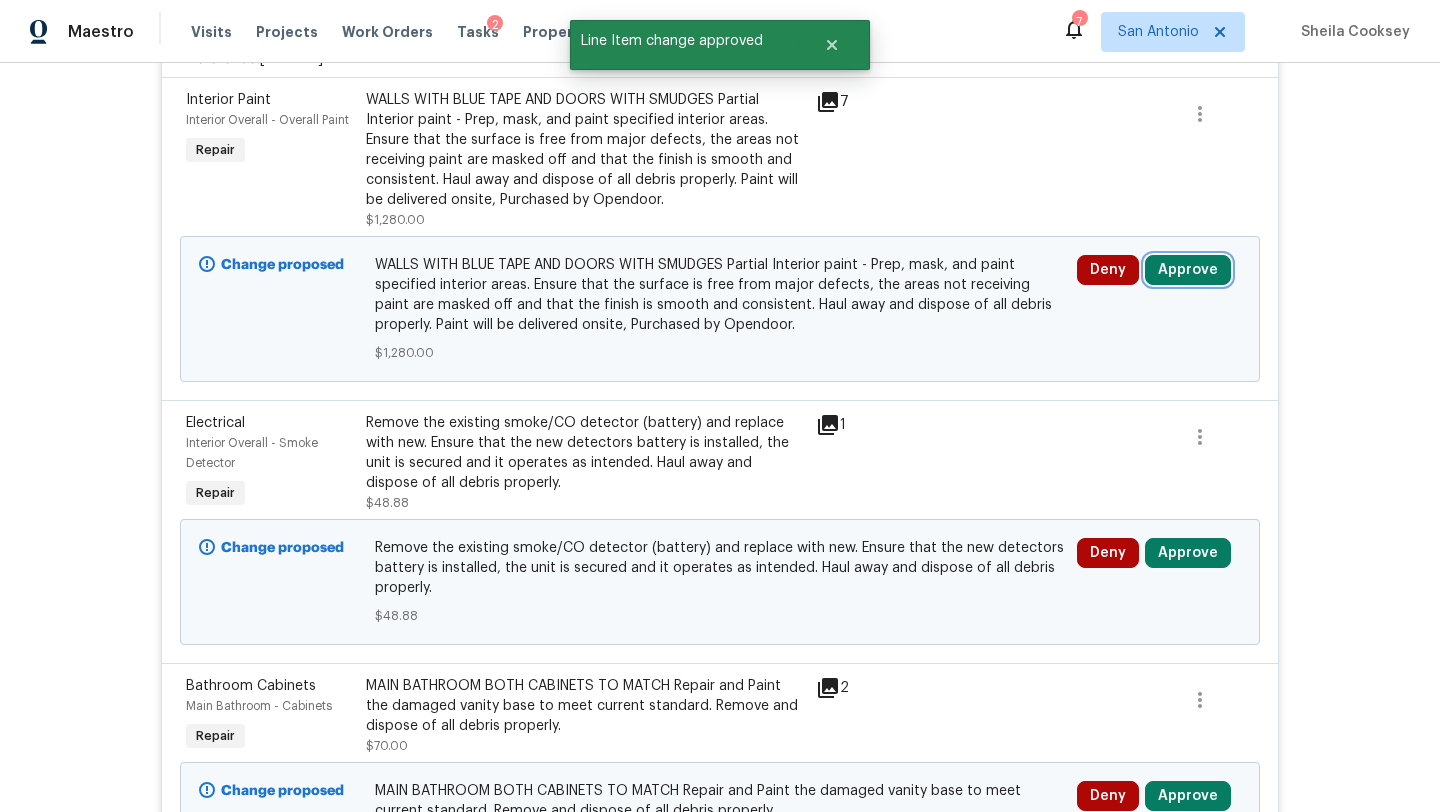 click on "Approve" at bounding box center [1188, 270] 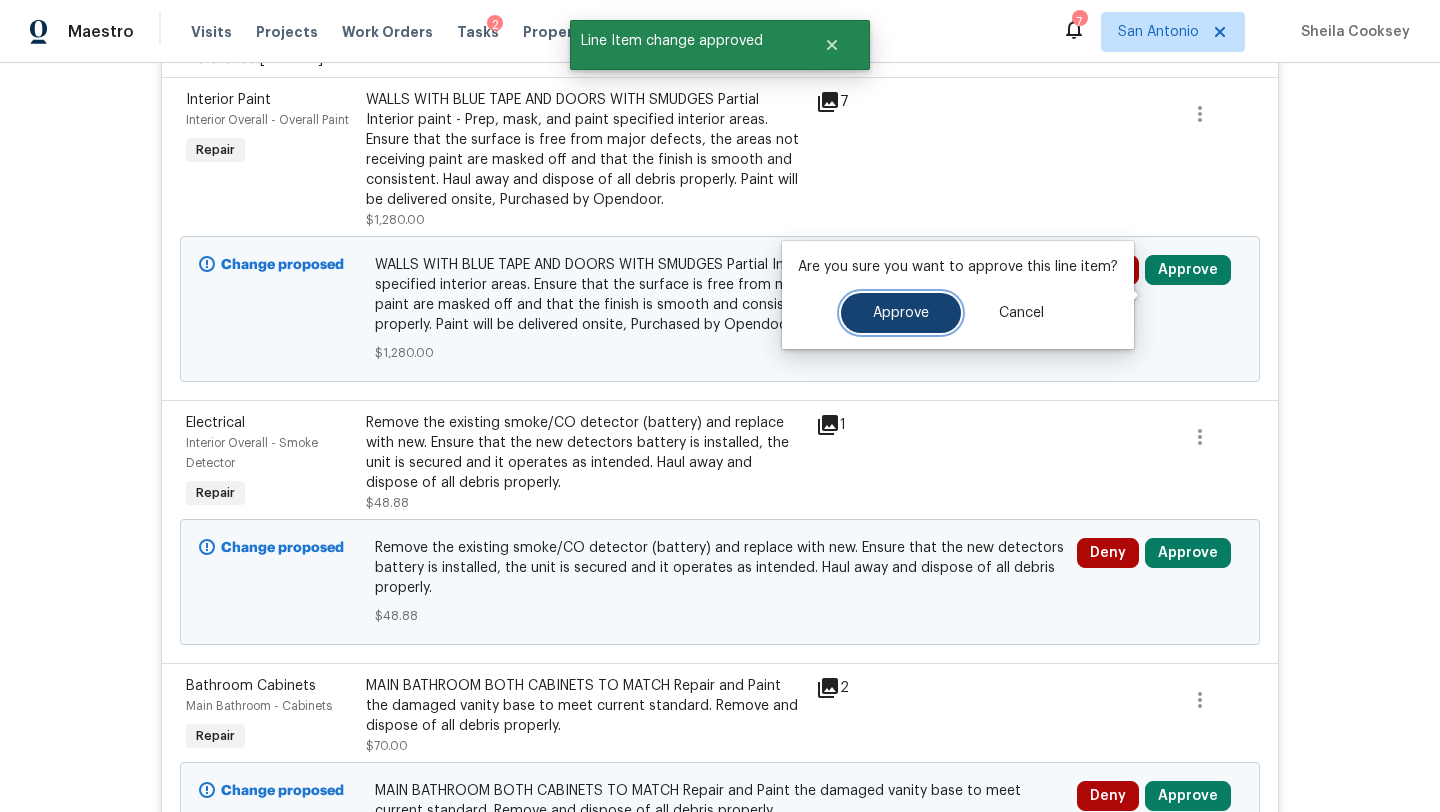 click on "Approve" at bounding box center [901, 313] 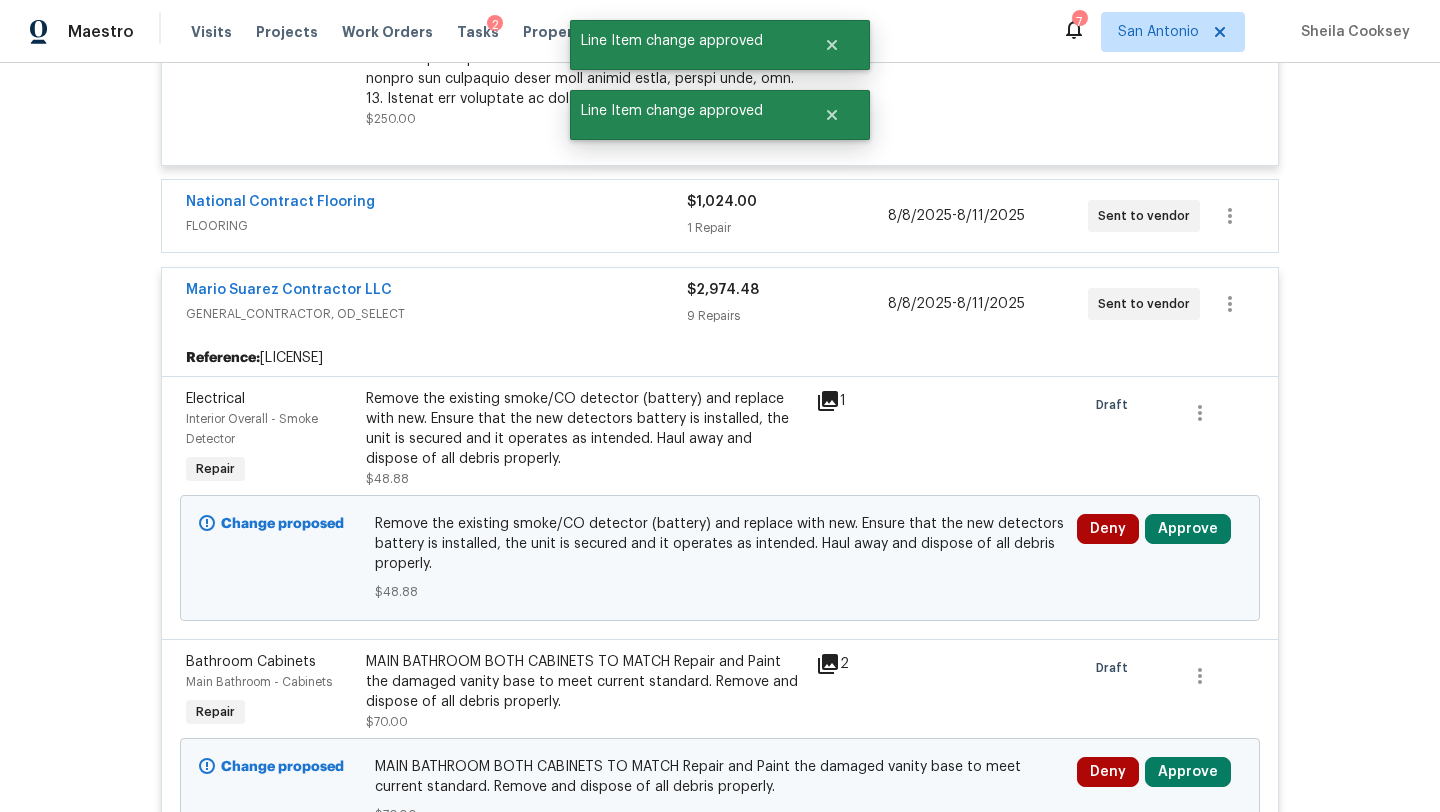 scroll, scrollTop: 2769, scrollLeft: 0, axis: vertical 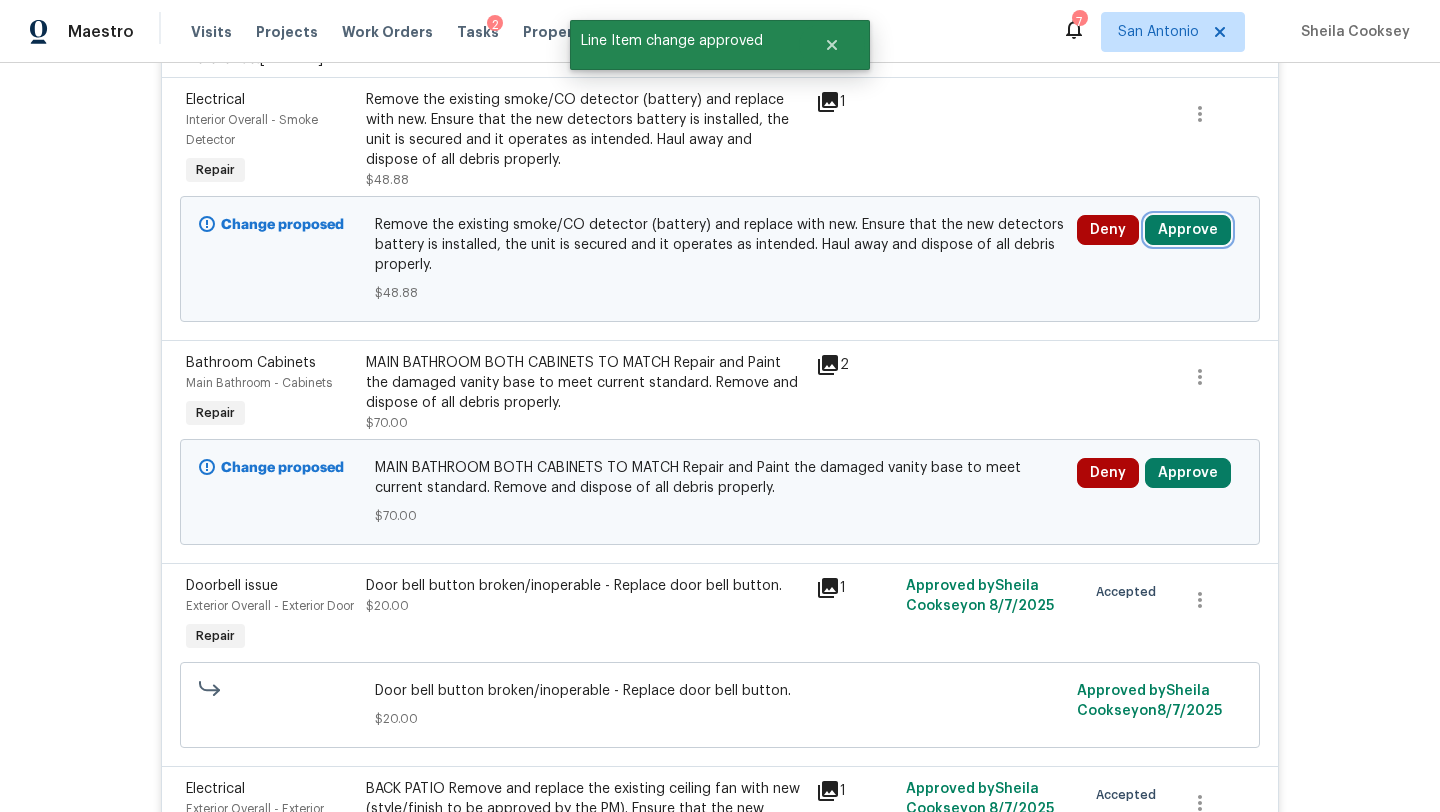 click on "Approve" at bounding box center (1188, 230) 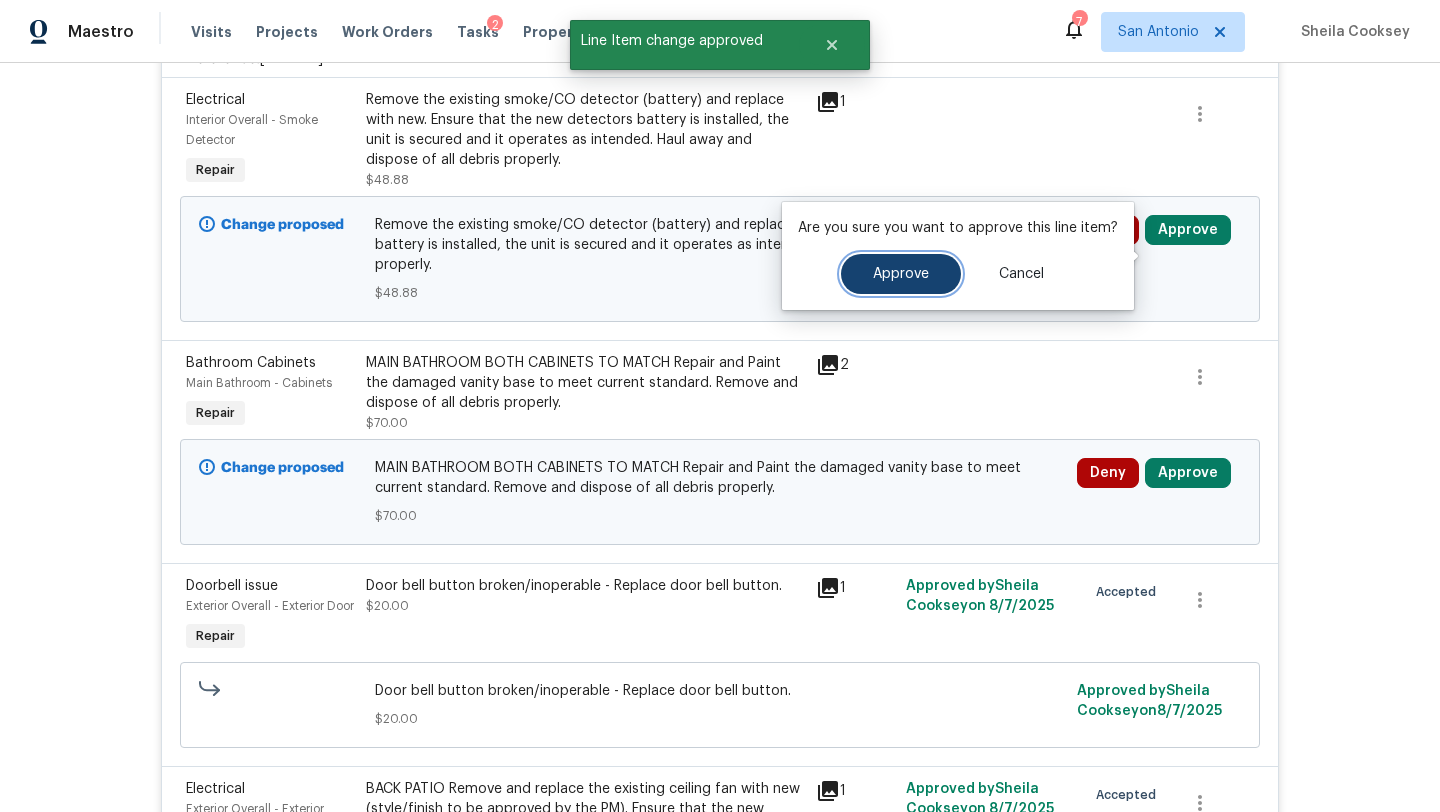 click on "Approve" at bounding box center (901, 274) 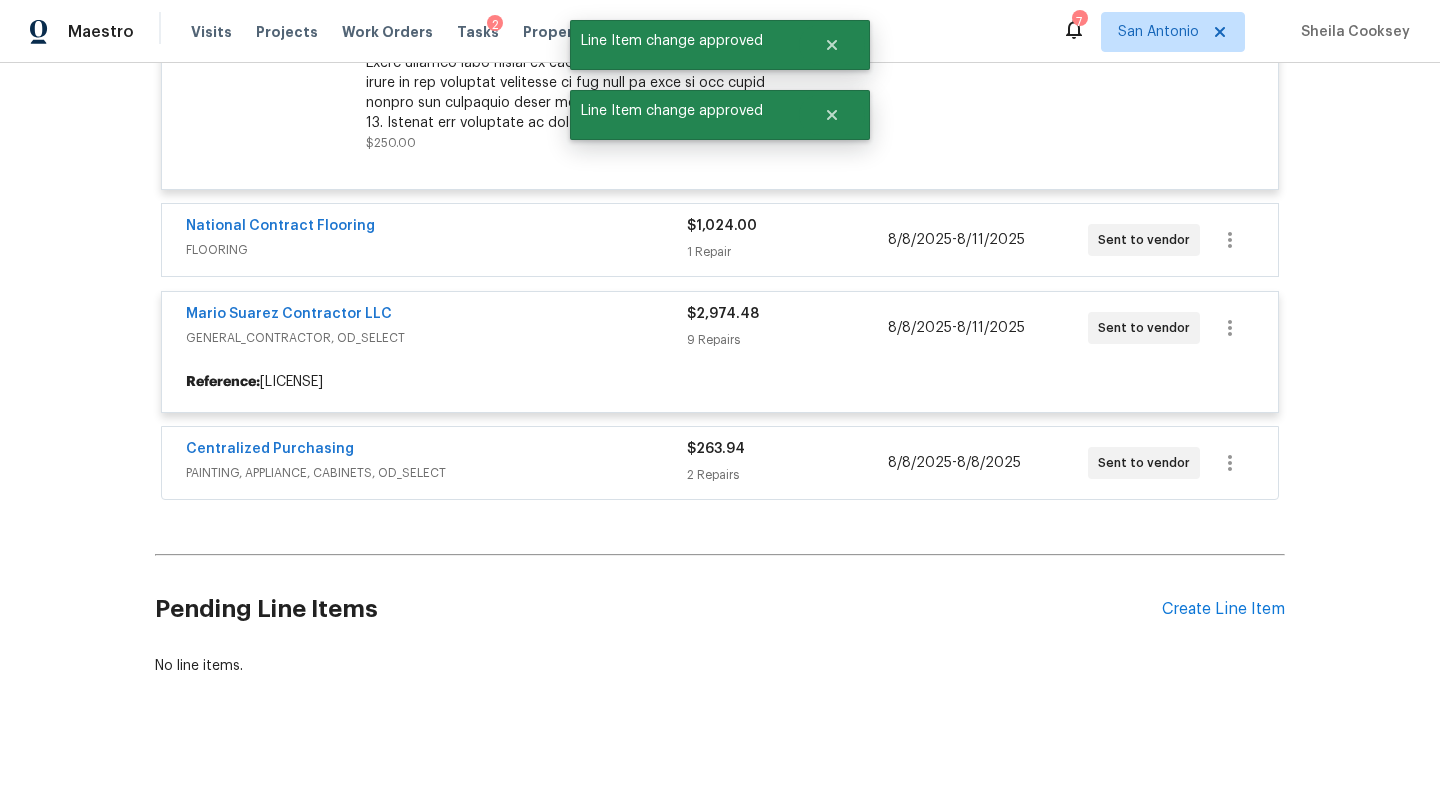 scroll, scrollTop: 2769, scrollLeft: 0, axis: vertical 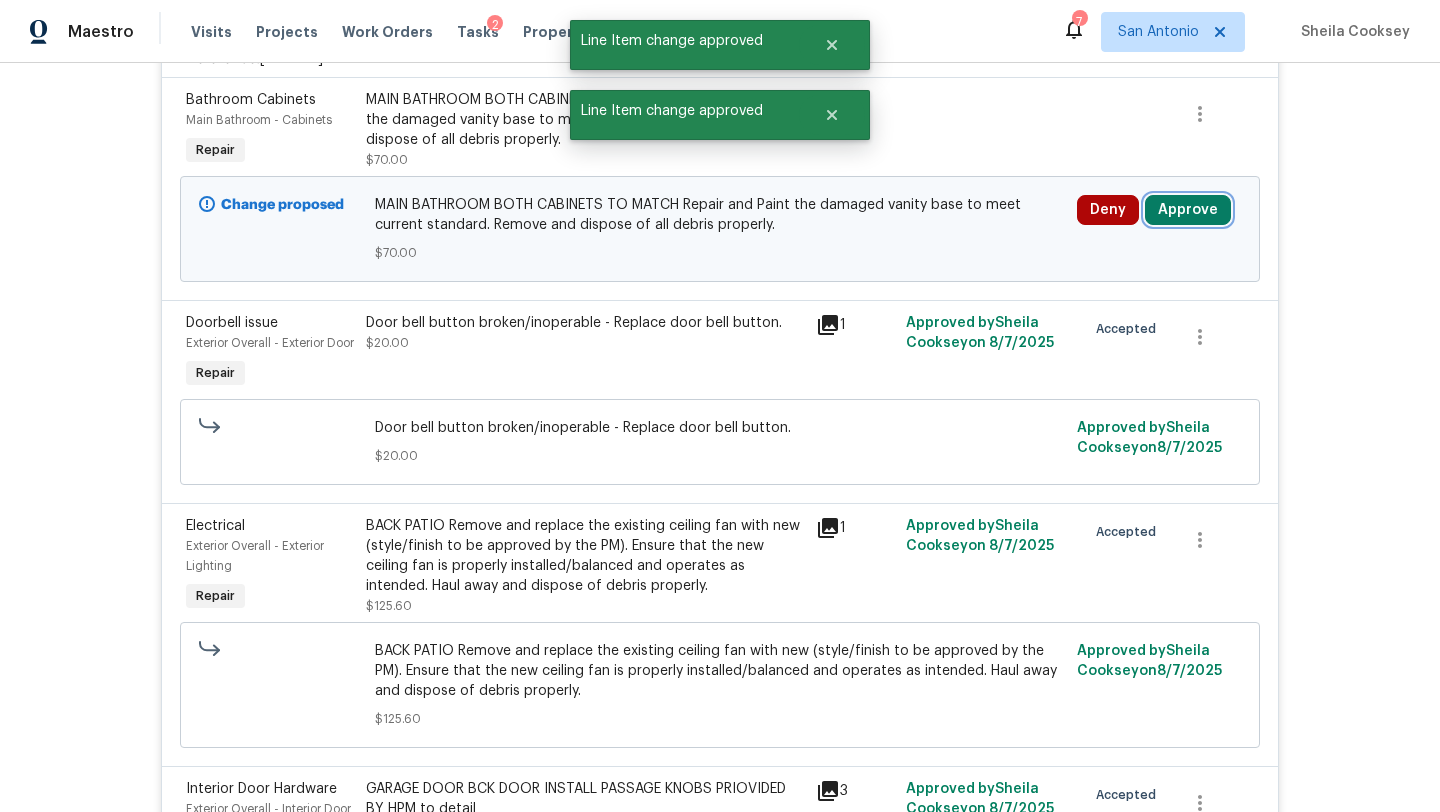 click on "Approve" at bounding box center (1188, 210) 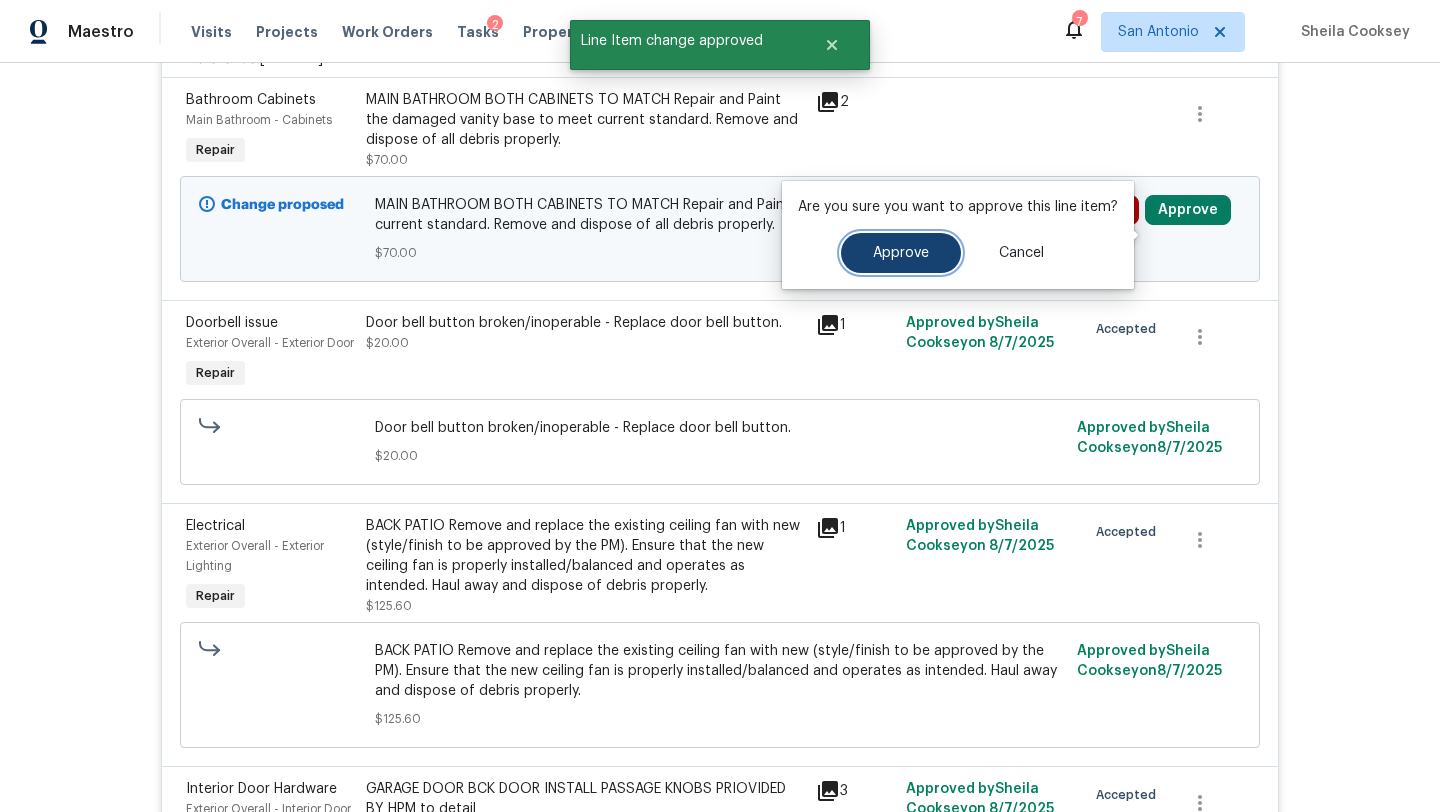 click on "Approve" at bounding box center [901, 253] 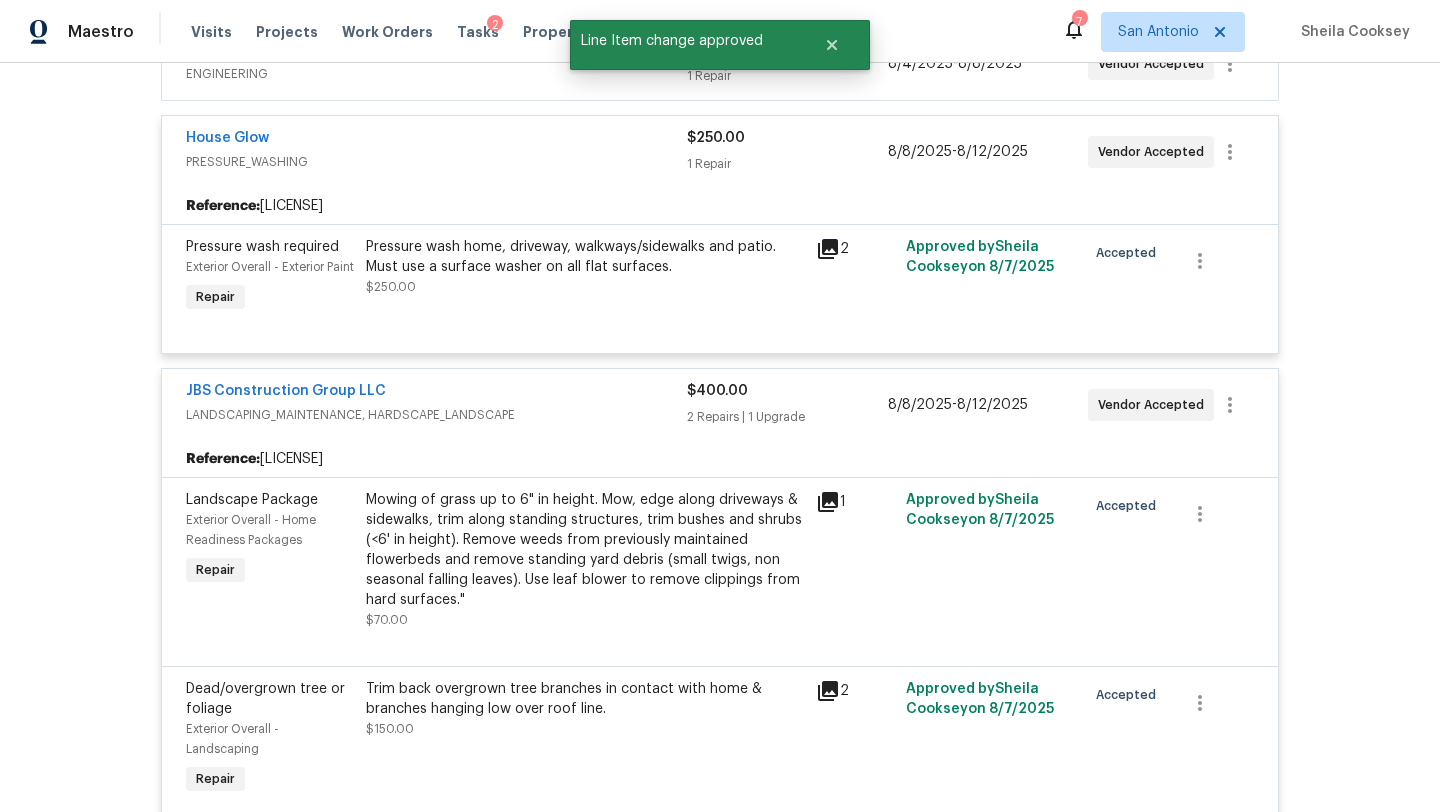scroll, scrollTop: 0, scrollLeft: 0, axis: both 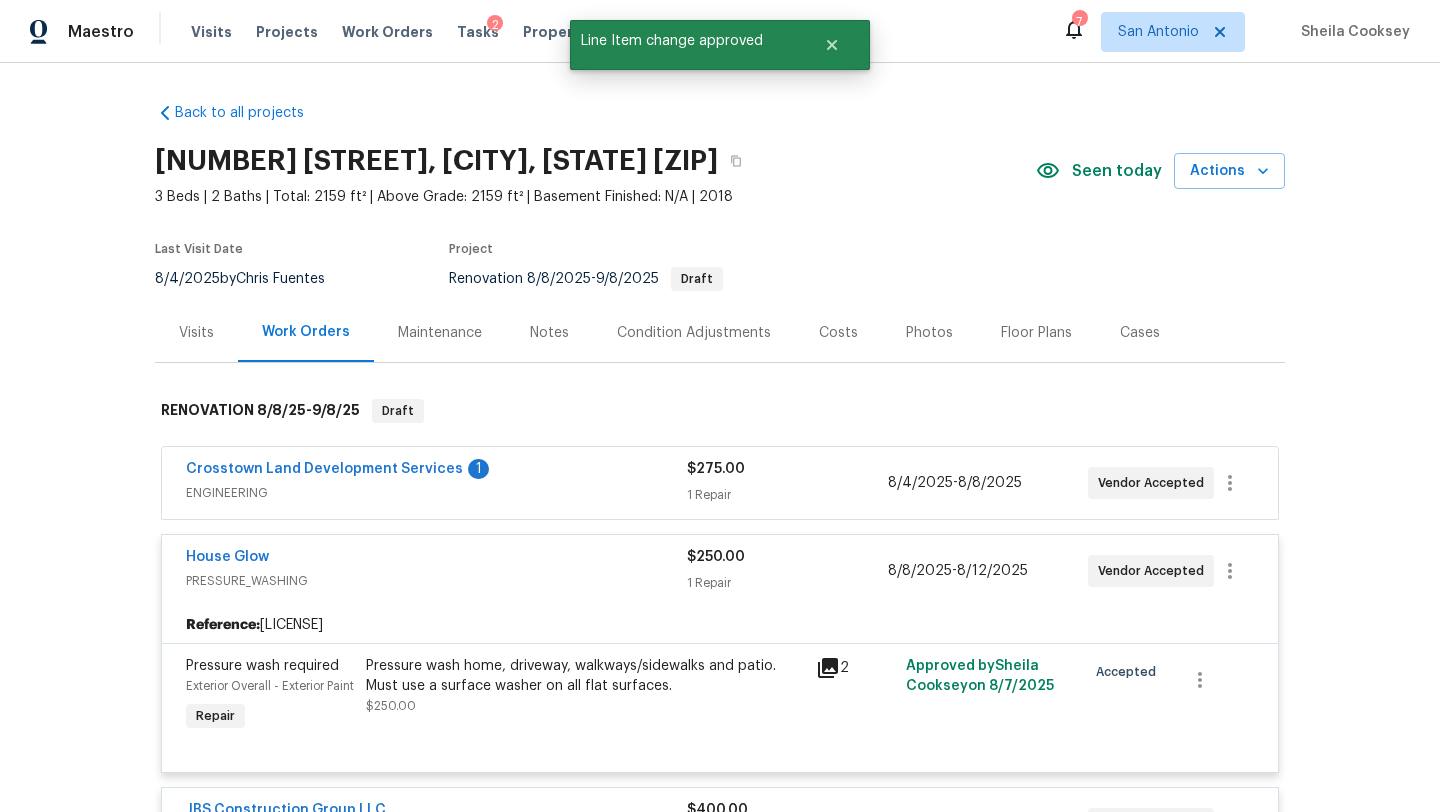 click on "Costs" at bounding box center (838, 333) 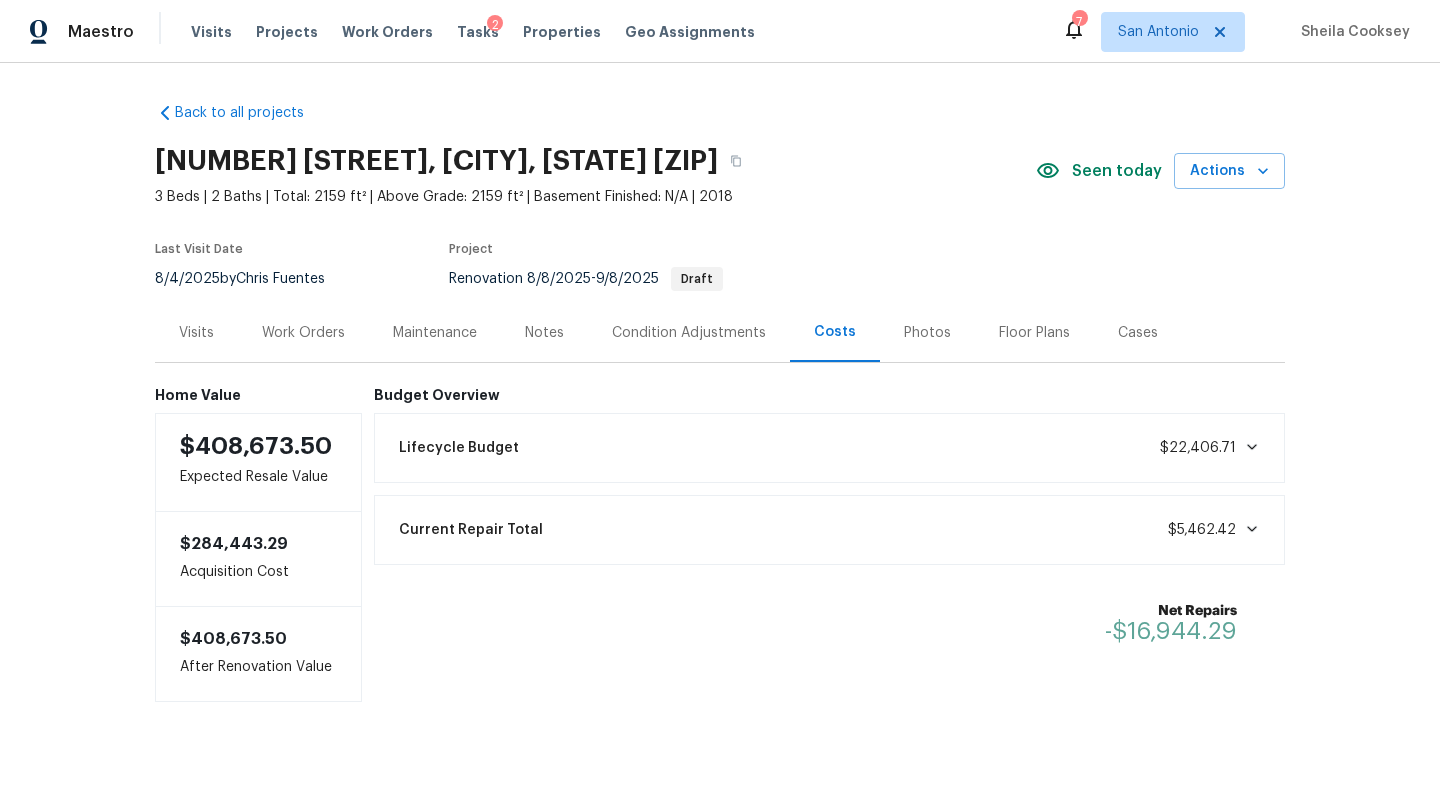 click on "Photos" at bounding box center [927, 333] 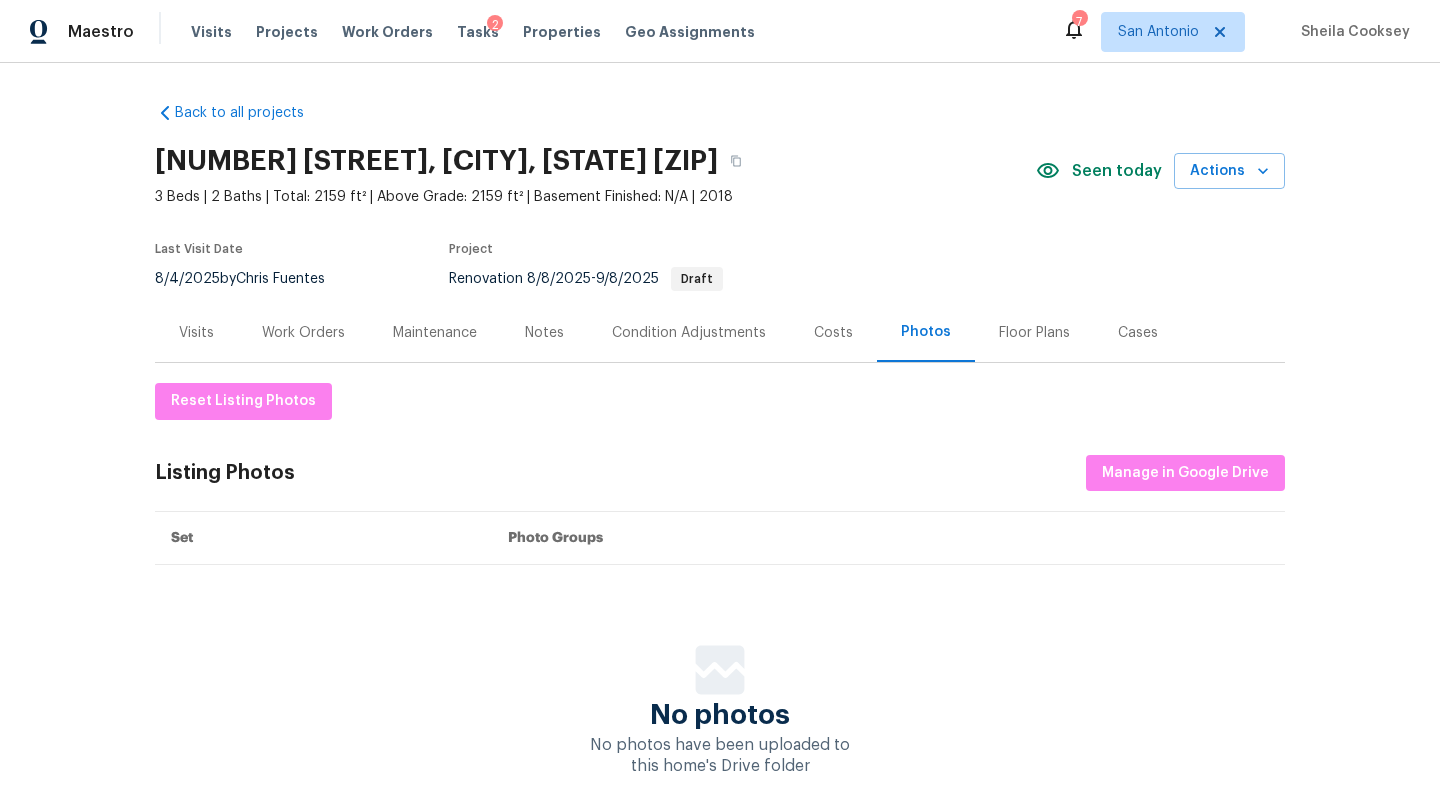 click on "Work Orders" at bounding box center (303, 333) 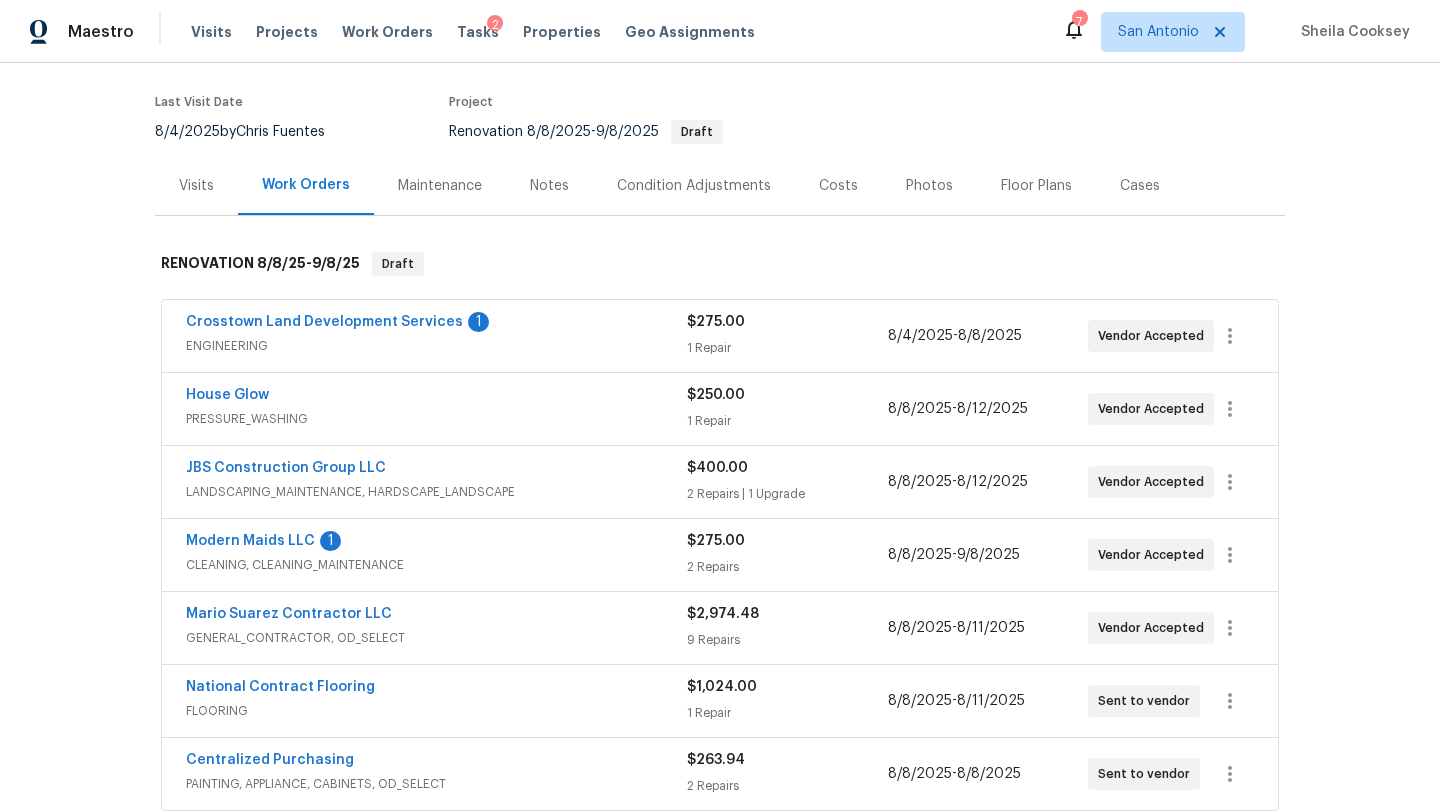 click on "Costs" at bounding box center [838, 186] 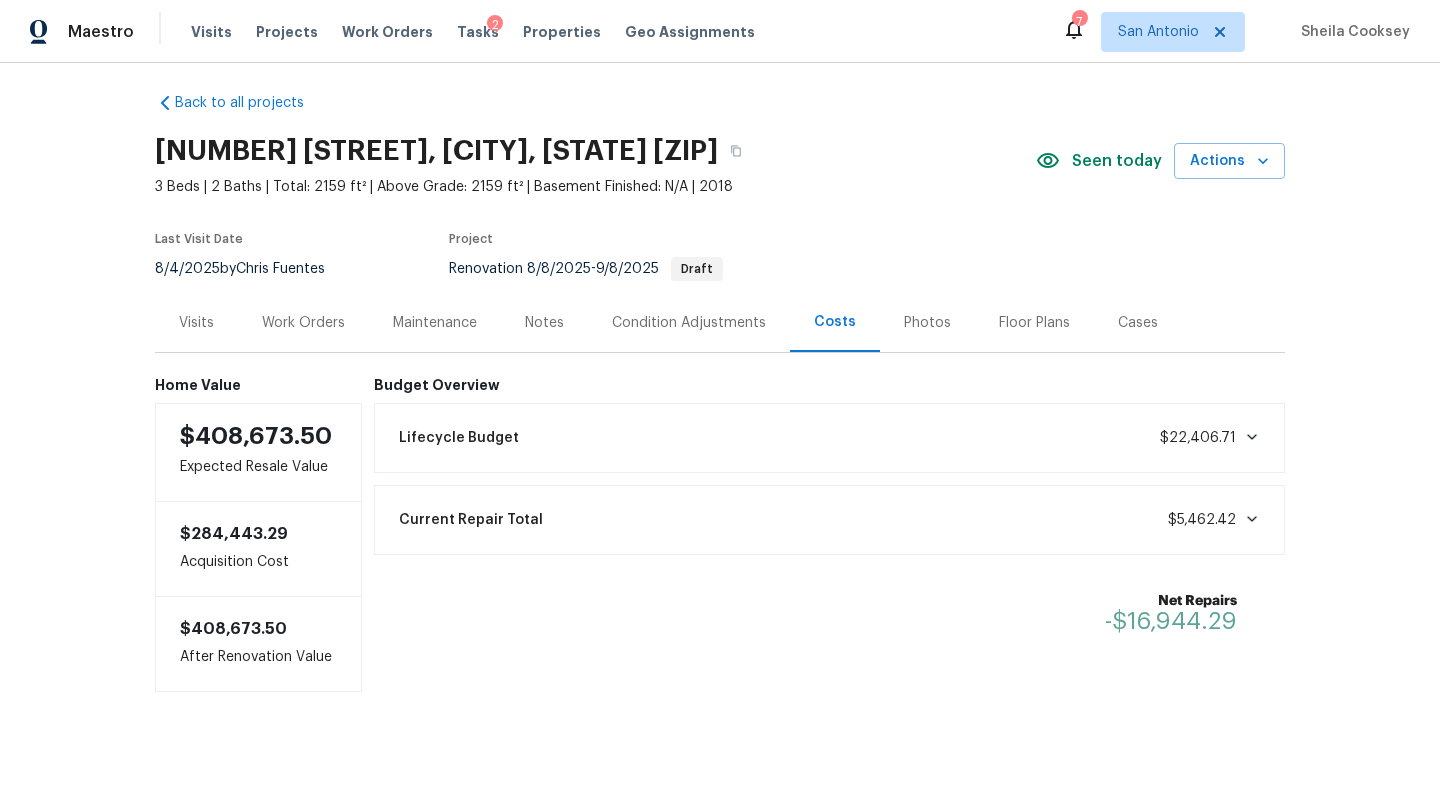 click on "Work Orders" at bounding box center (303, 323) 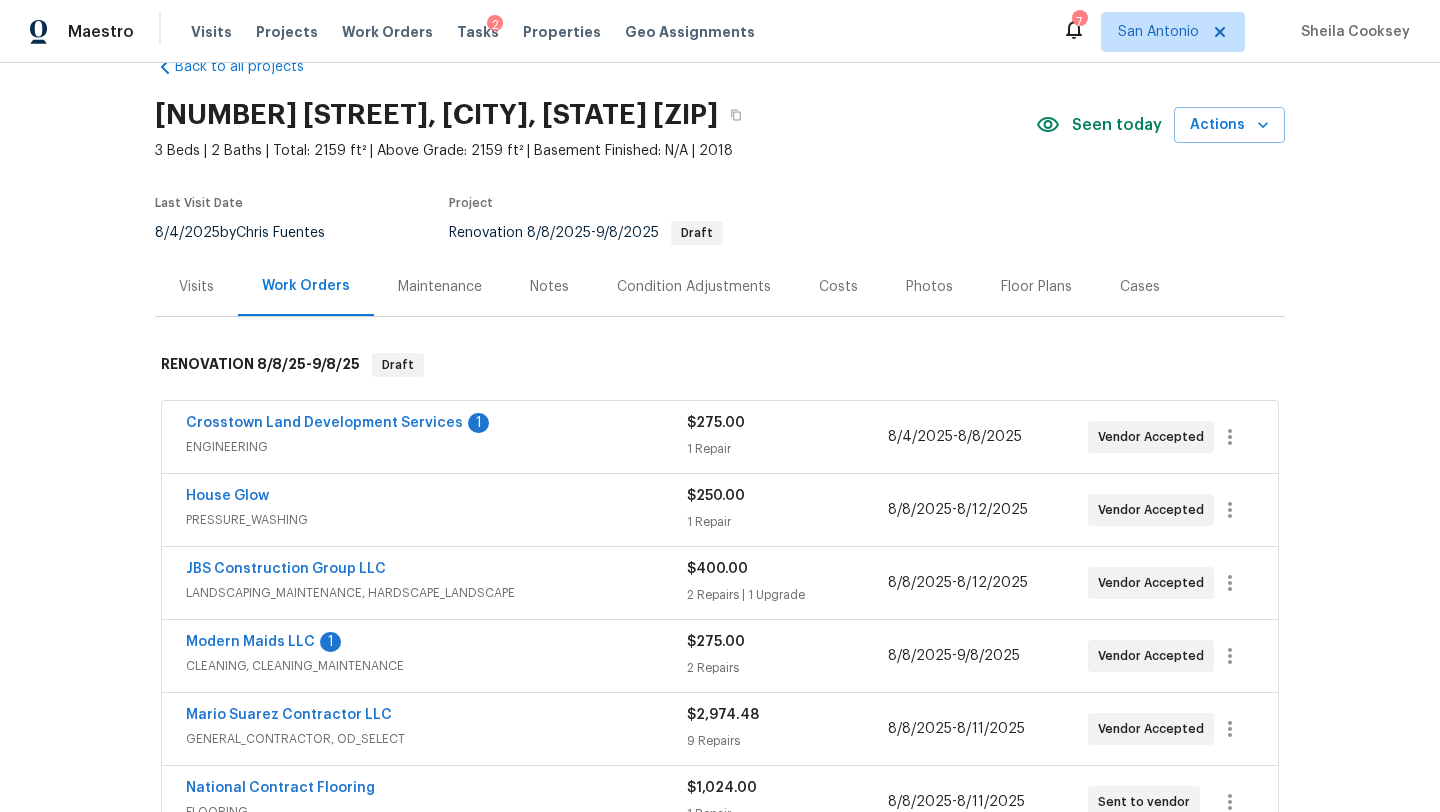 scroll, scrollTop: 0, scrollLeft: 0, axis: both 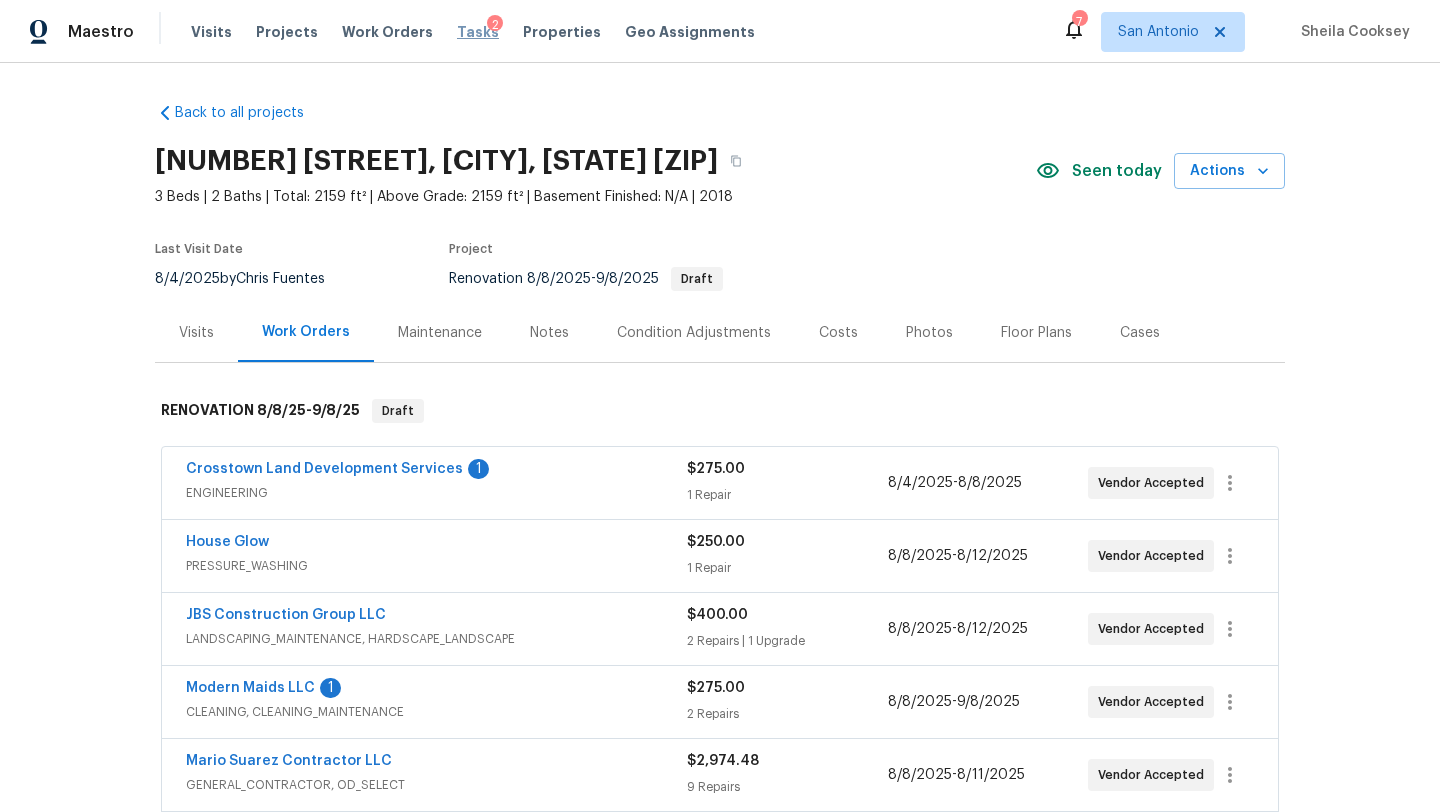 click on "Tasks" at bounding box center [478, 32] 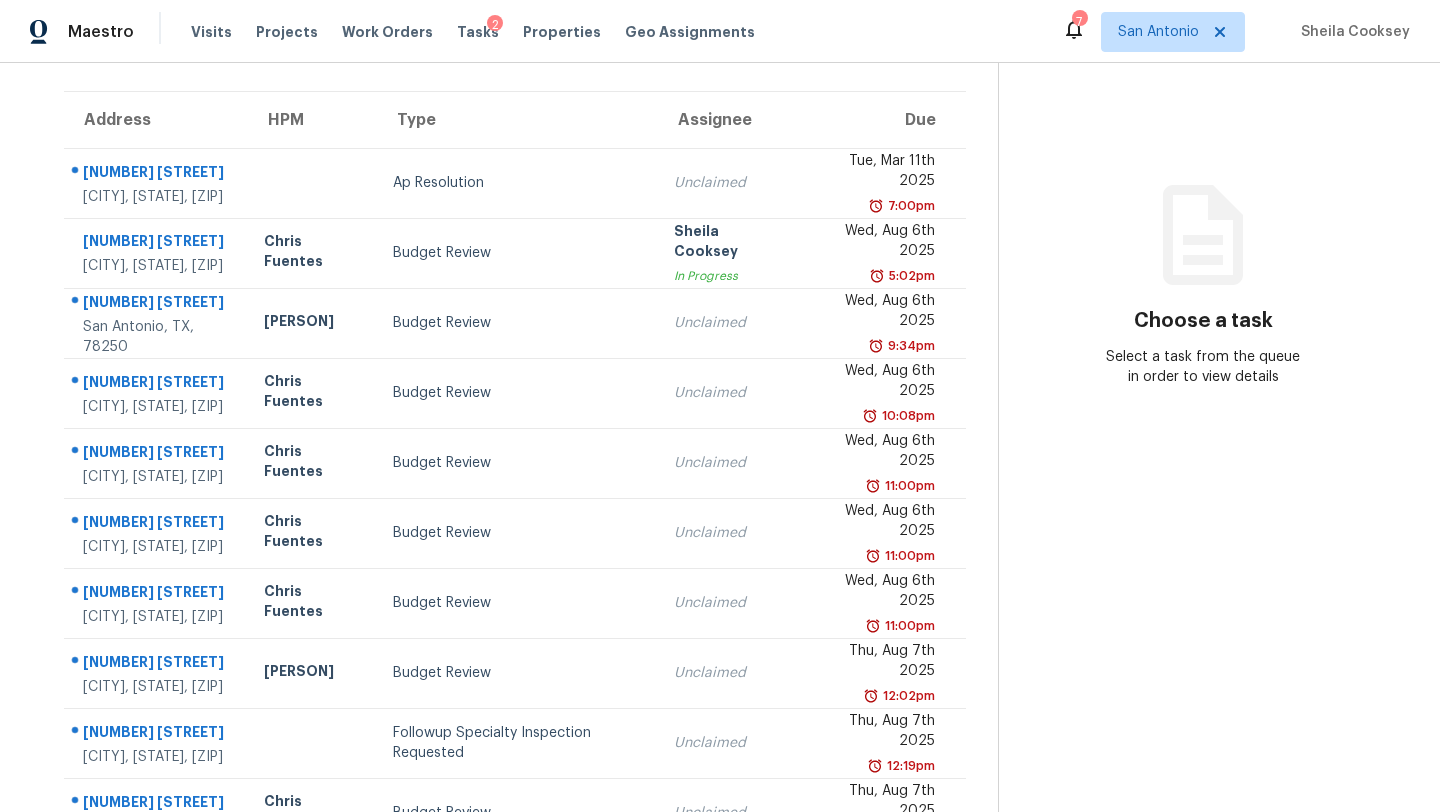 scroll, scrollTop: 156, scrollLeft: 0, axis: vertical 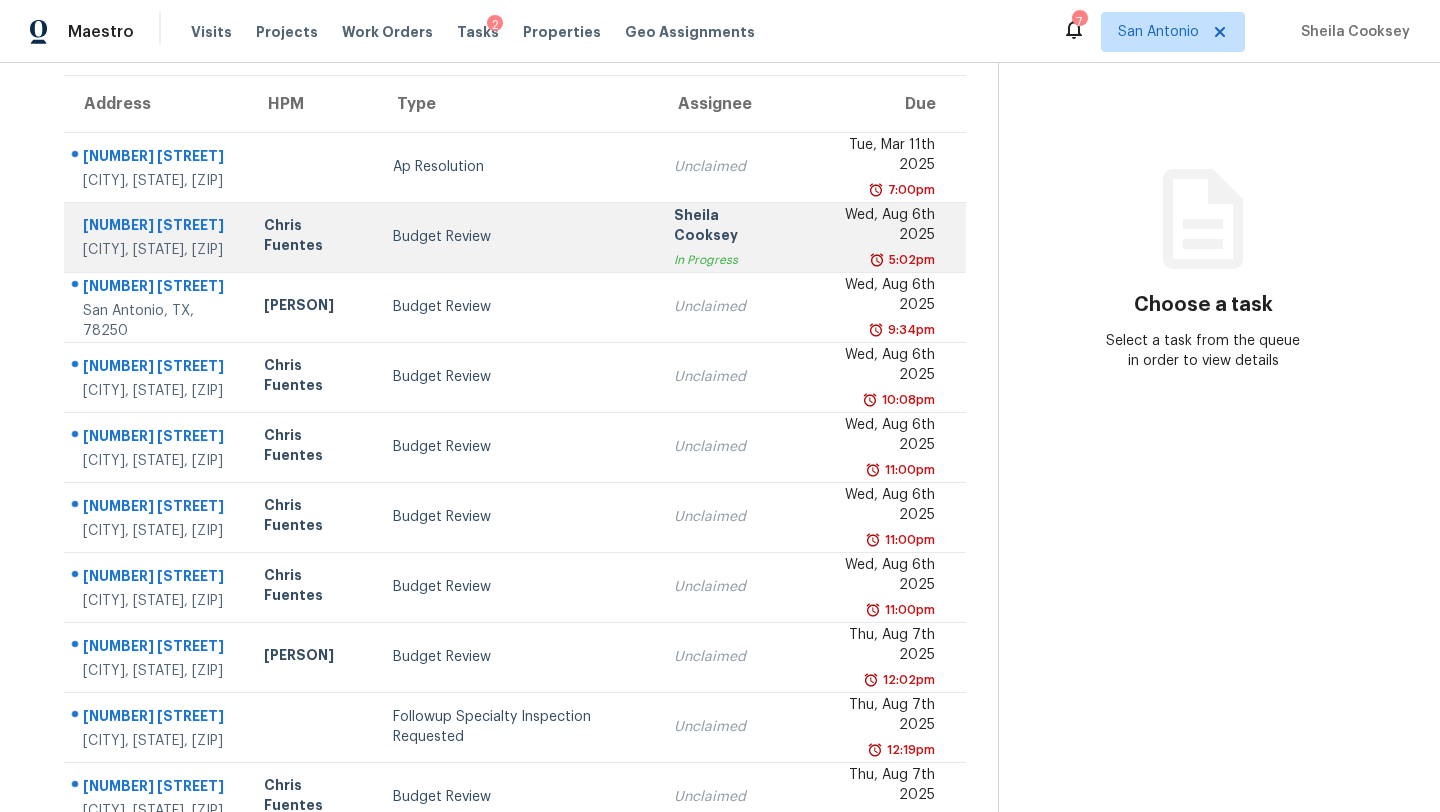 click on "Budget Review" at bounding box center [517, 237] 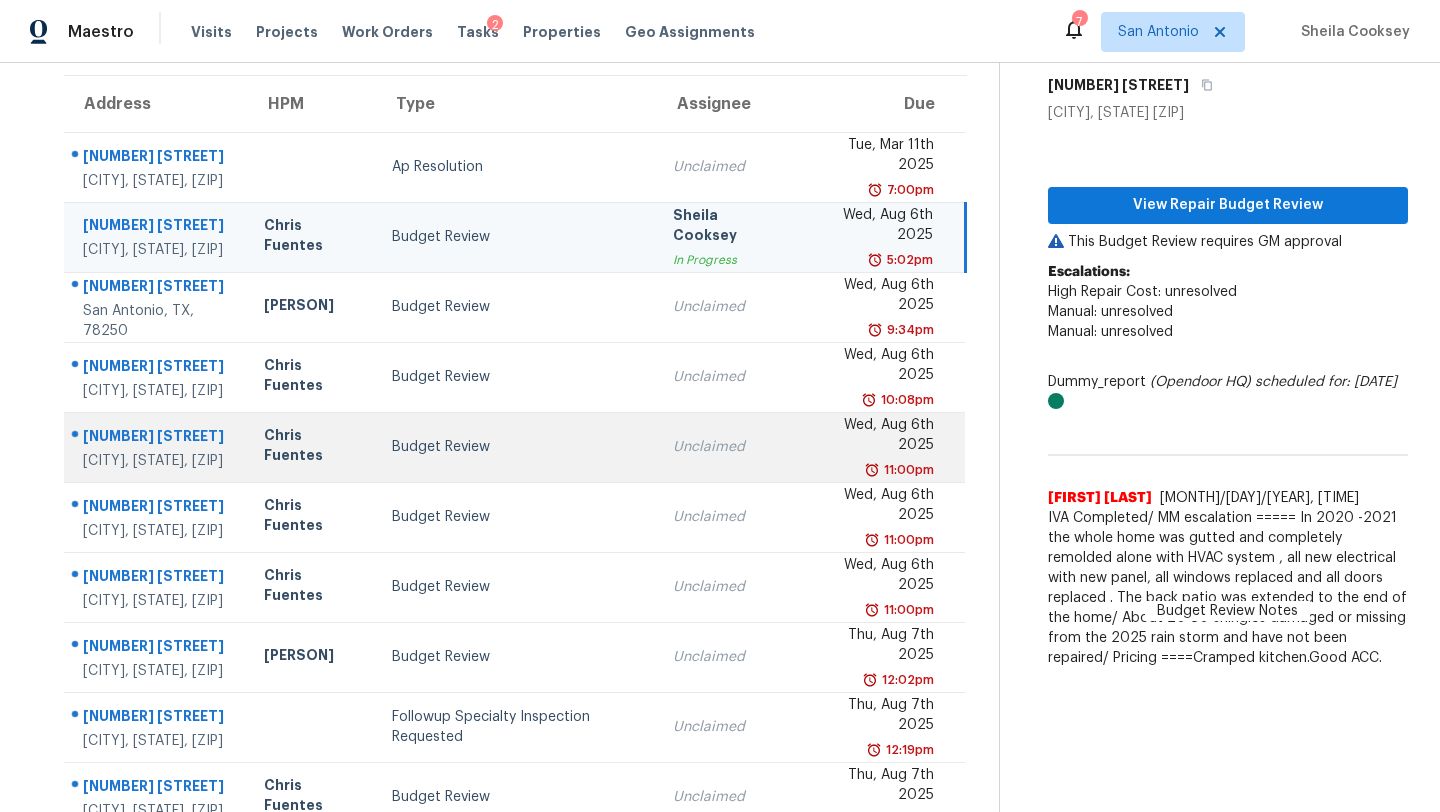 scroll, scrollTop: 229, scrollLeft: 0, axis: vertical 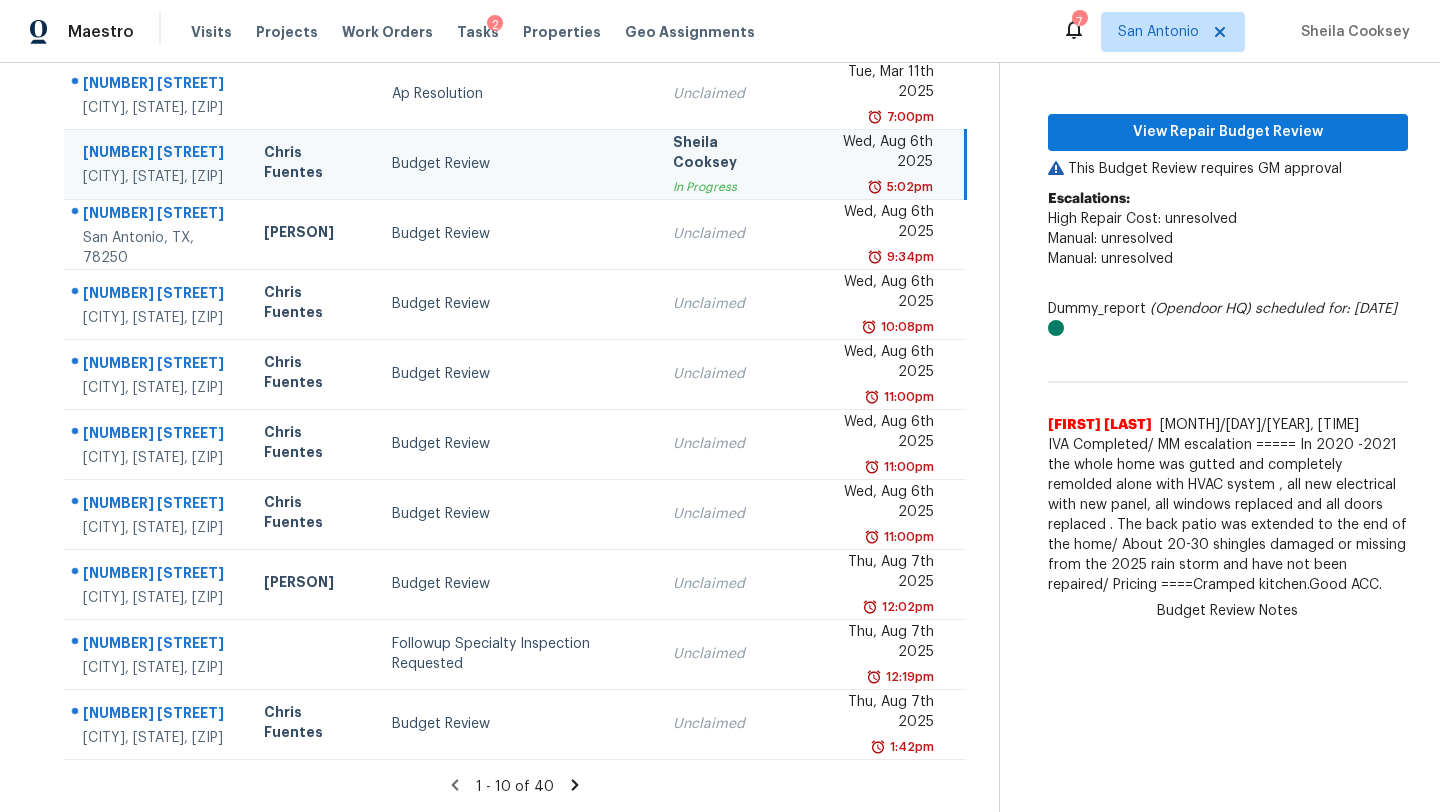 click 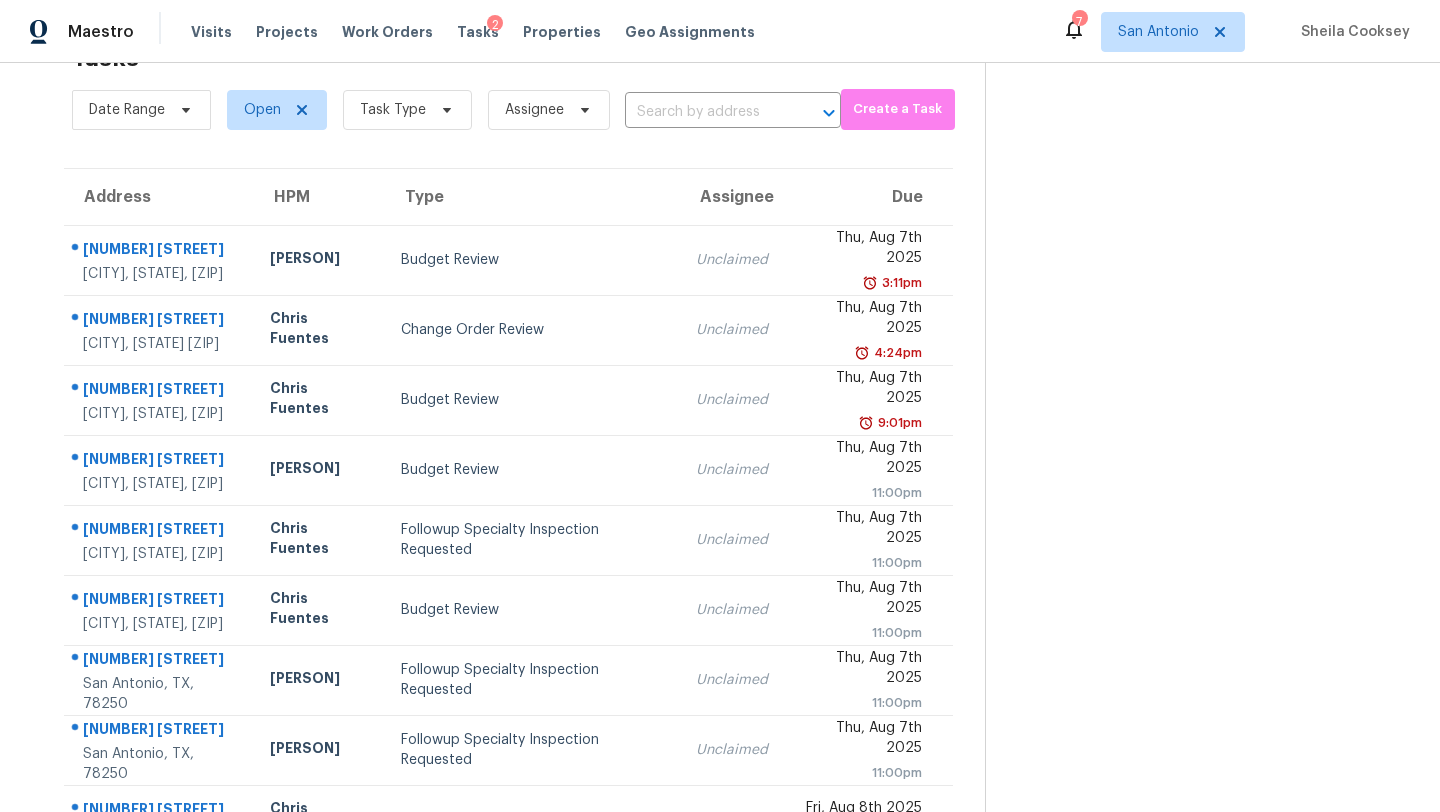 scroll, scrollTop: 229, scrollLeft: 0, axis: vertical 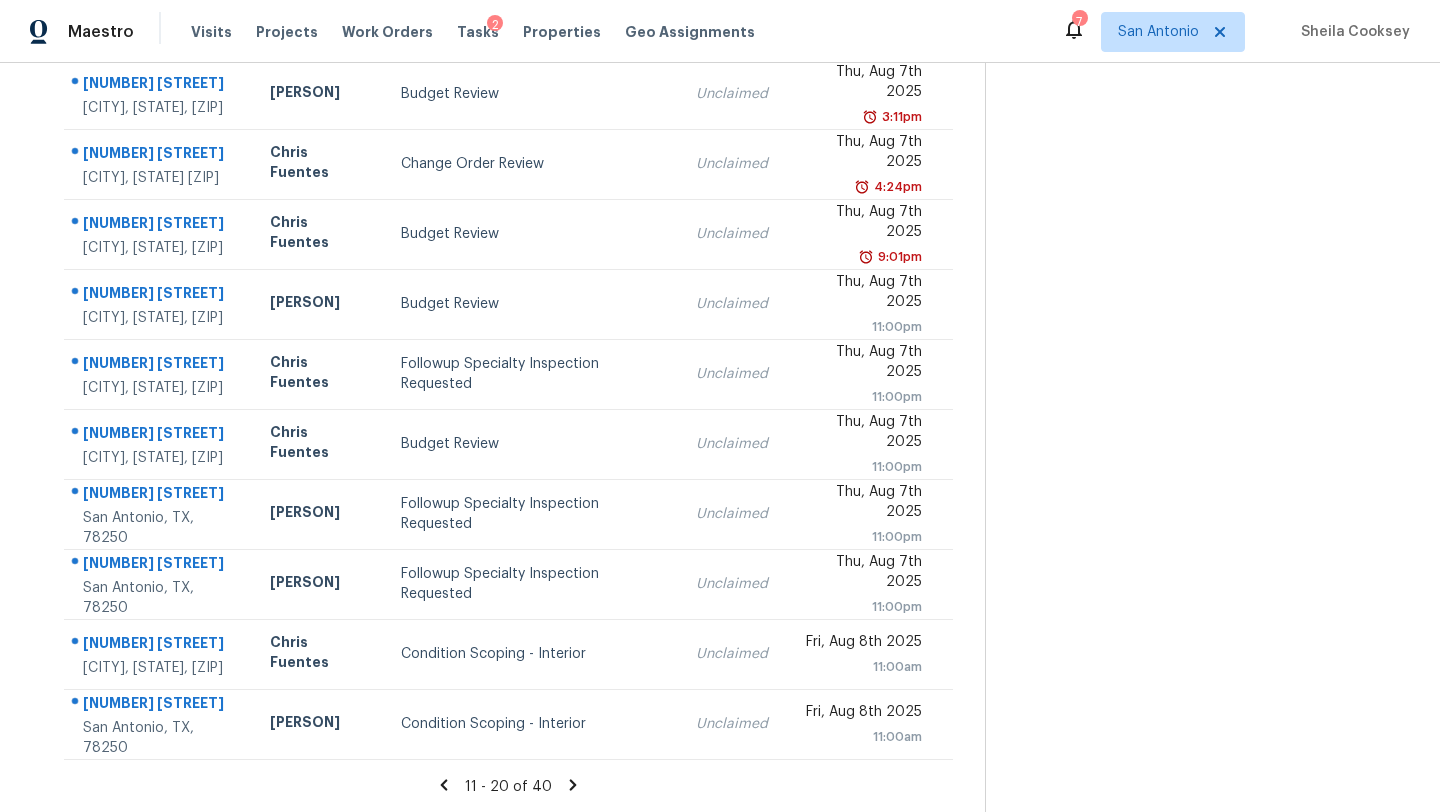 click 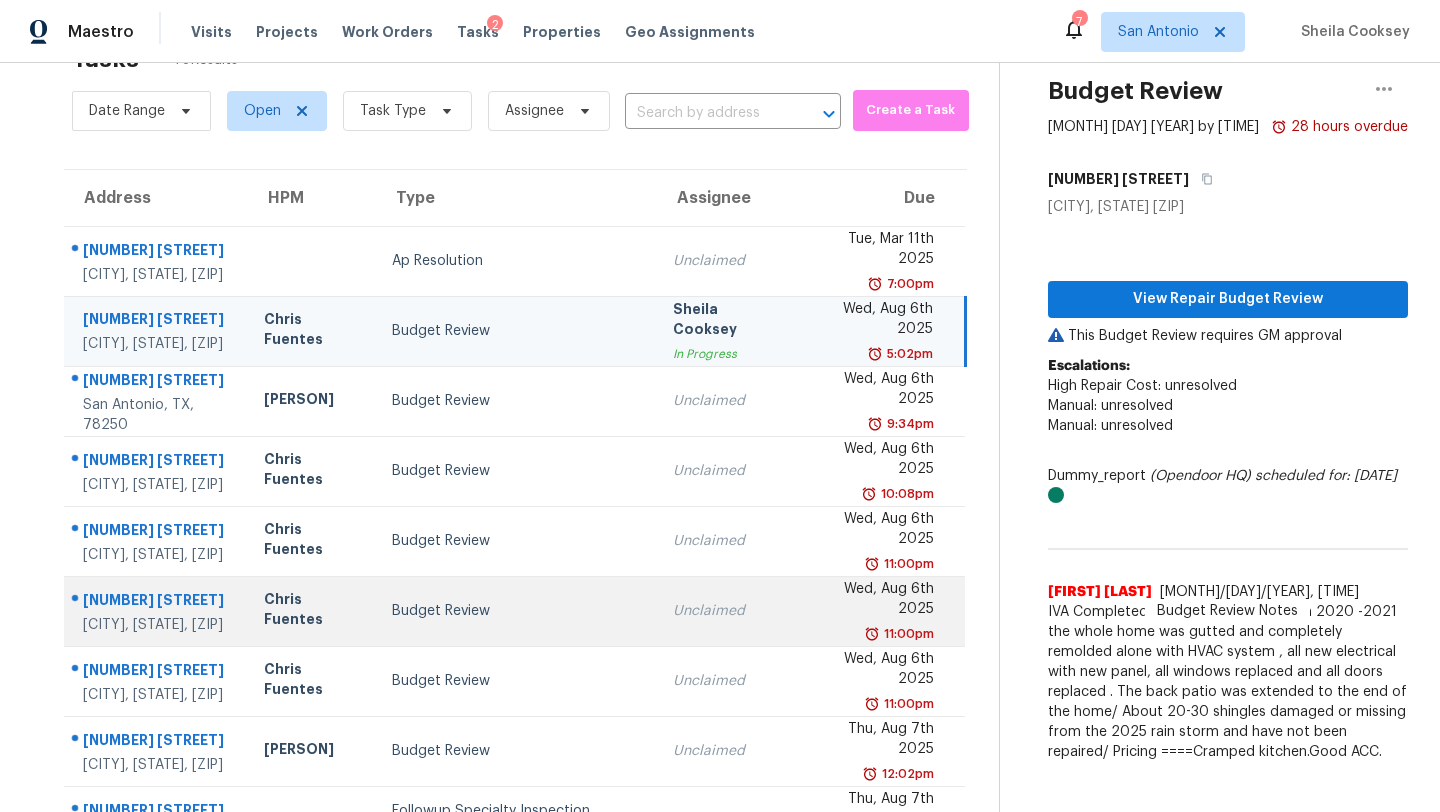 scroll, scrollTop: 0, scrollLeft: 0, axis: both 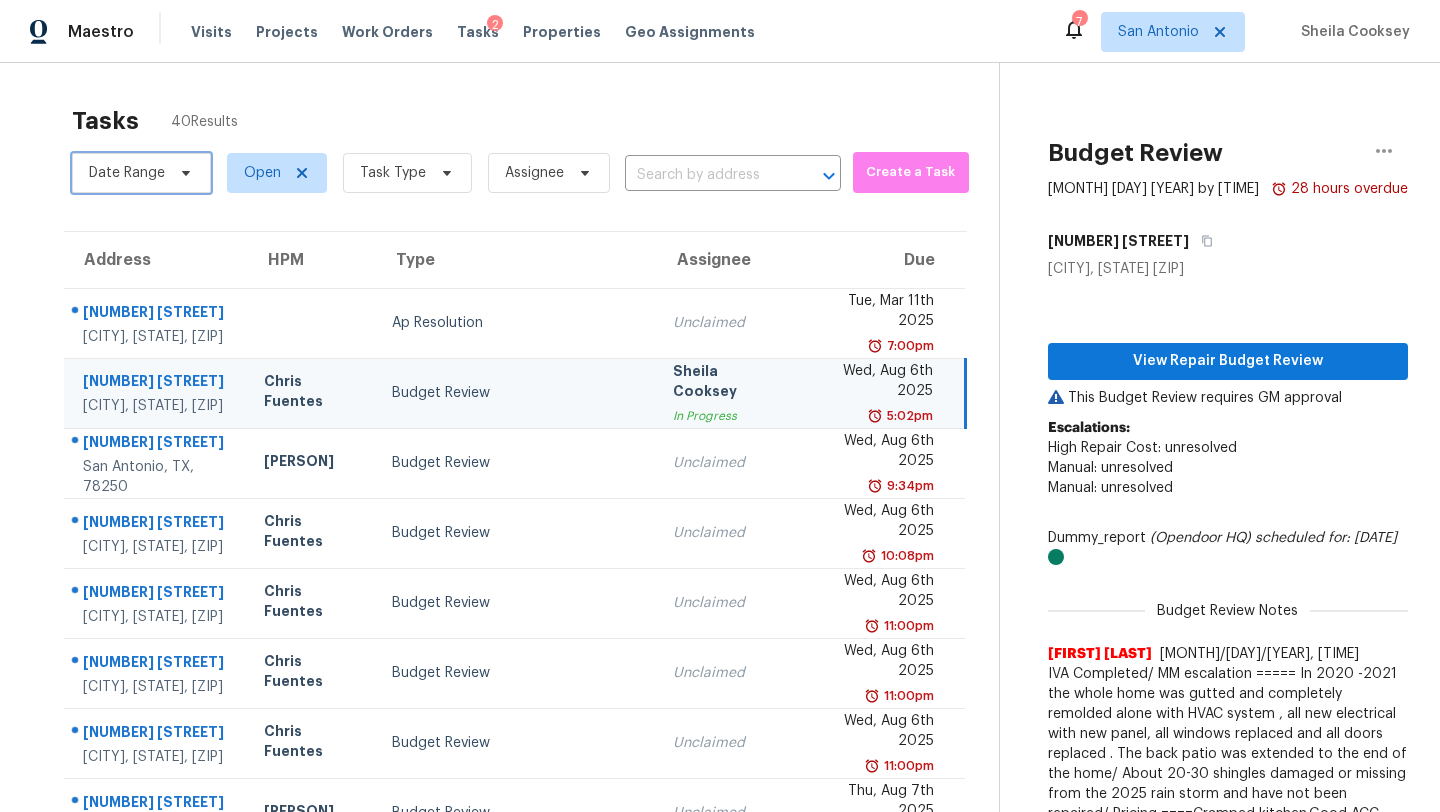 click on "Date Range" at bounding box center (141, 173) 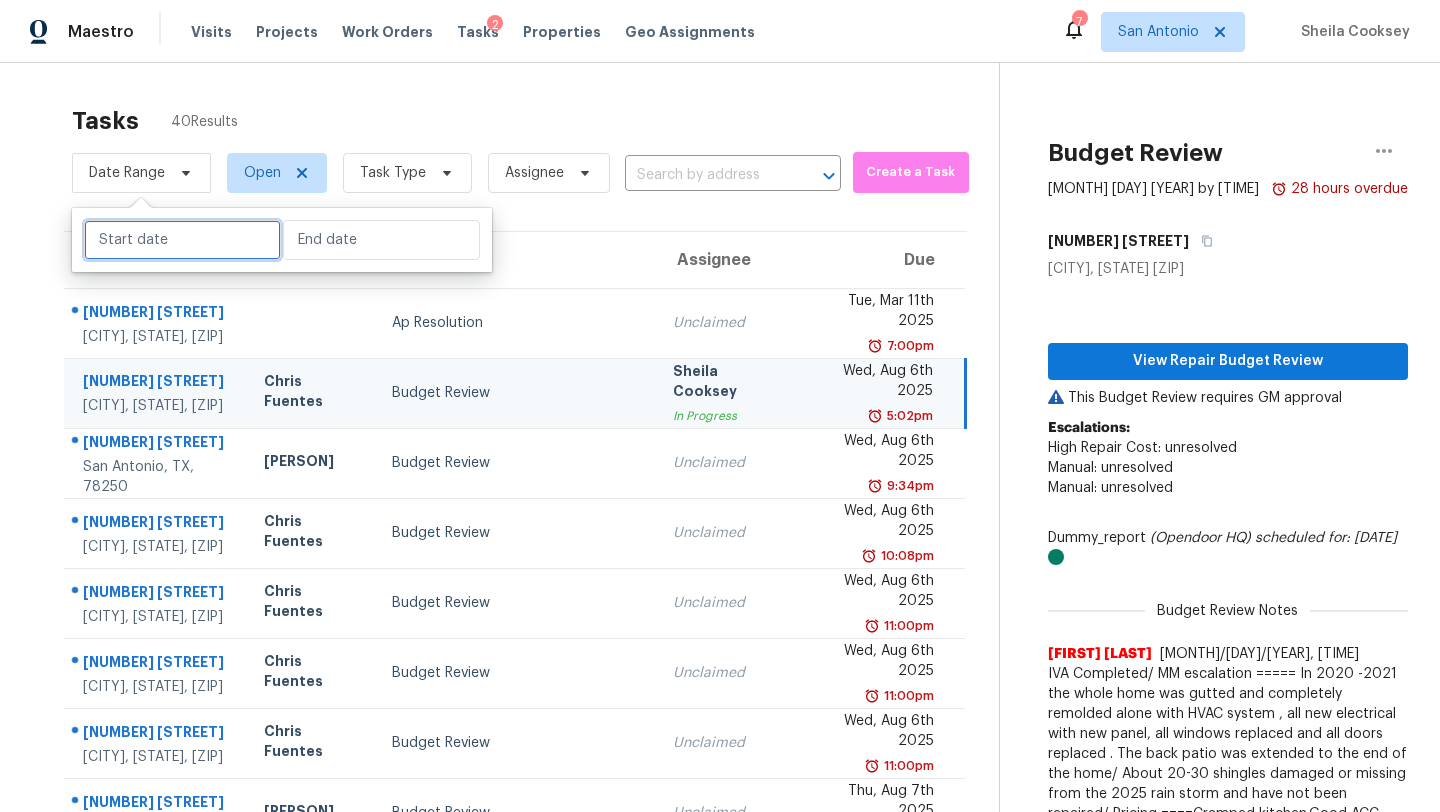 select on "7" 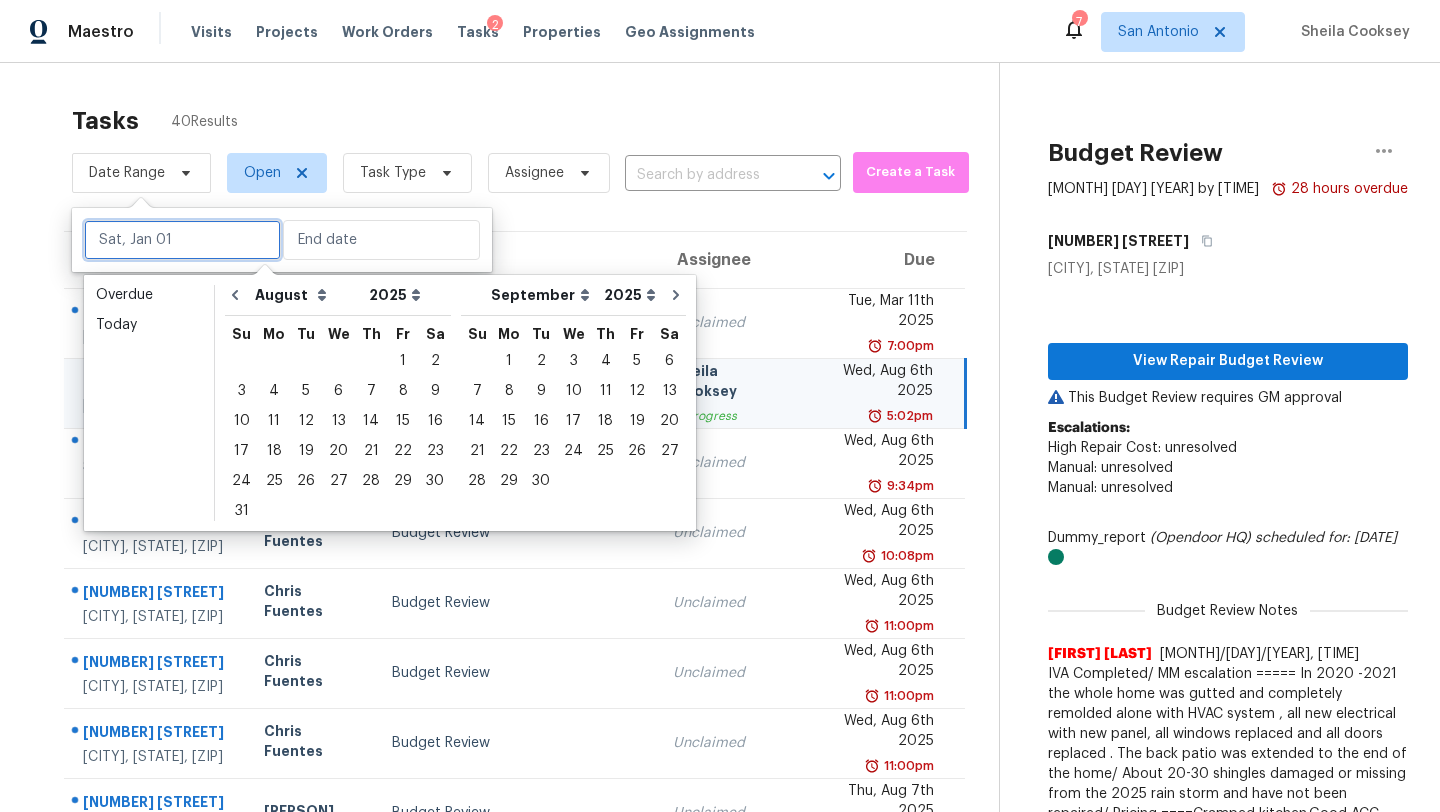 click at bounding box center (182, 240) 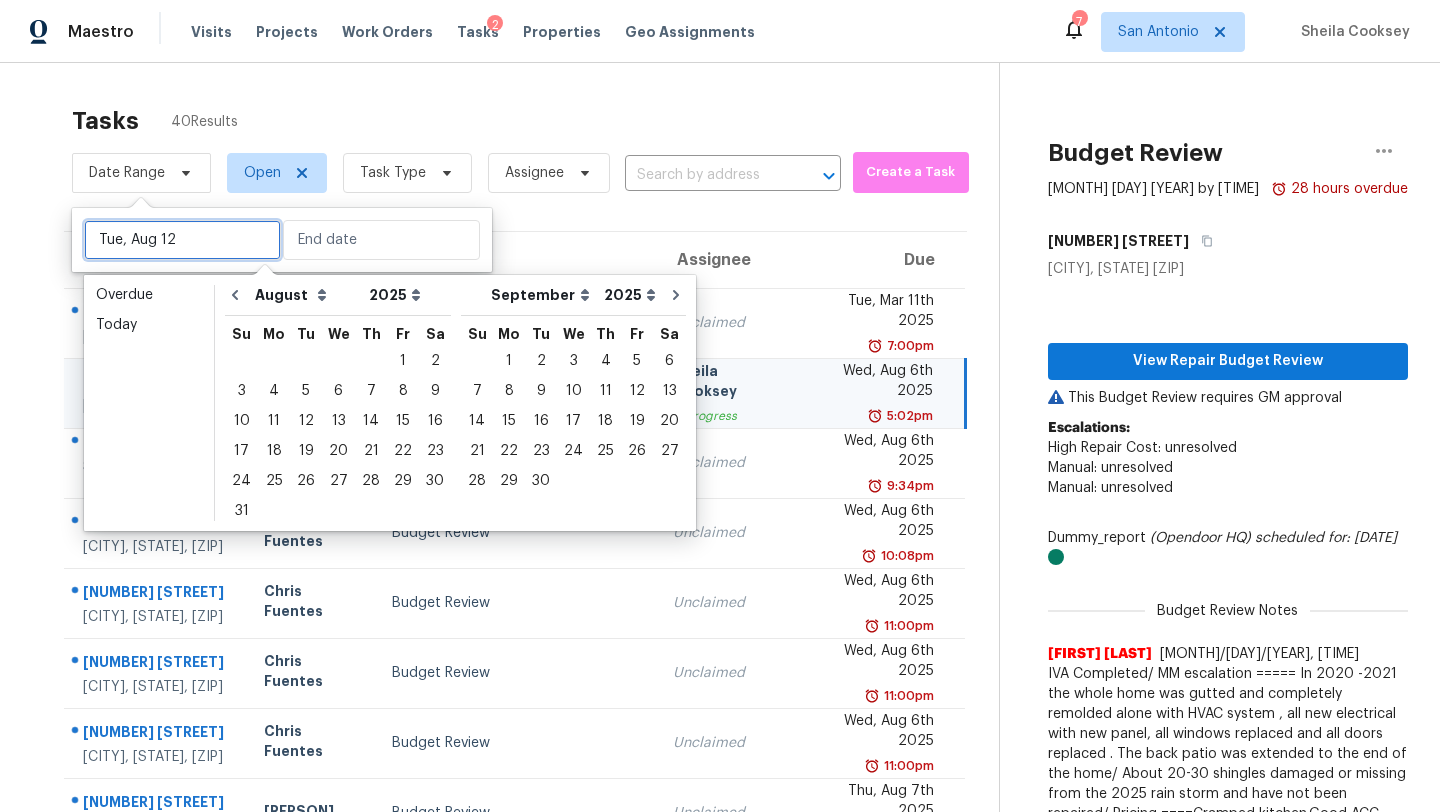 type on "Mon, Aug 04" 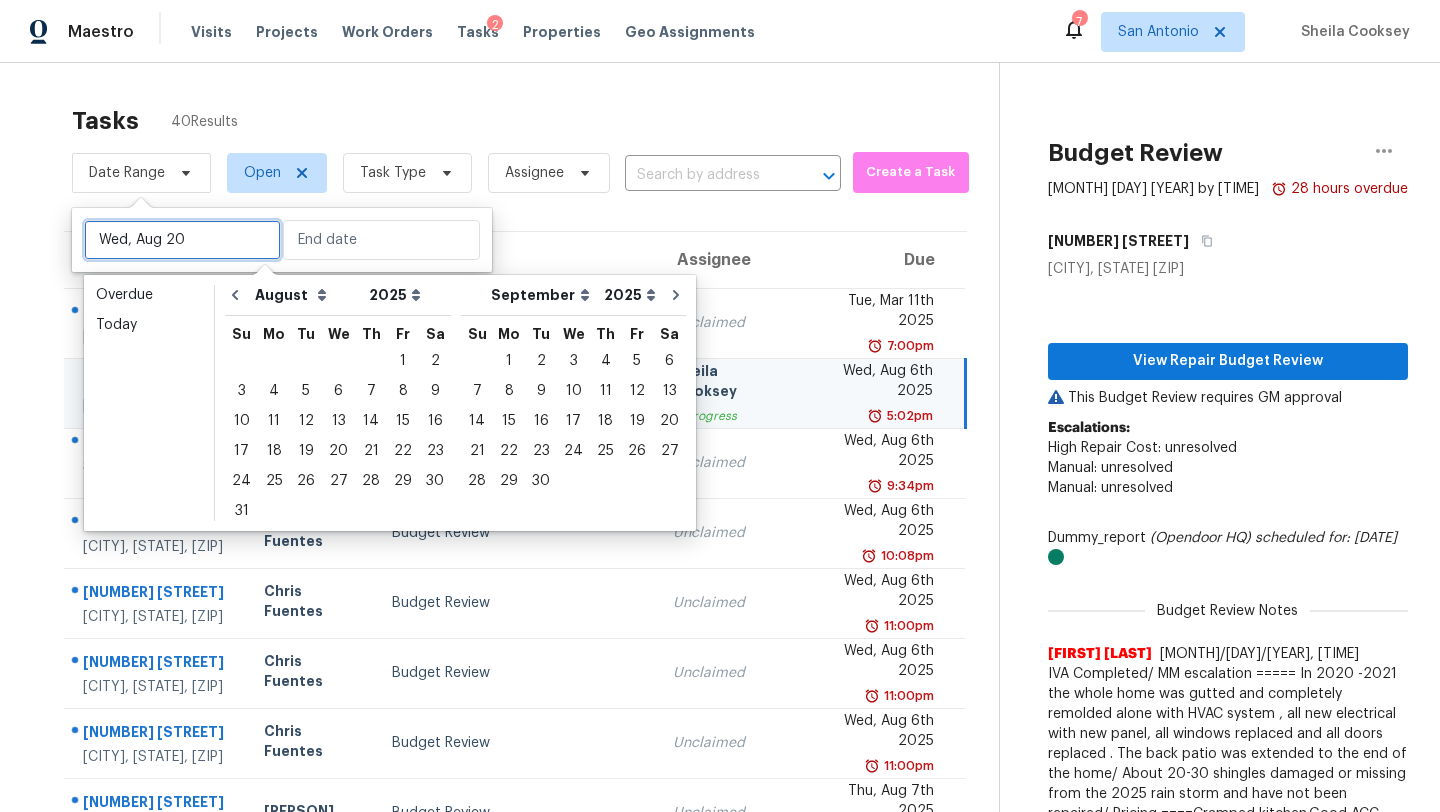 type on "Wed, Aug 13" 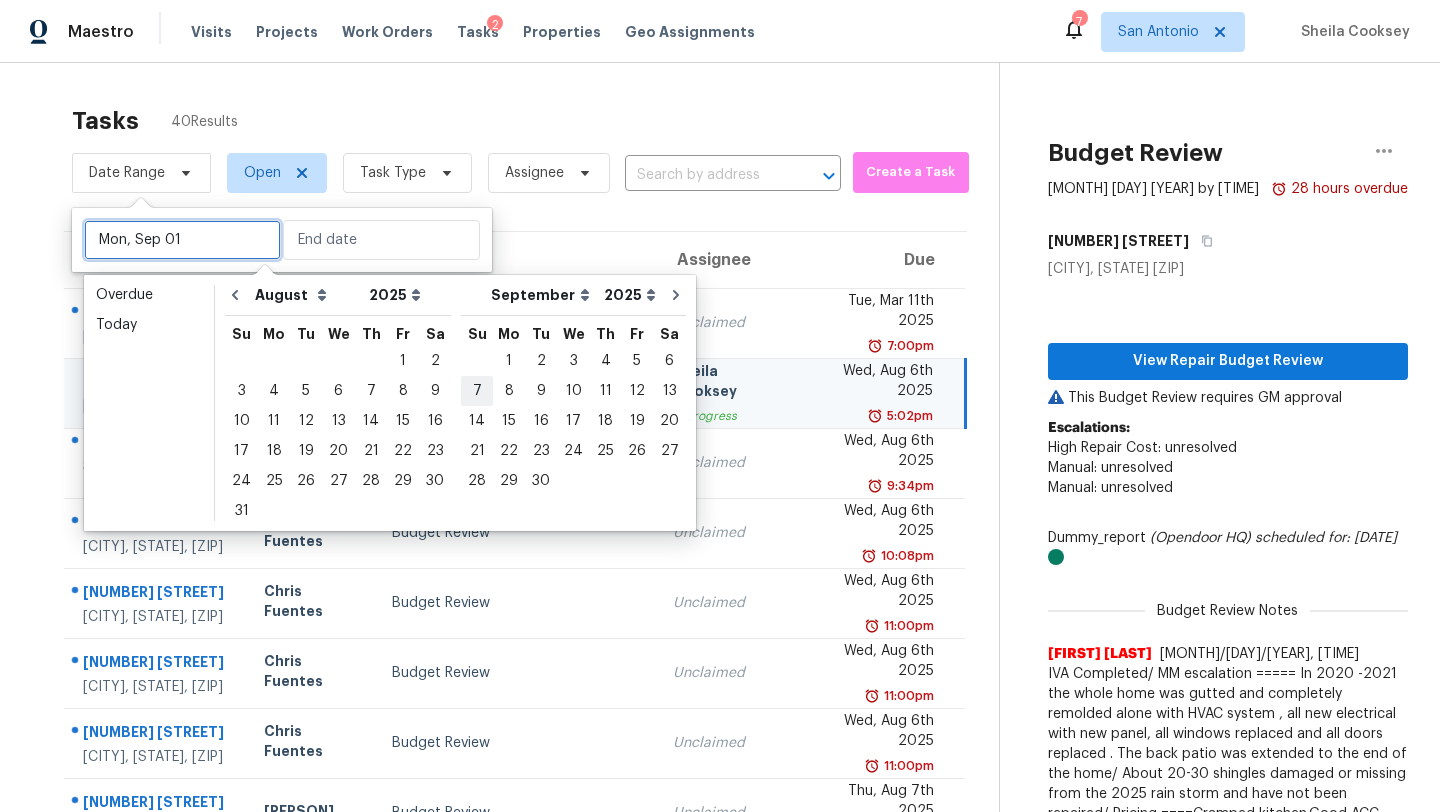 type on "Sun, Sep 07" 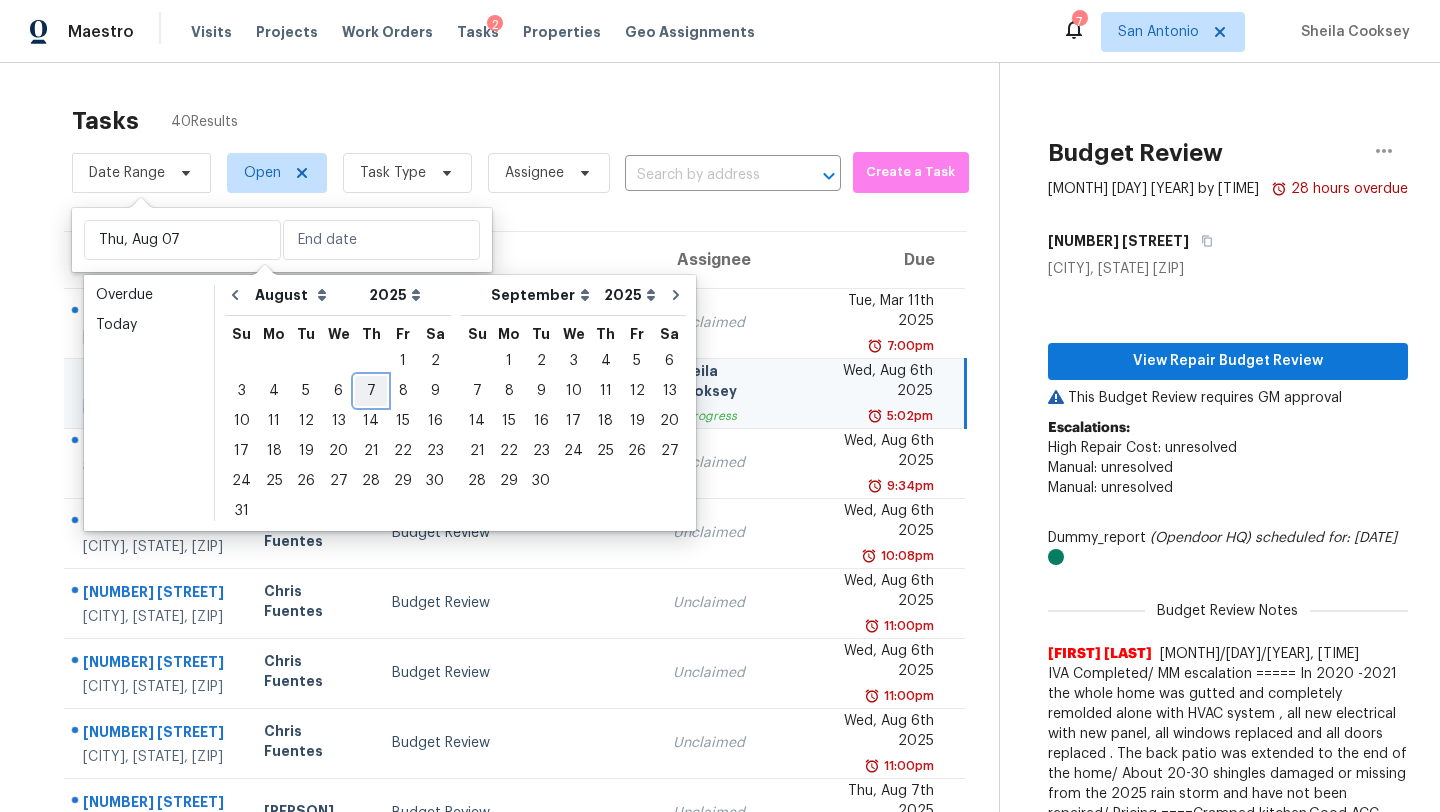 click on "7" at bounding box center (371, 391) 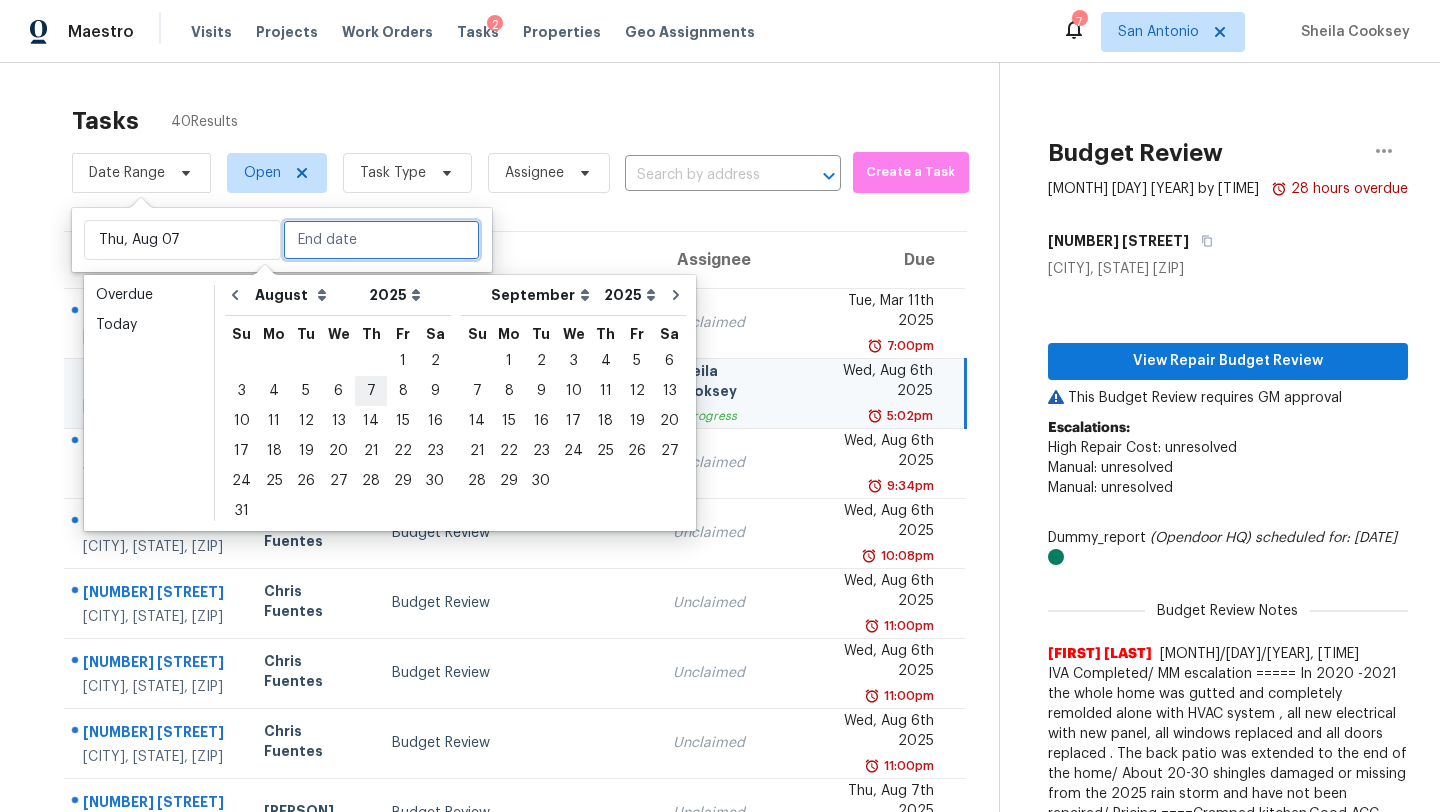 type on "Thu, Aug 07" 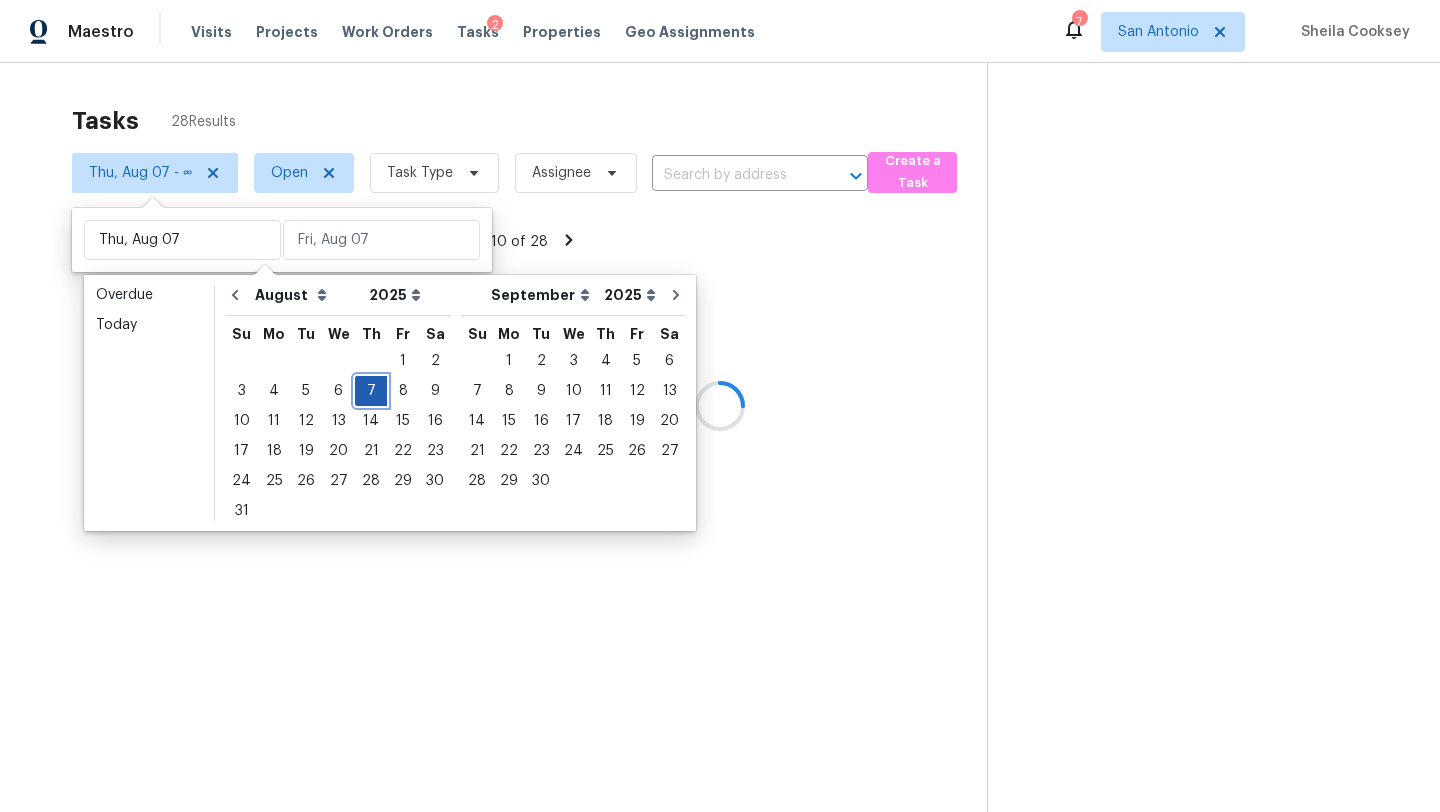 click on "7" at bounding box center (371, 391) 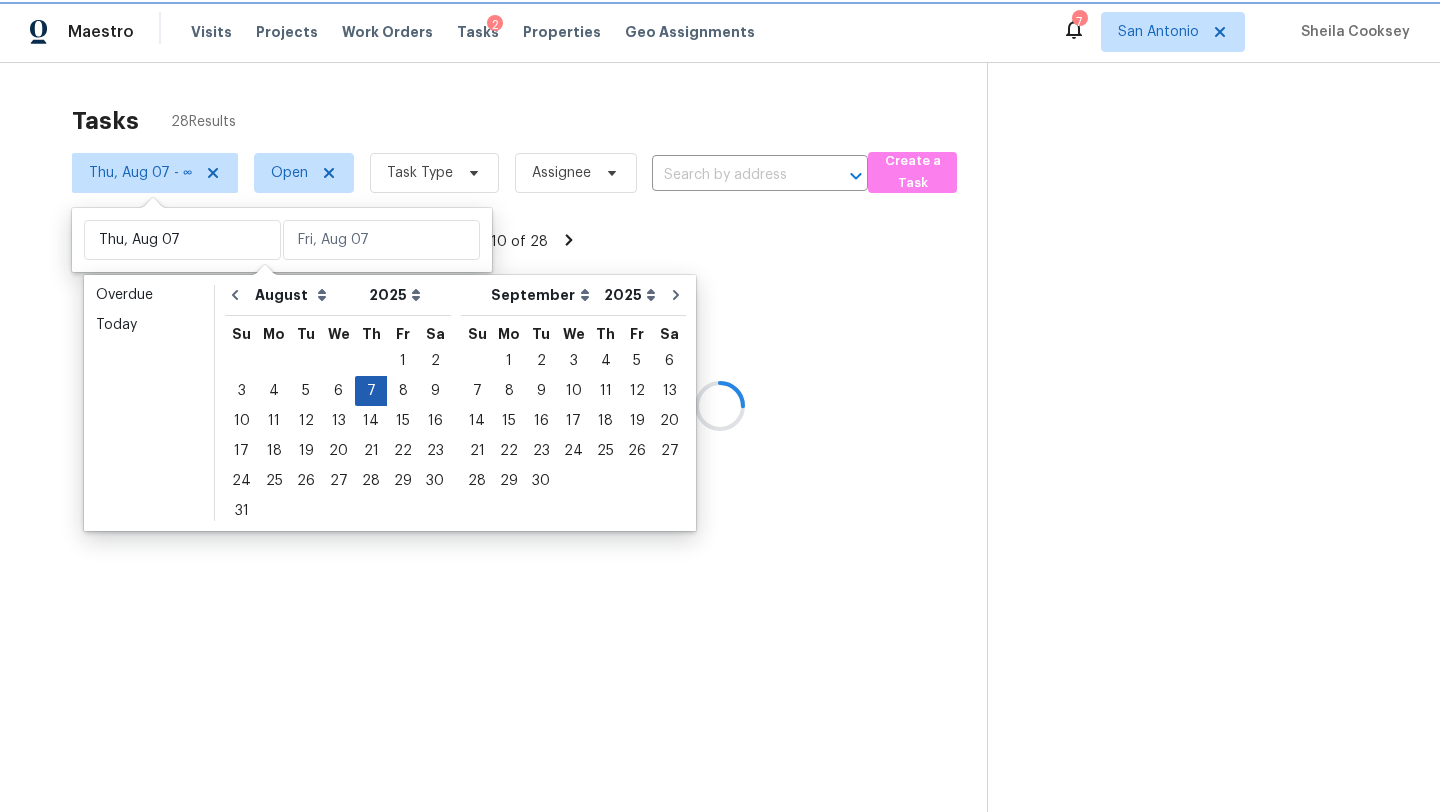 type on "Thu, Aug 07" 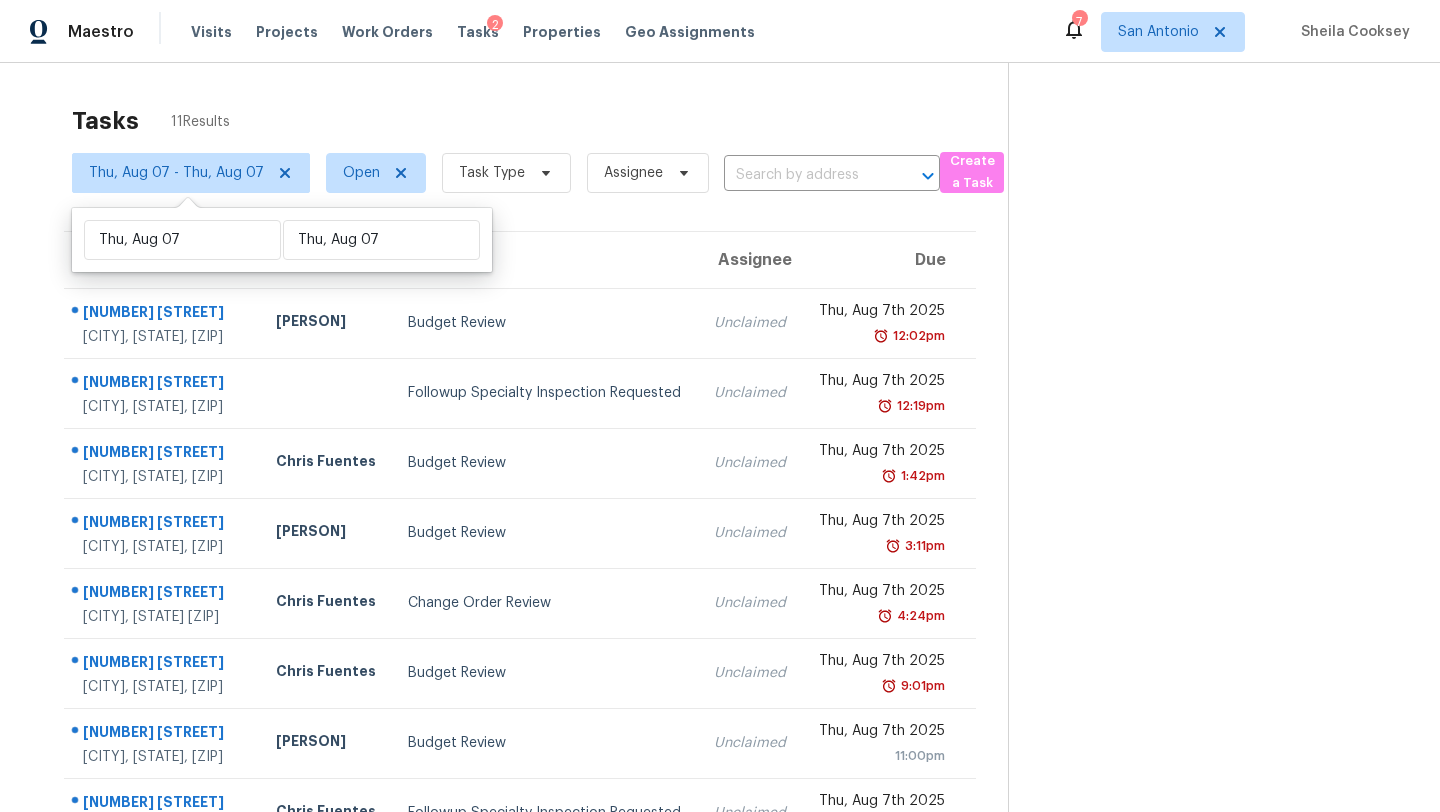 click on "Tasks 11  Results Thu, Aug 07 - Thu, Aug 07 Open Task Type Assignee ​ Create a Task Address HPM Type Assignee Due 8202 Brixton   San Antonio, TX, 78254 Felix Ramos Budget Review Unclaimed Thu, Aug 7th 2025 12:02pm 5231 Village Hvn   San Antonio, TX, 78218 Followup Specialty Inspection Requested Unclaimed Thu, Aug 7th 2025 12:19pm 17216 Springhill Dr   San Antonio, TX, 78232 Chris Fuentes Budget Review Unclaimed Thu, Aug 7th 2025 1:42pm 11837 Snowy Riv   San Antonio, TX, 78254 Felix Ramos Budget Review Unclaimed Thu, Aug 7th 2025 3:11pm 23006 Woodlawn Rdg   San Antonio, TX, 78259 Chris Fuentes Change Order Review Unclaimed Thu, Aug 7th 2025 4:24pm 464 Copper Hill Dr   New Braunfels, TX, 78130 Chris Fuentes Budget Review Unclaimed Thu, Aug 7th 2025 9:01pm 3724 Tulip Dm   San Antonio, TX, 78253 Felix Ramos Budget Review Unclaimed Thu, Aug 7th 2025 11:00pm 2 Fannin Post   San Antonio, TX, 78240 Chris Fuentes Followup Specialty Inspection Requested Unclaimed Thu, Aug 7th 2025 11:00pm 13835 Shavano Glenn" at bounding box center [720, 552] 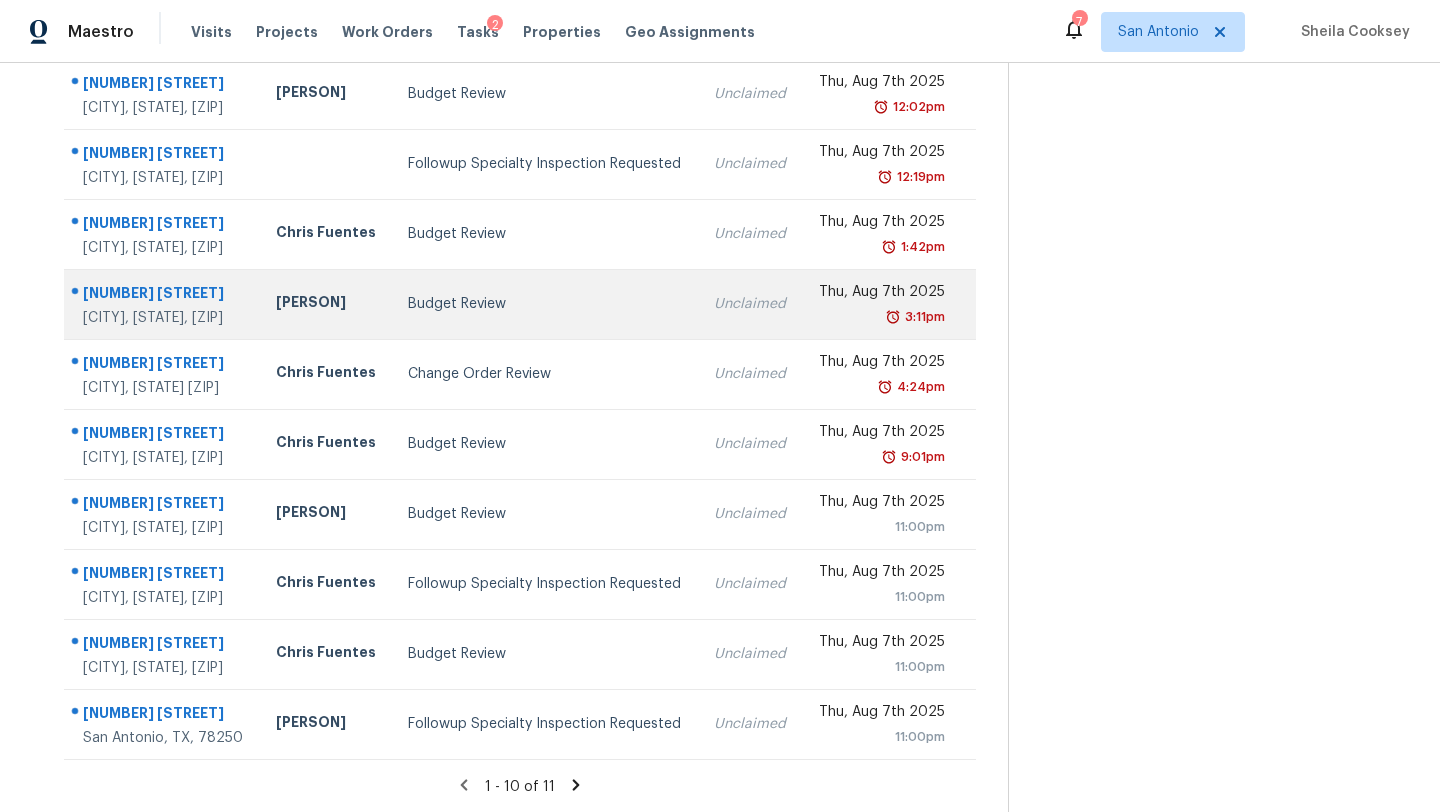 scroll, scrollTop: 0, scrollLeft: 0, axis: both 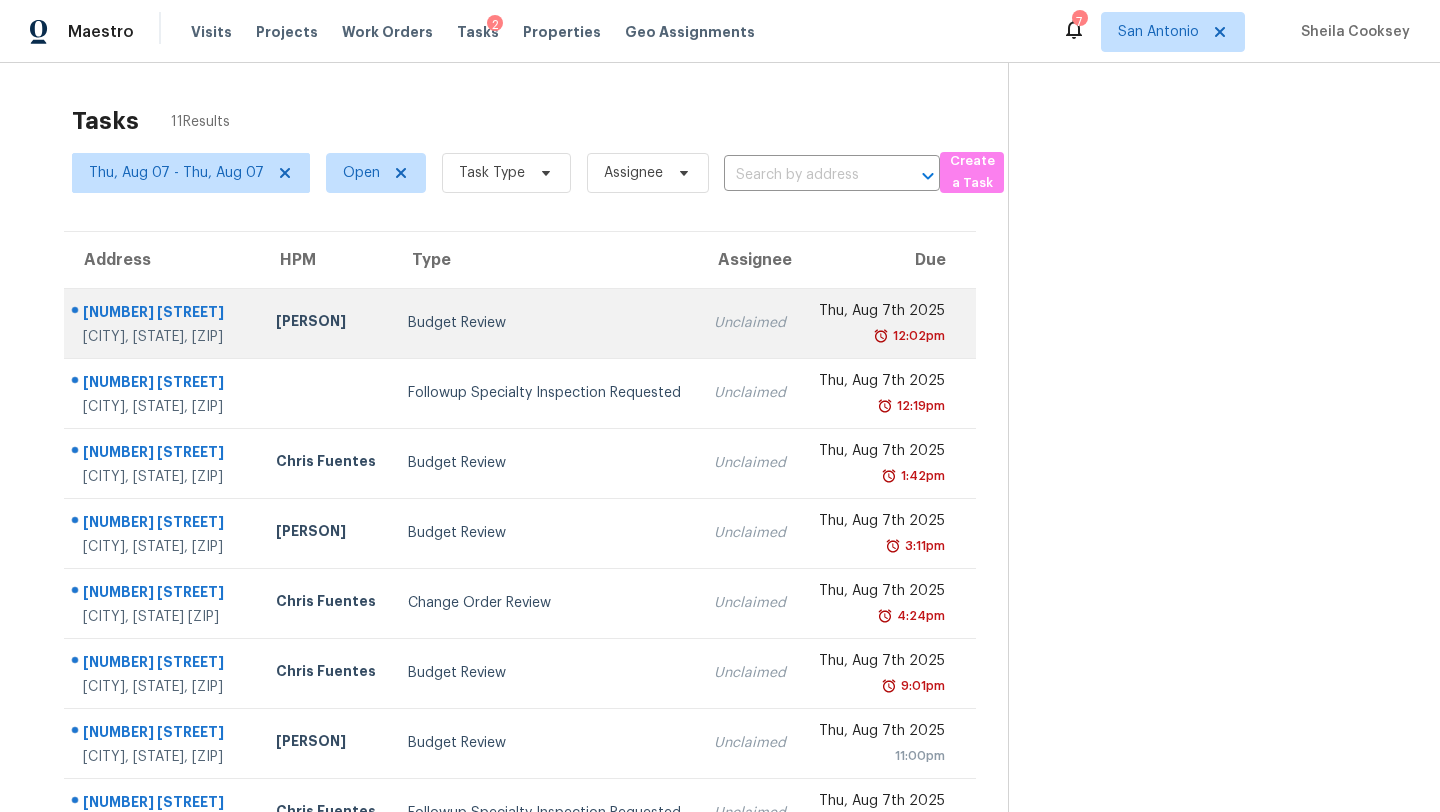 click on "Budget Review" at bounding box center [545, 323] 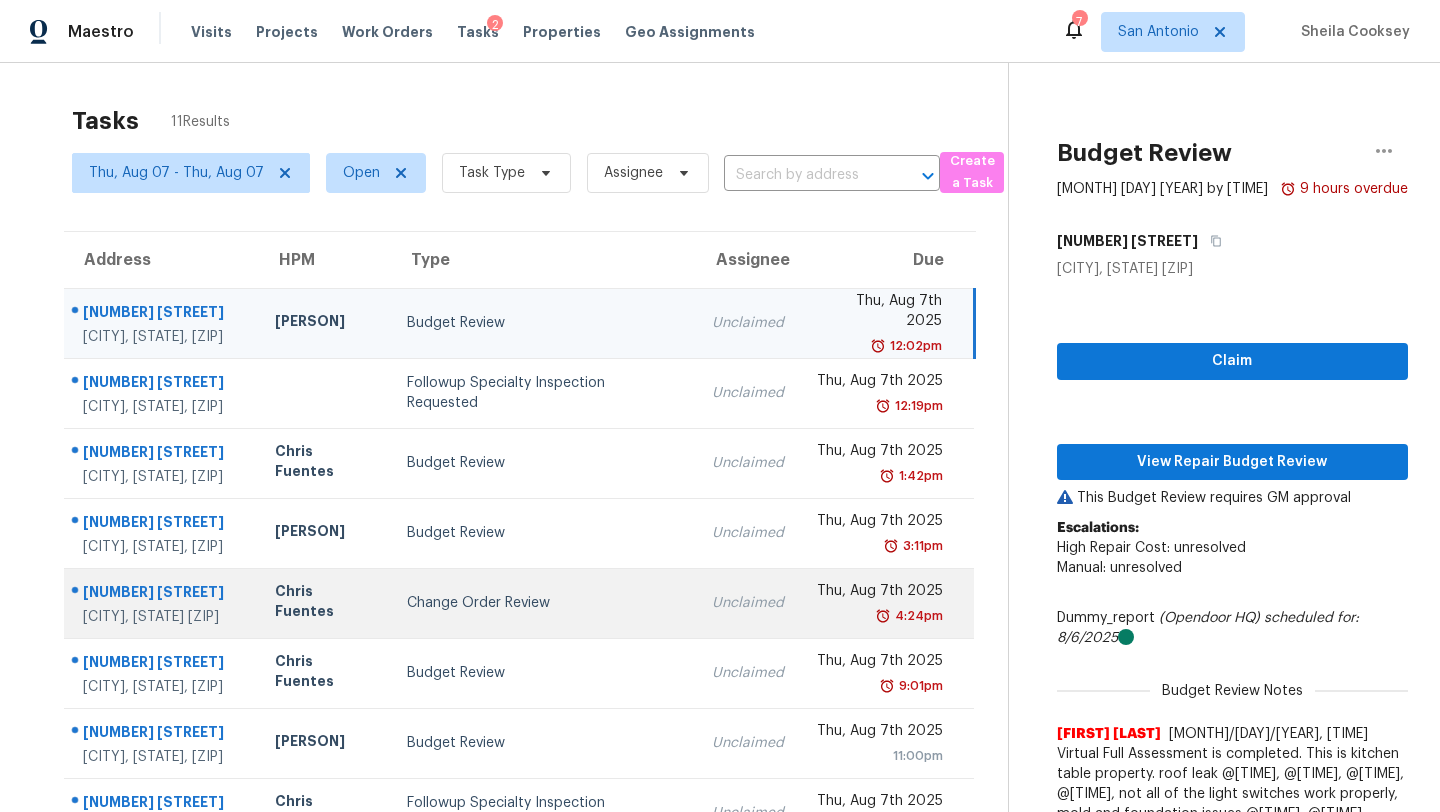 click on "Change Order Review" at bounding box center [543, 603] 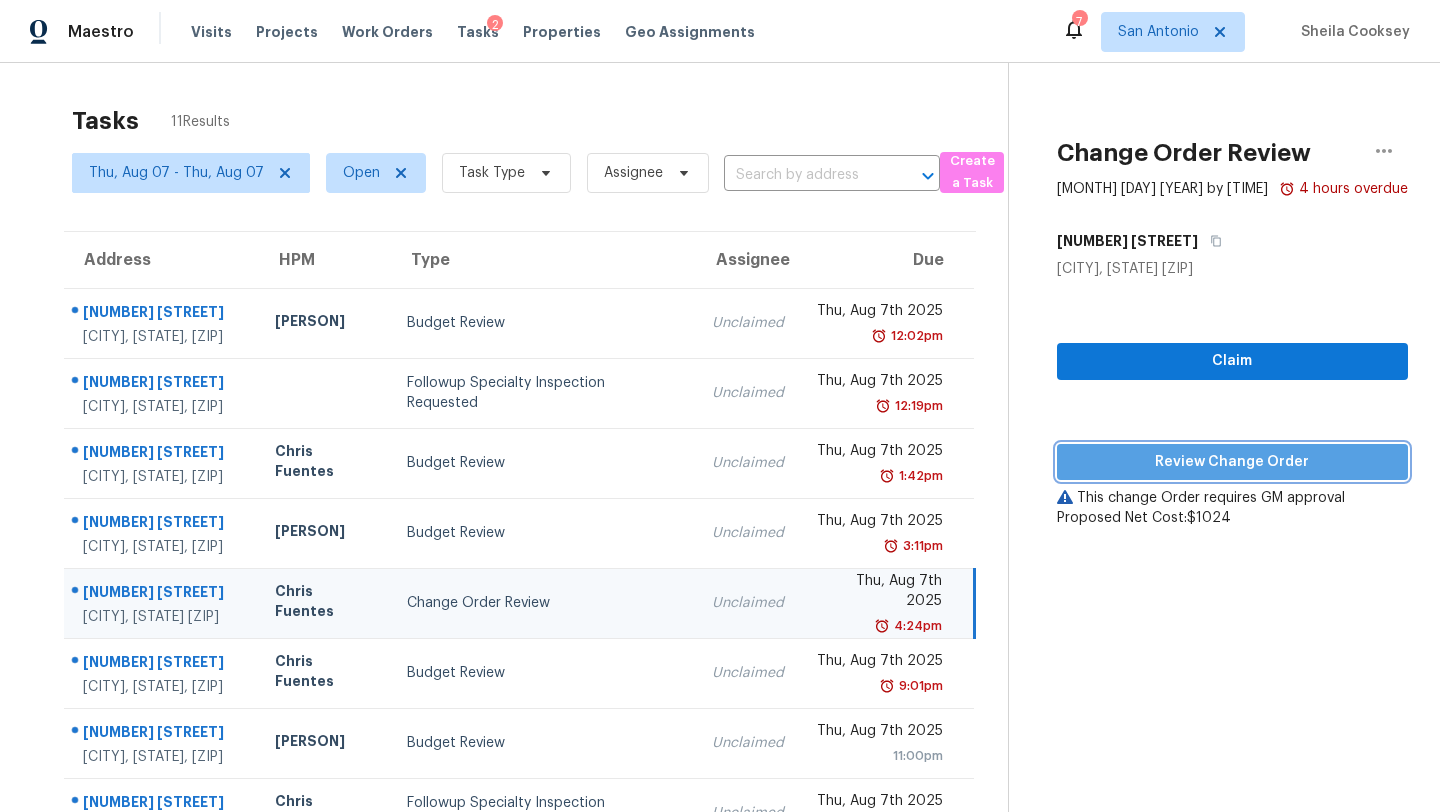 click on "Review Change Order" at bounding box center [1232, 462] 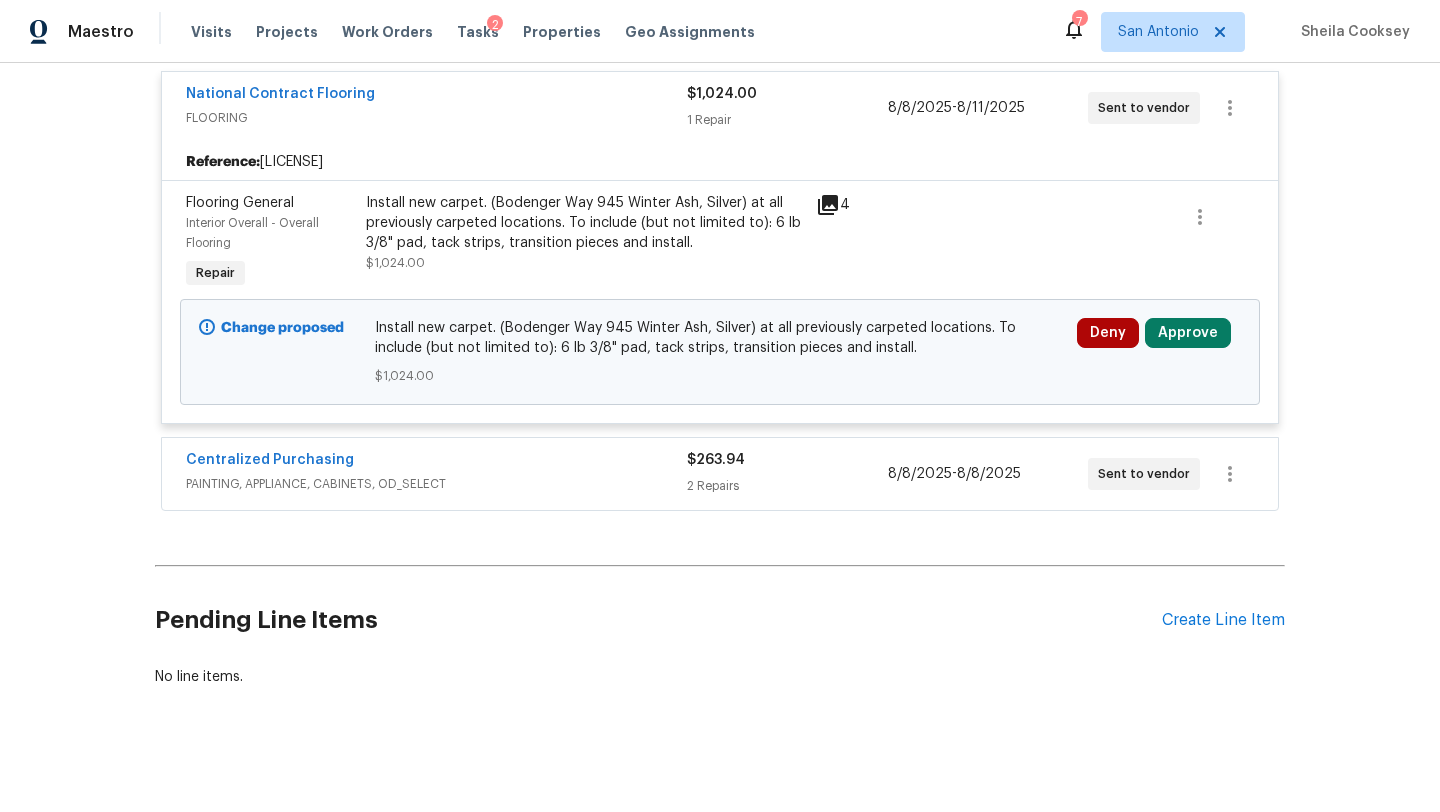 scroll, scrollTop: 767, scrollLeft: 0, axis: vertical 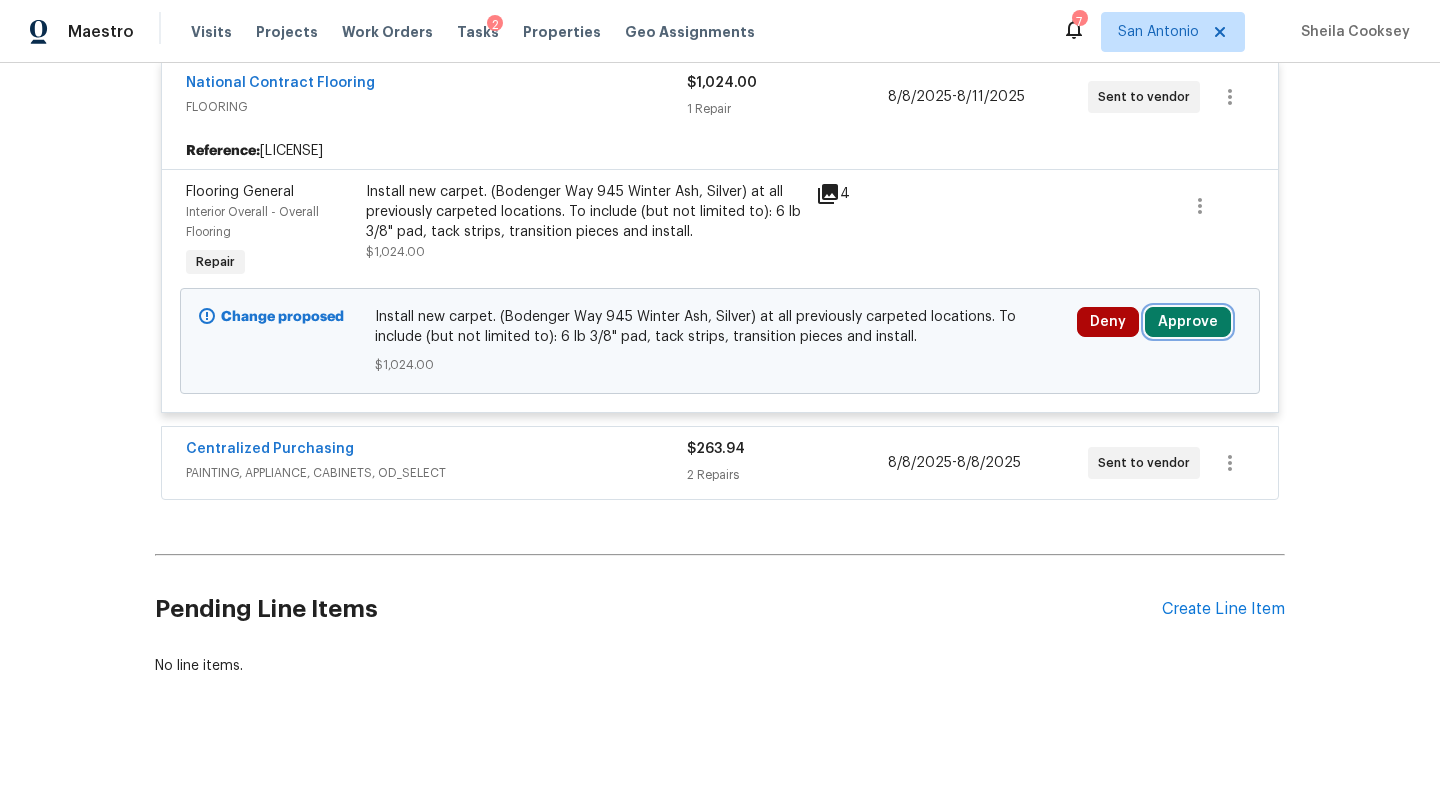 click on "Approve" at bounding box center [1188, 322] 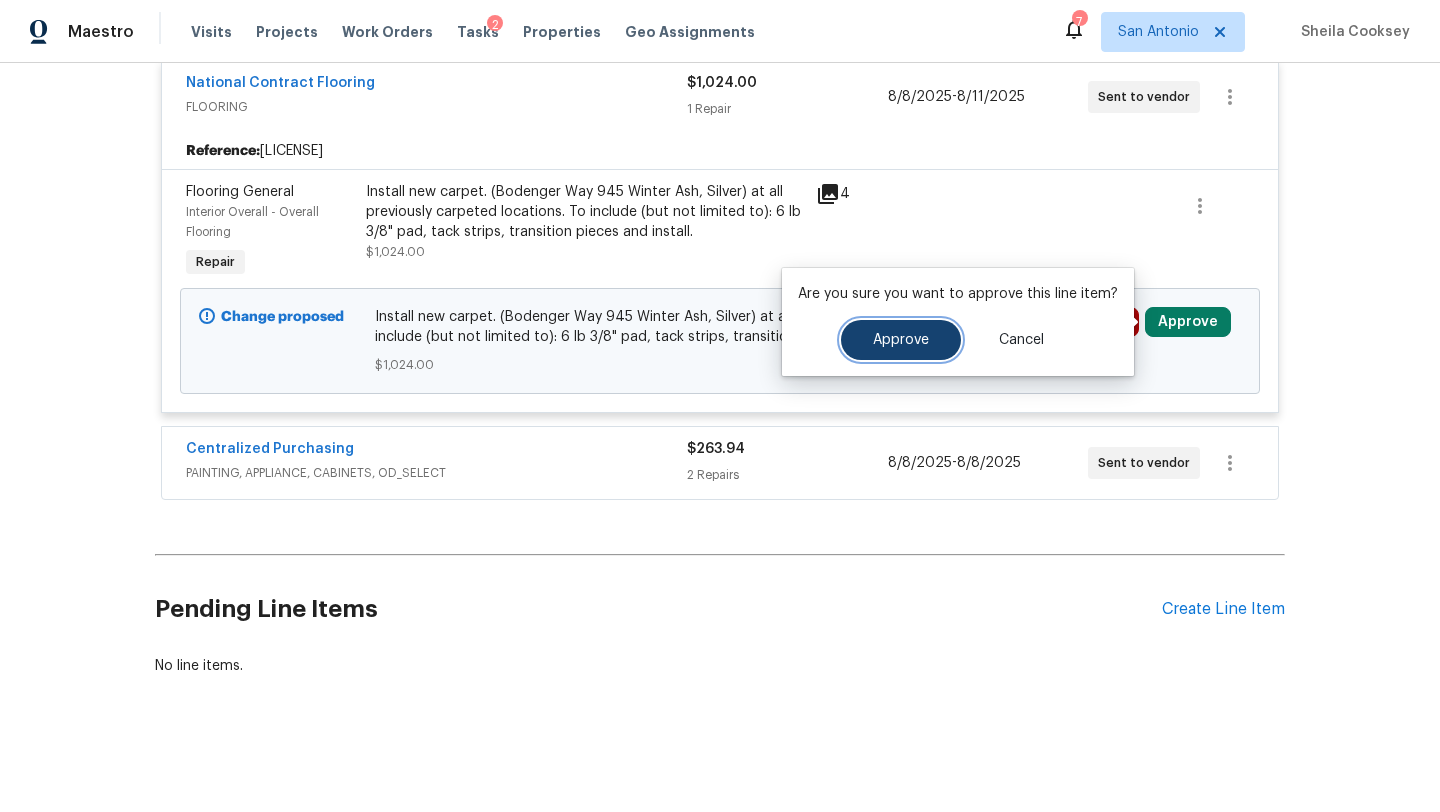click on "Approve" at bounding box center [901, 340] 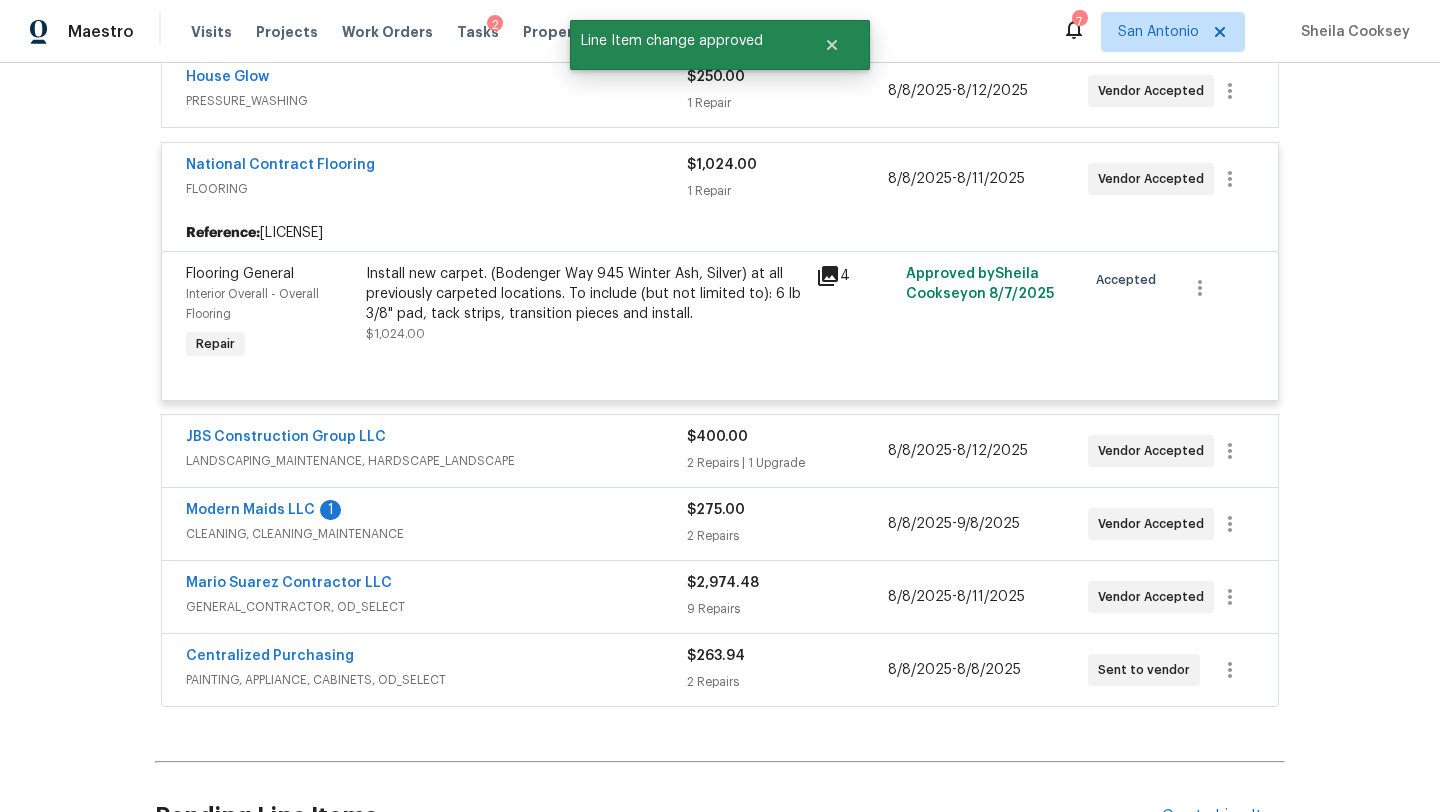 scroll, scrollTop: 0, scrollLeft: 0, axis: both 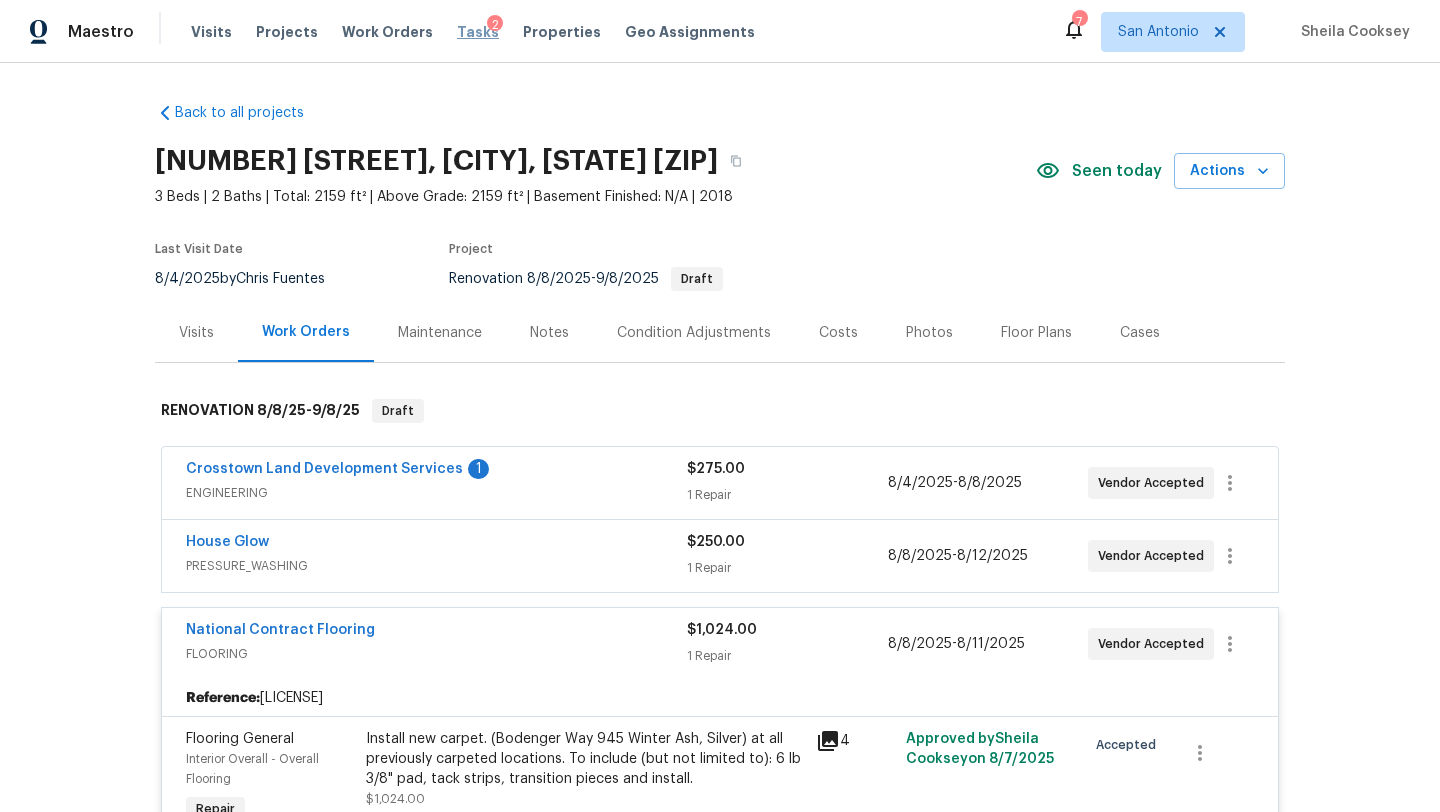 click on "Tasks" at bounding box center [478, 32] 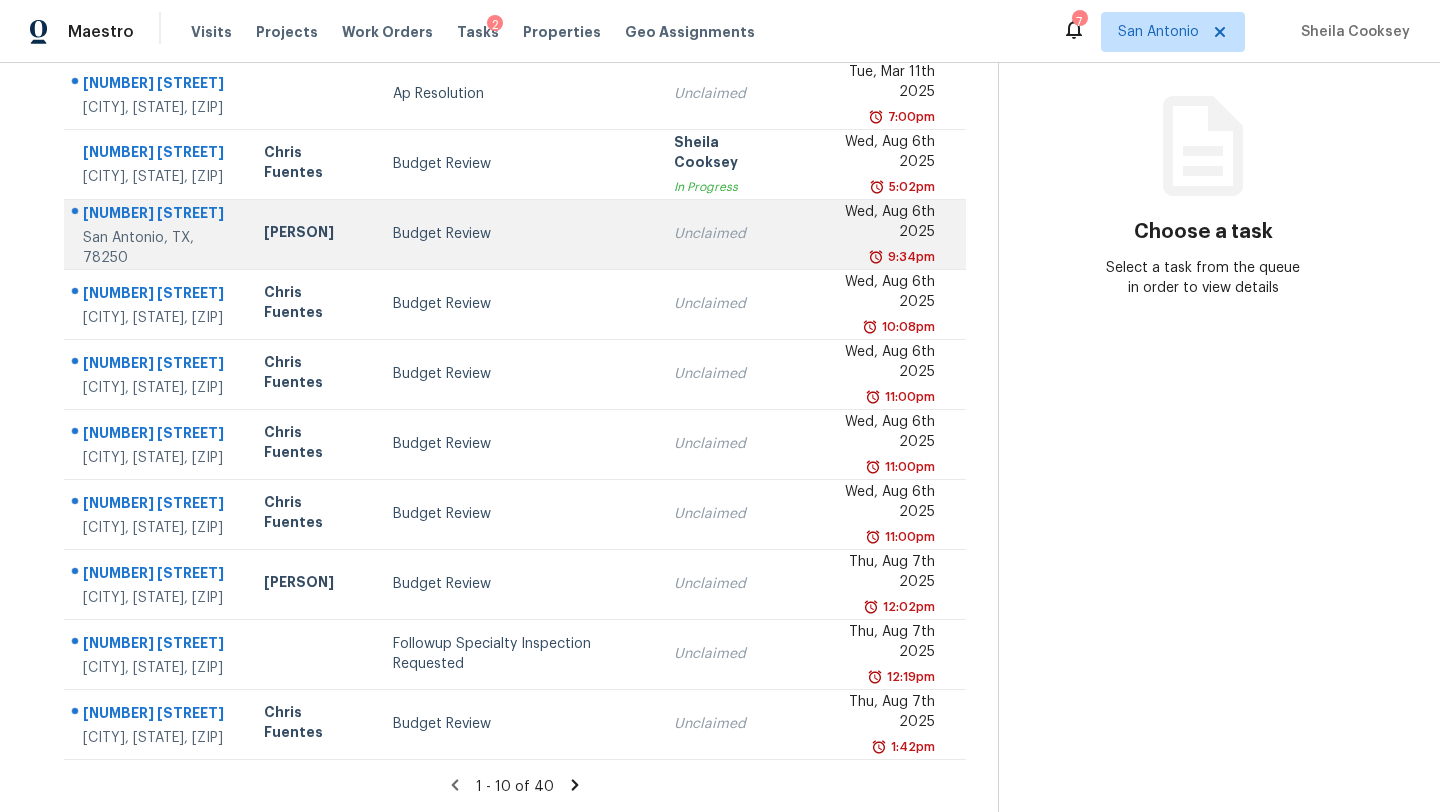 scroll, scrollTop: 0, scrollLeft: 0, axis: both 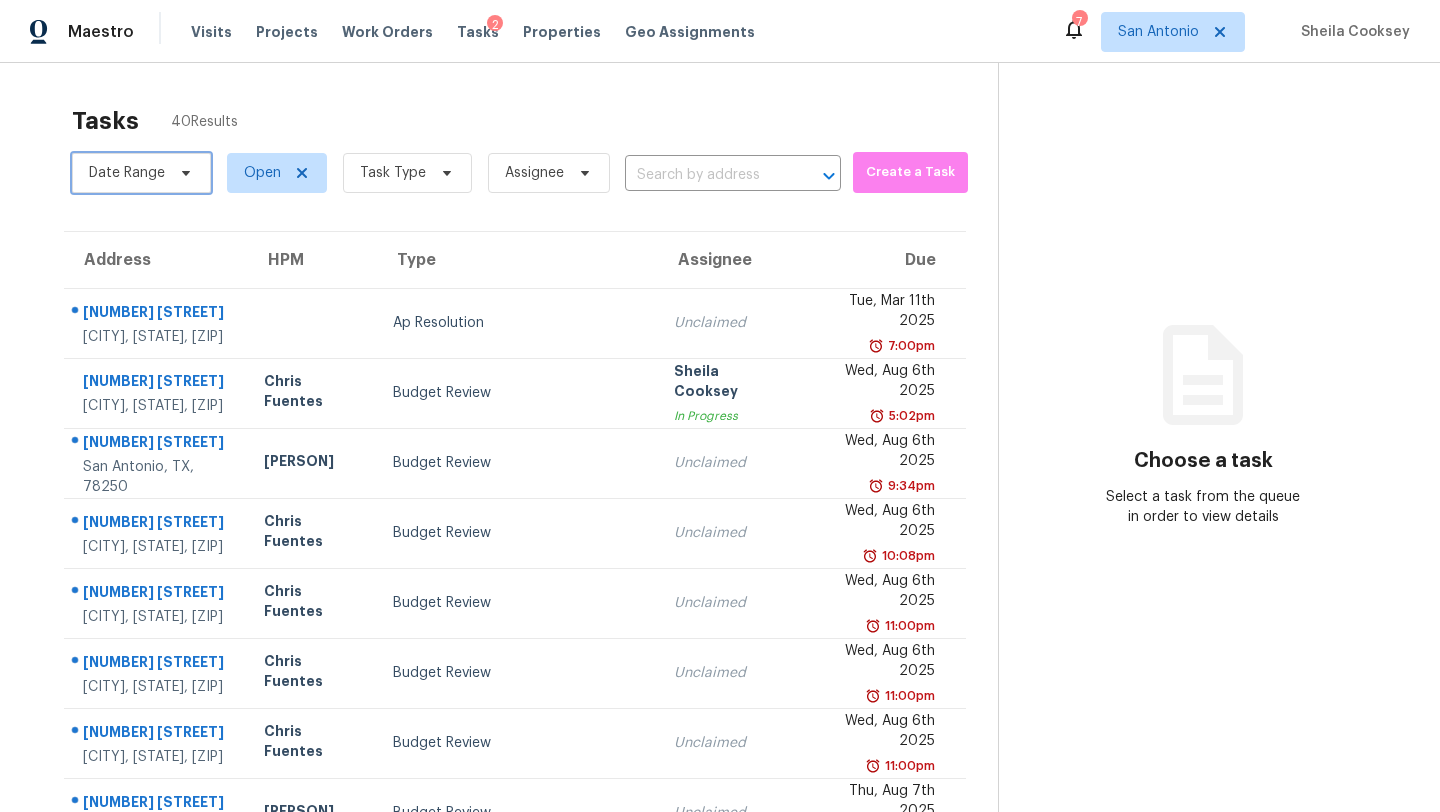 click on "Date Range" at bounding box center (127, 173) 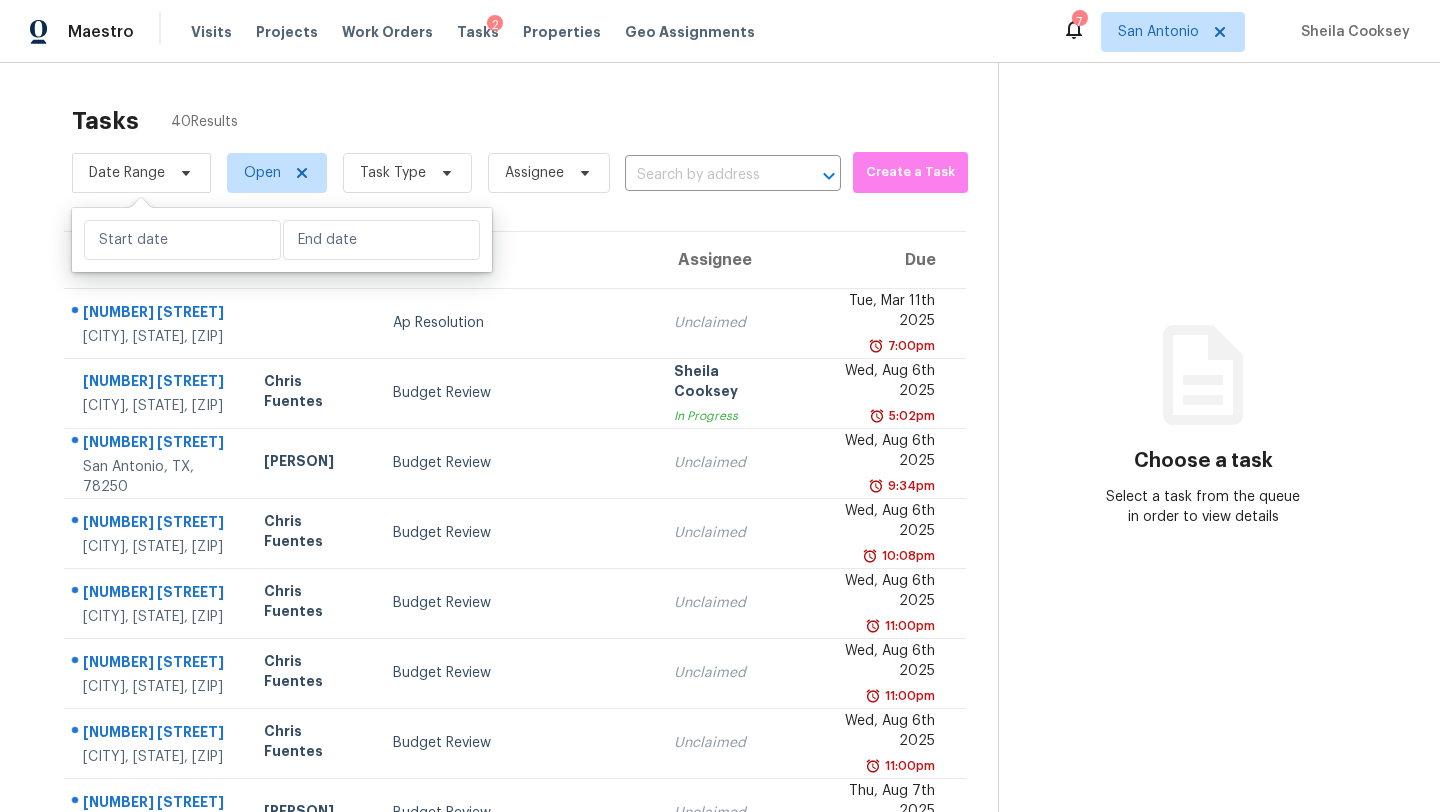 click at bounding box center [282, 240] 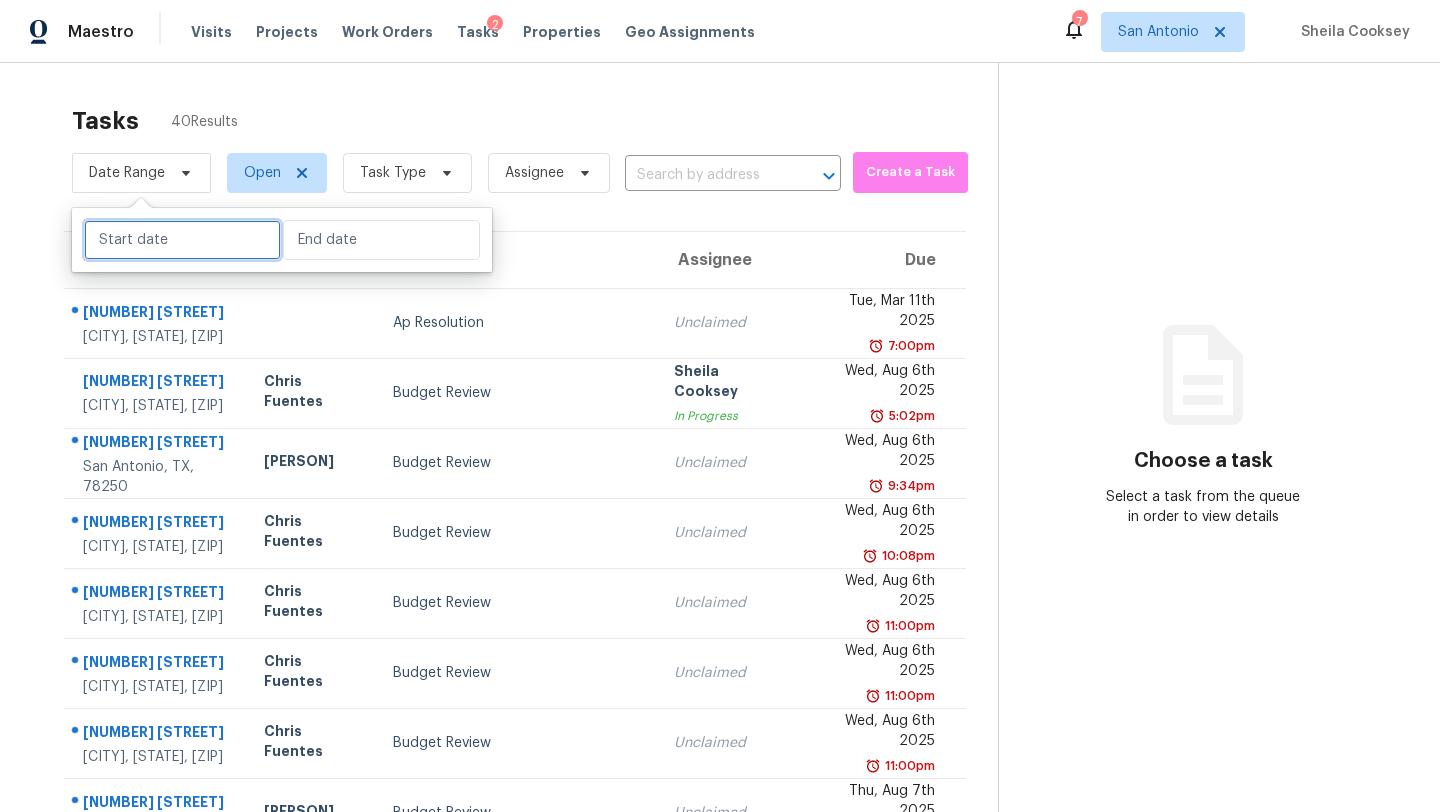 select on "7" 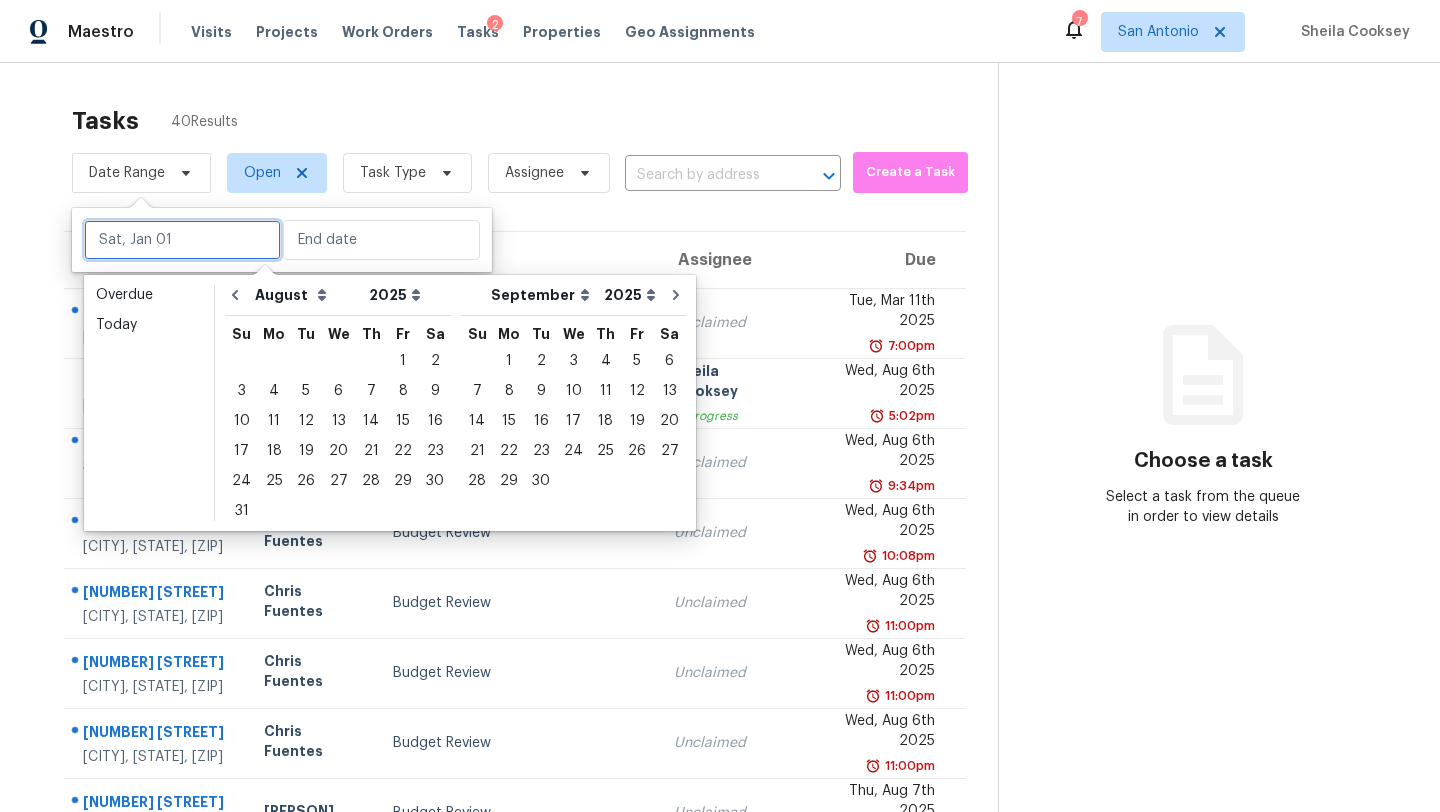 click at bounding box center [182, 240] 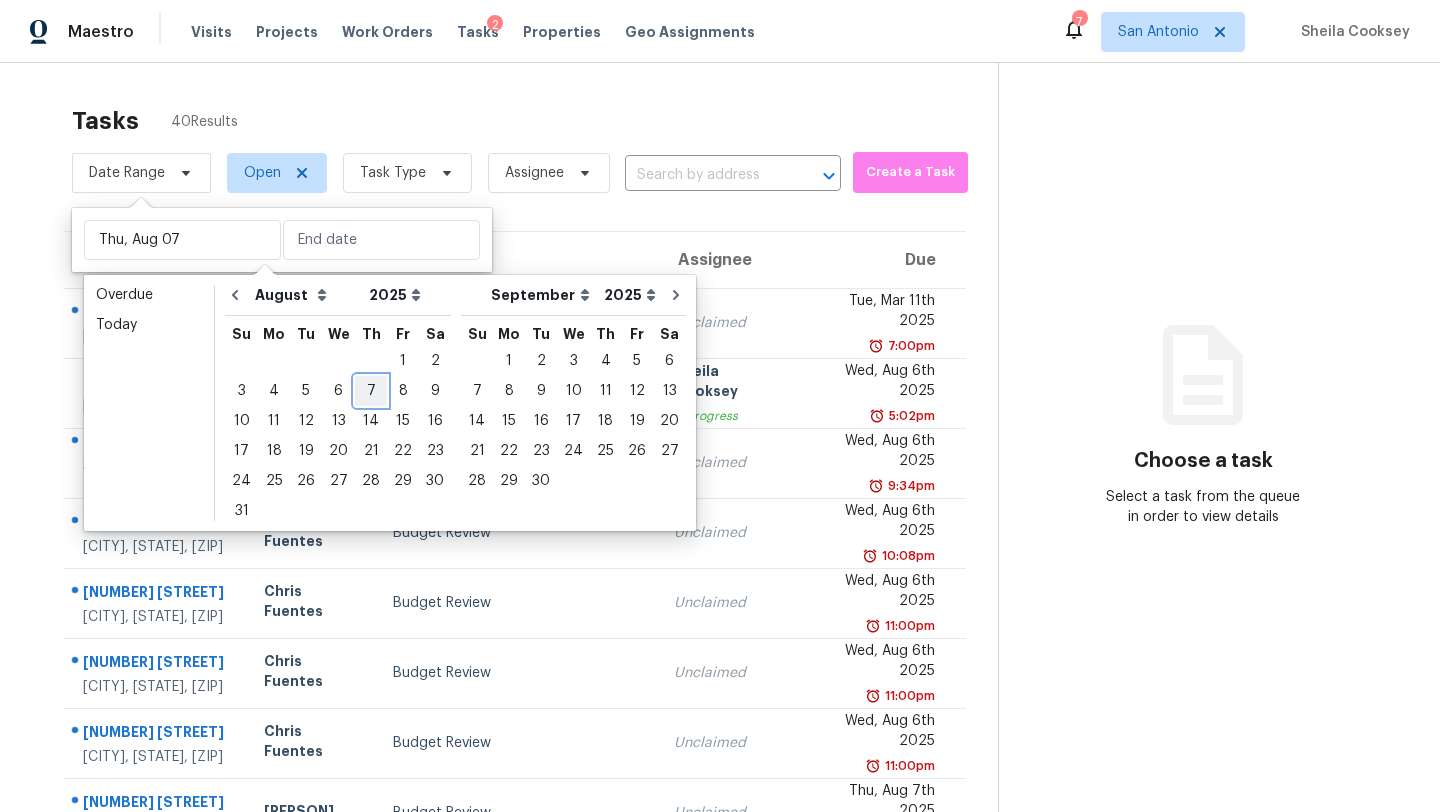 click on "7" at bounding box center (371, 391) 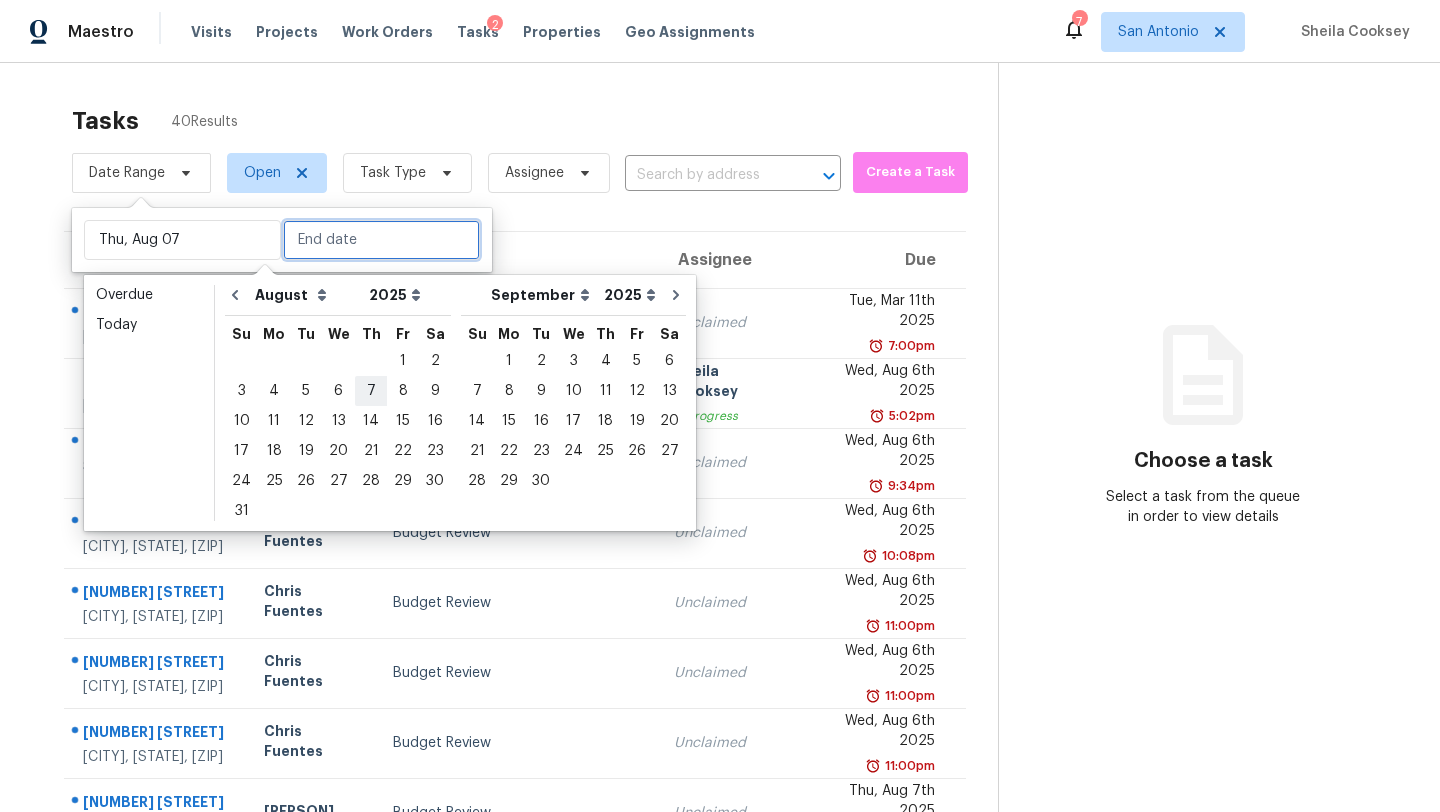 type on "Thu, Aug 07" 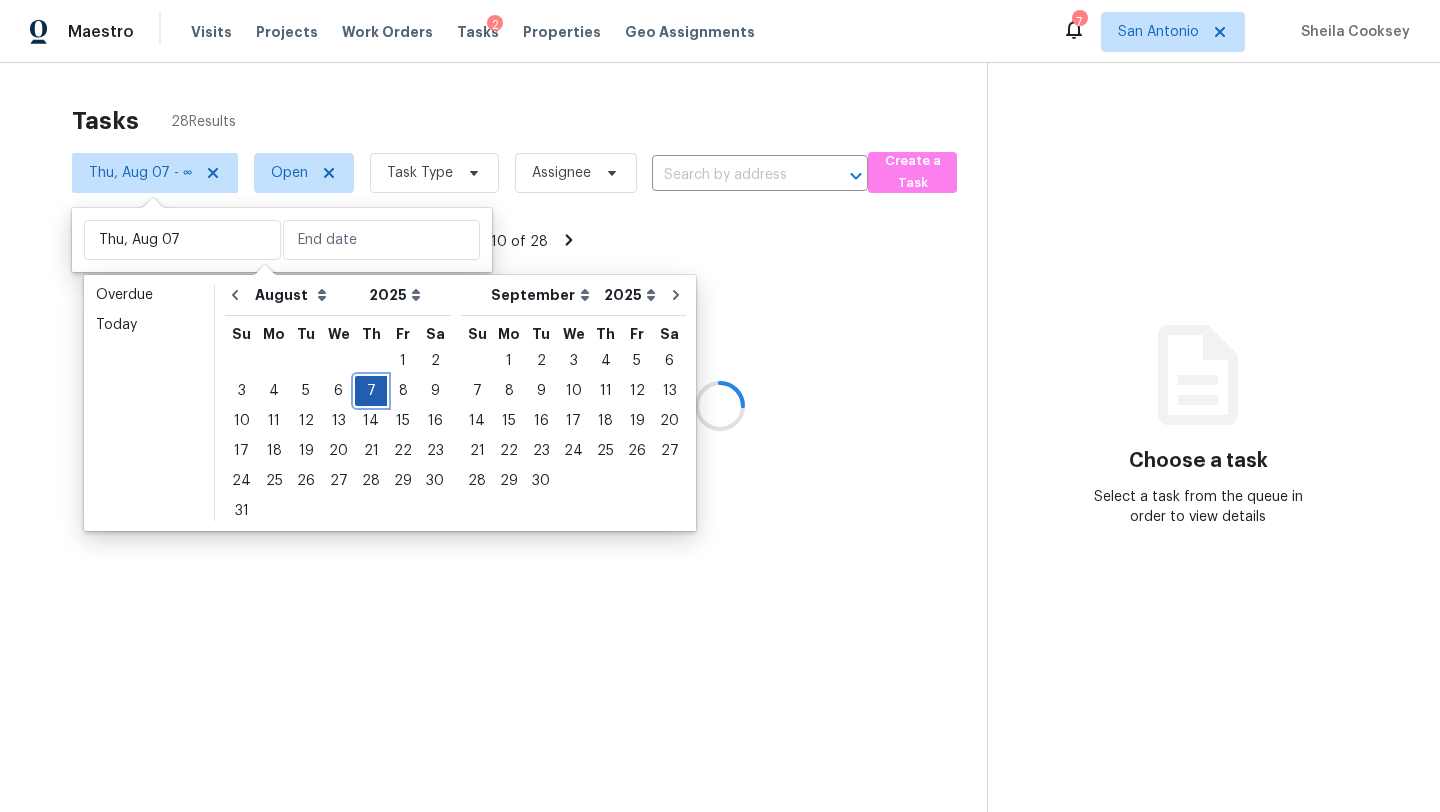 click on "7" at bounding box center [371, 391] 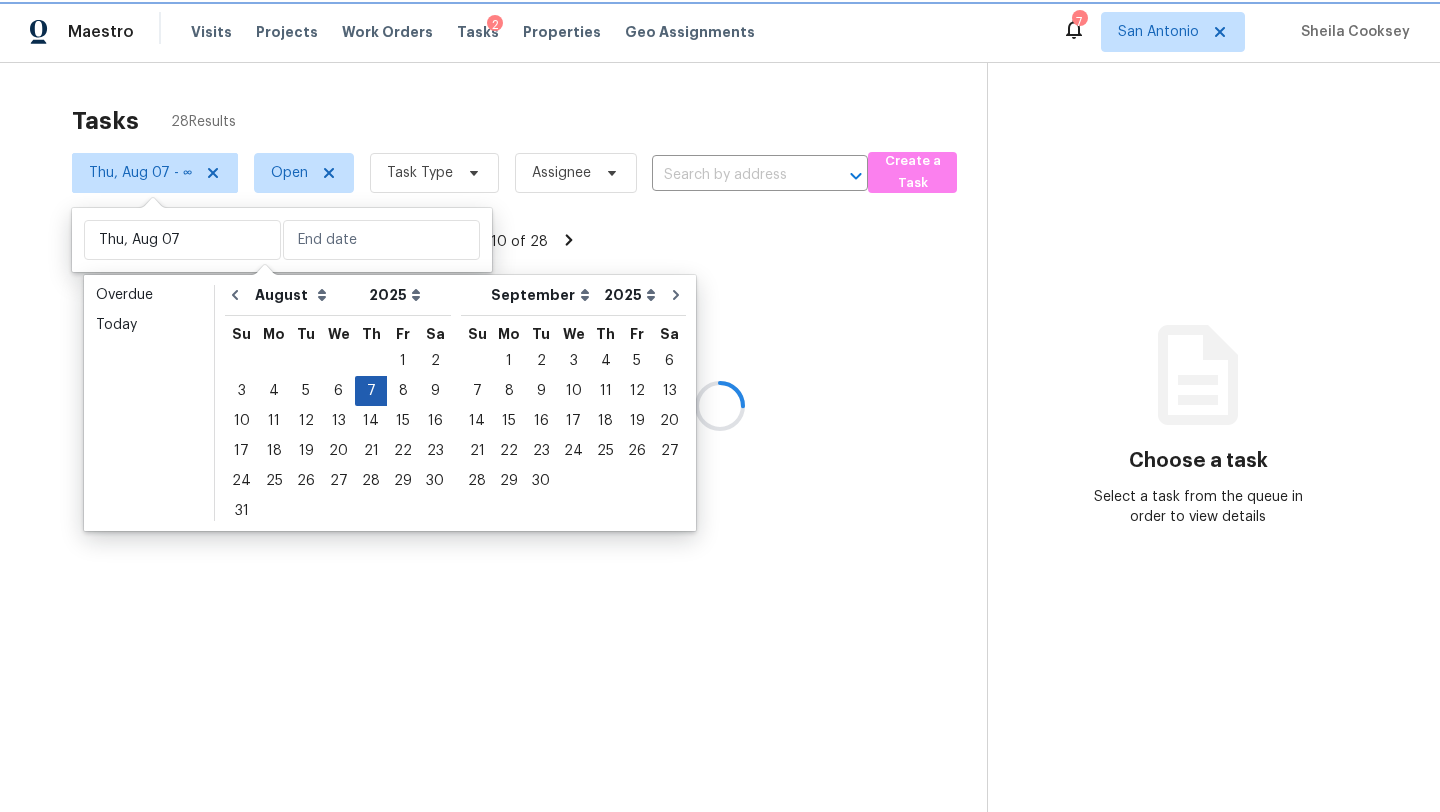 type on "Thu, Aug 07" 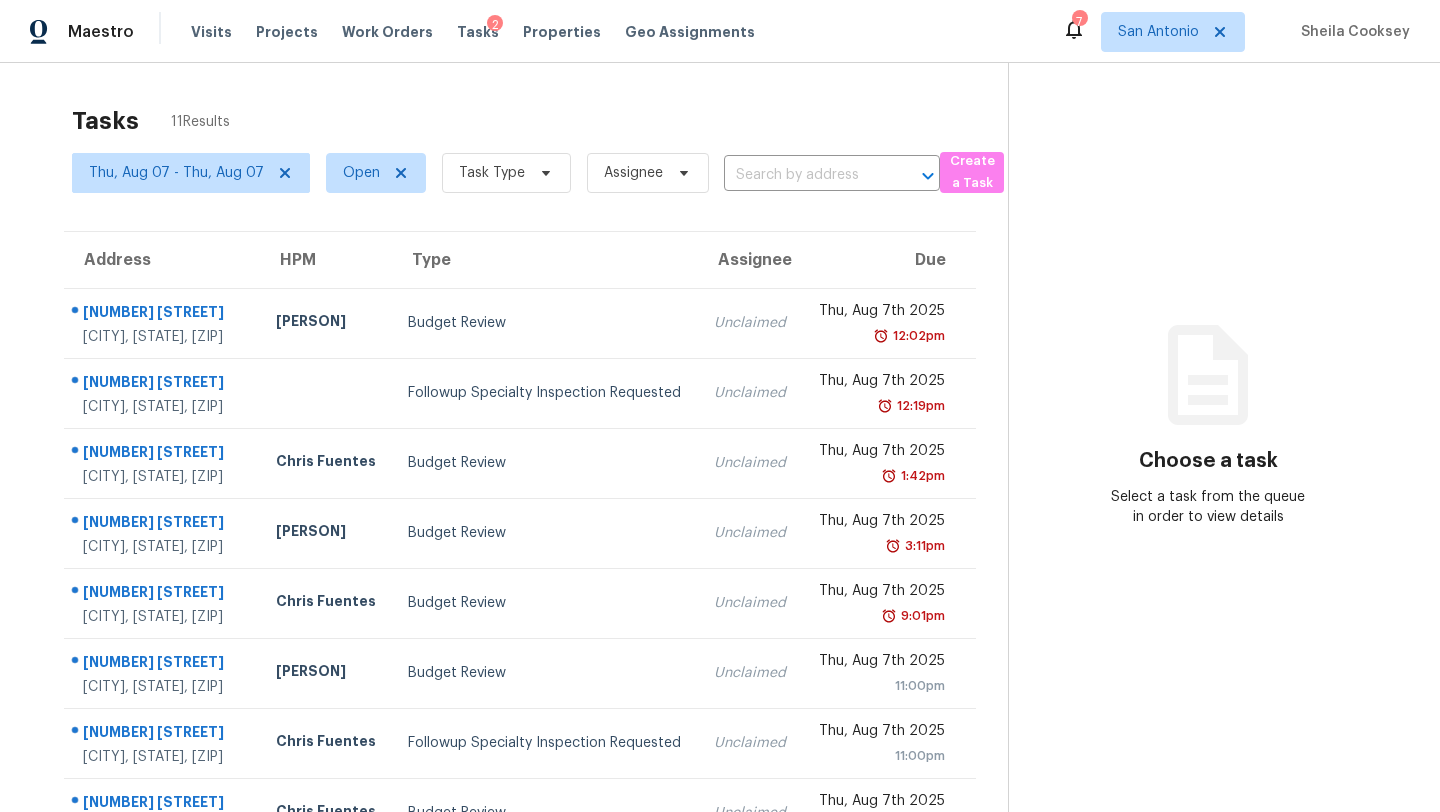 click on "Tasks 11  Results Thu, Aug 07 - Thu, Aug 07 Open Task Type Assignee ​ Create a Task Address HPM Type Assignee Due 8202 Brixton   San Antonio, TX, 78254 Felix Ramos Budget Review Unclaimed Thu, Aug 7th 2025 12:02pm 5231 Village Hvn   San Antonio, TX, 78218 Followup Specialty Inspection Requested Unclaimed Thu, Aug 7th 2025 12:19pm 17216 Springhill Dr   San Antonio, TX, 78232 Chris Fuentes Budget Review Unclaimed Thu, Aug 7th 2025 1:42pm 11837 Snowy Riv   San Antonio, TX, 78254 Felix Ramos Budget Review Unclaimed Thu, Aug 7th 2025 3:11pm 464 Copper Hill Dr   New Braunfels, TX, 78130 Chris Fuentes Budget Review Unclaimed Thu, Aug 7th 2025 9:01pm 3724 Tulip Dm   San Antonio, TX, 78253 Felix Ramos Budget Review Unclaimed Thu, Aug 7th 2025 11:00pm 2 Fannin Post   San Antonio, TX, 78240 Chris Fuentes Followup Specialty Inspection Requested Unclaimed Thu, Aug 7th 2025 11:00pm 13835 Shavano Glenn   San Antonio, TX, 78230 Chris Fuentes Budget Review Unclaimed Thu, Aug 7th 2025 11:00pm 9406 Bendell   Felix Ramos" at bounding box center (720, 552) 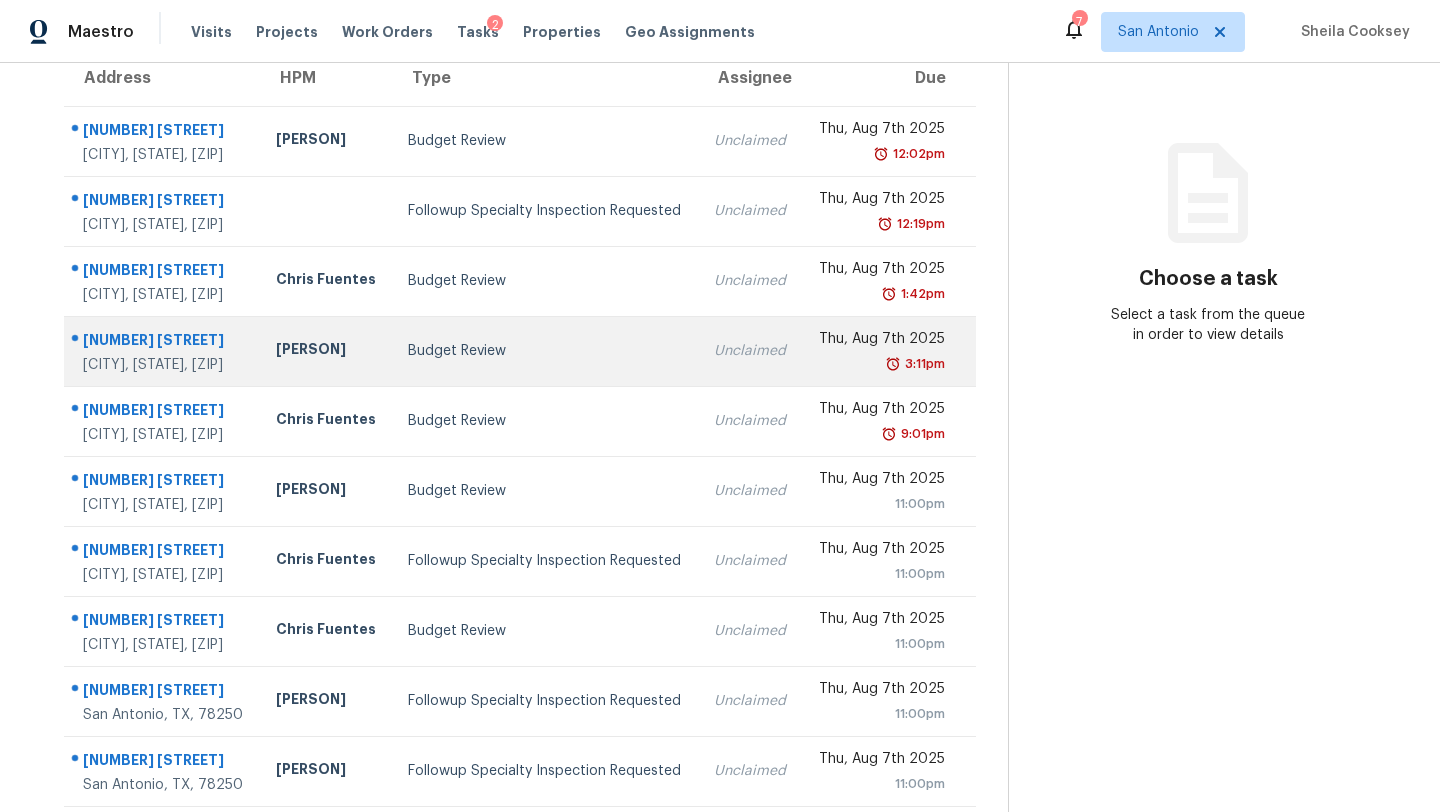 scroll, scrollTop: 229, scrollLeft: 0, axis: vertical 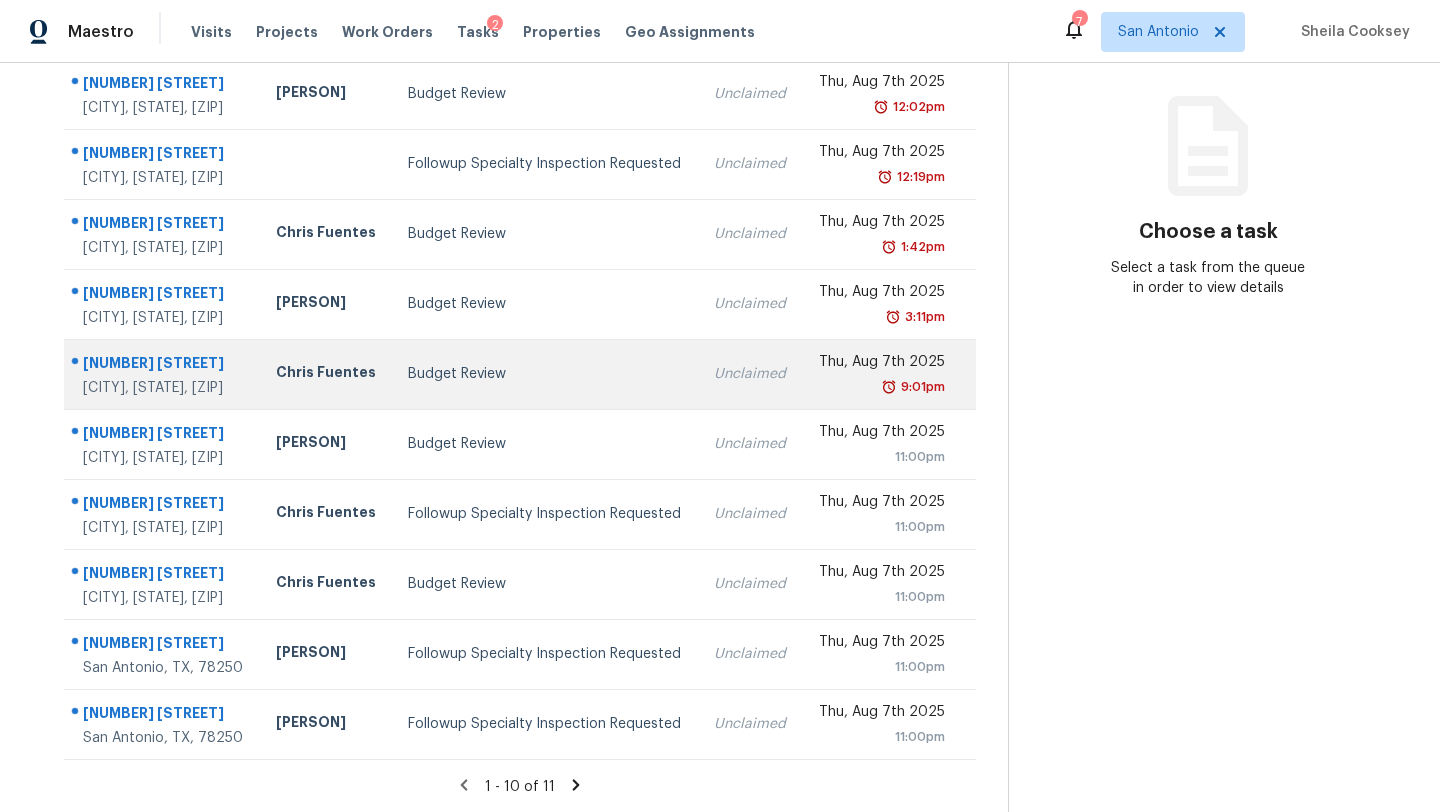 click on "Budget Review" at bounding box center (545, 374) 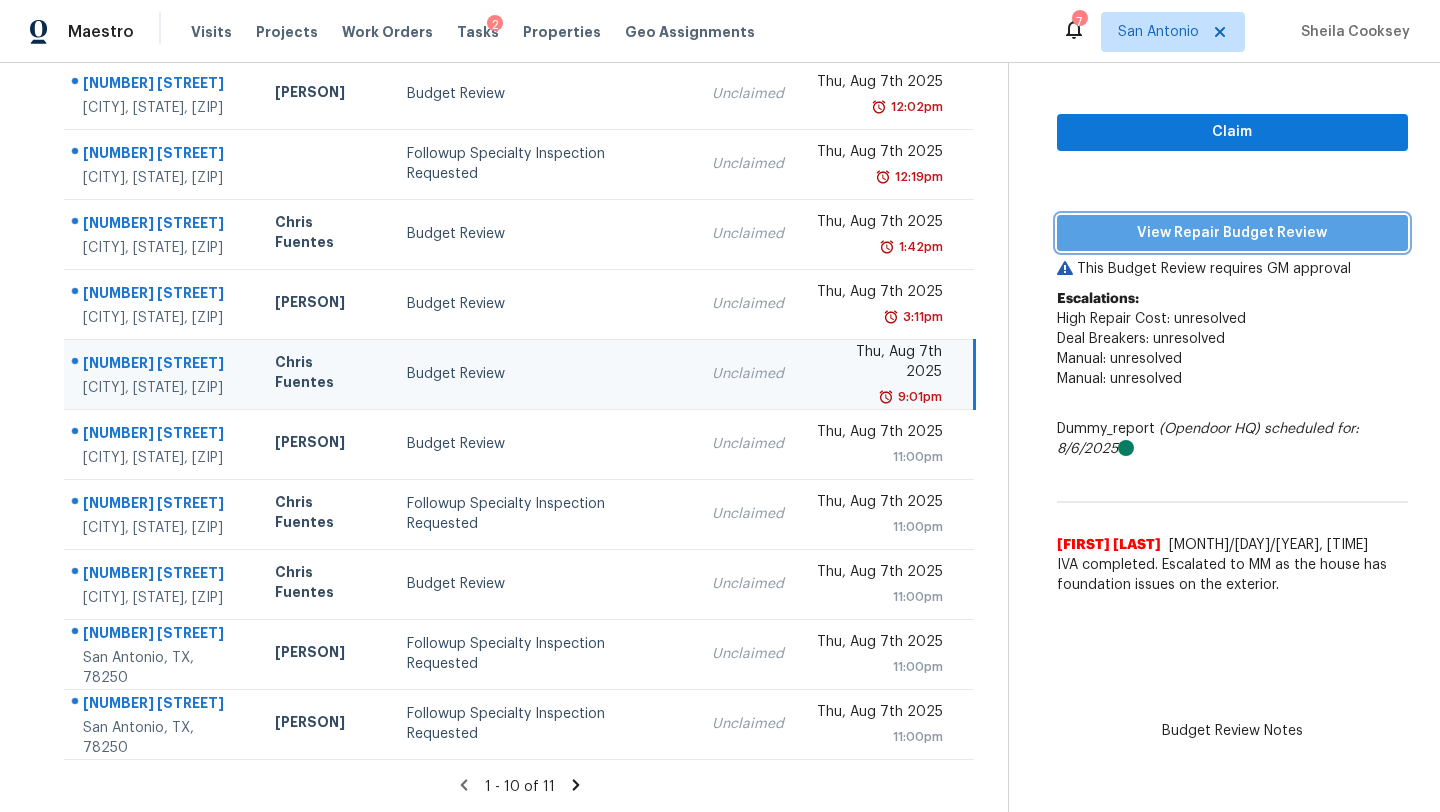 click on "View Repair Budget Review" at bounding box center [1232, 233] 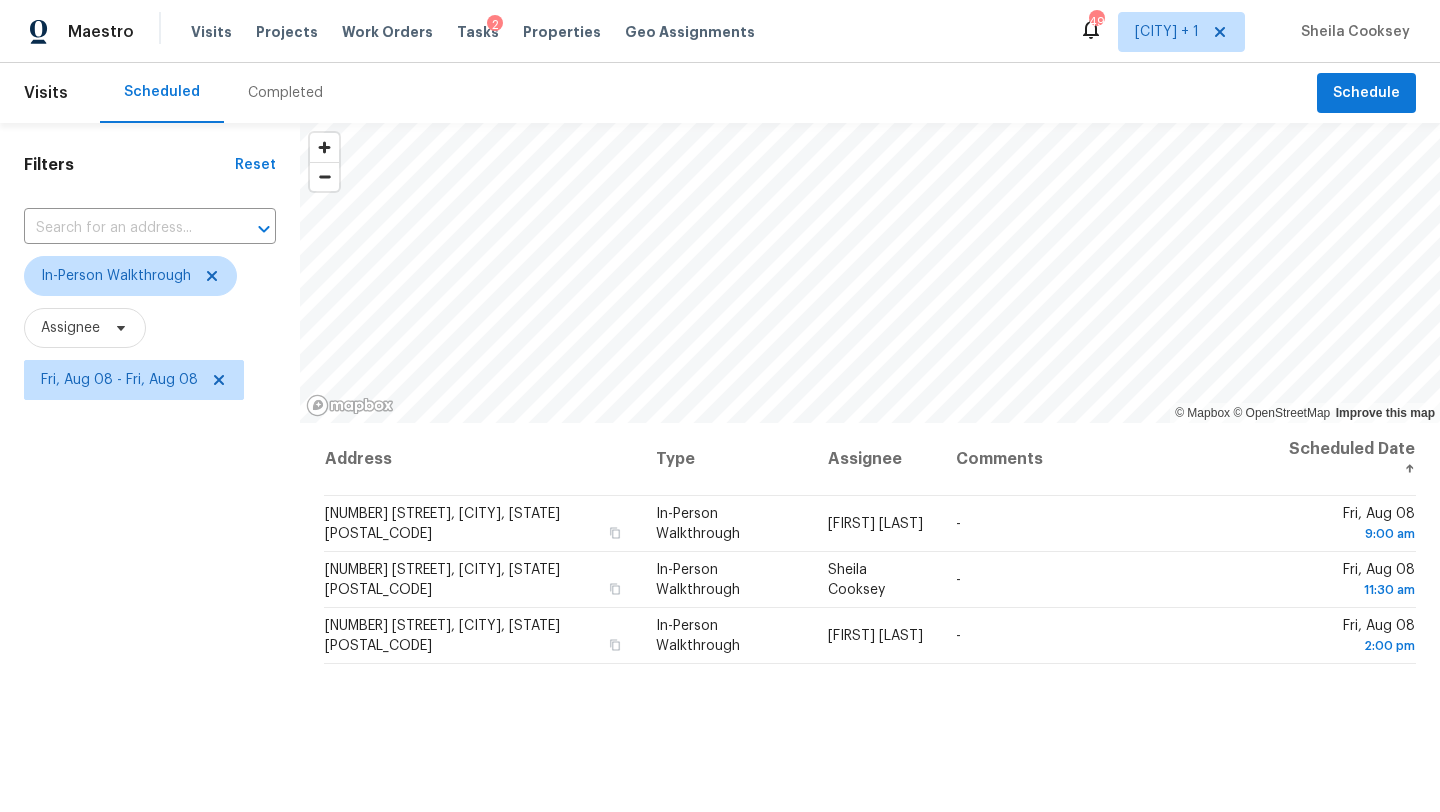 scroll, scrollTop: 0, scrollLeft: 0, axis: both 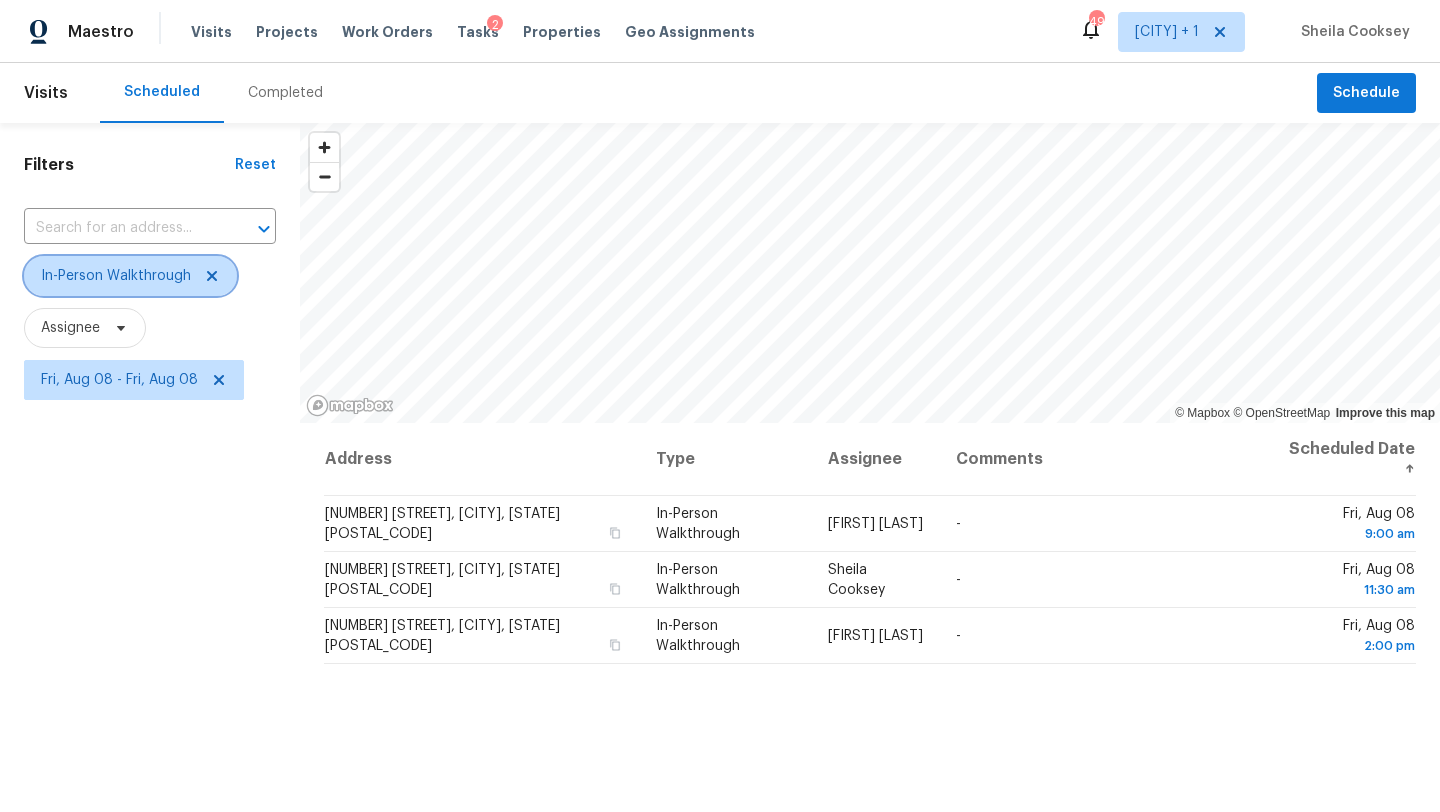 click 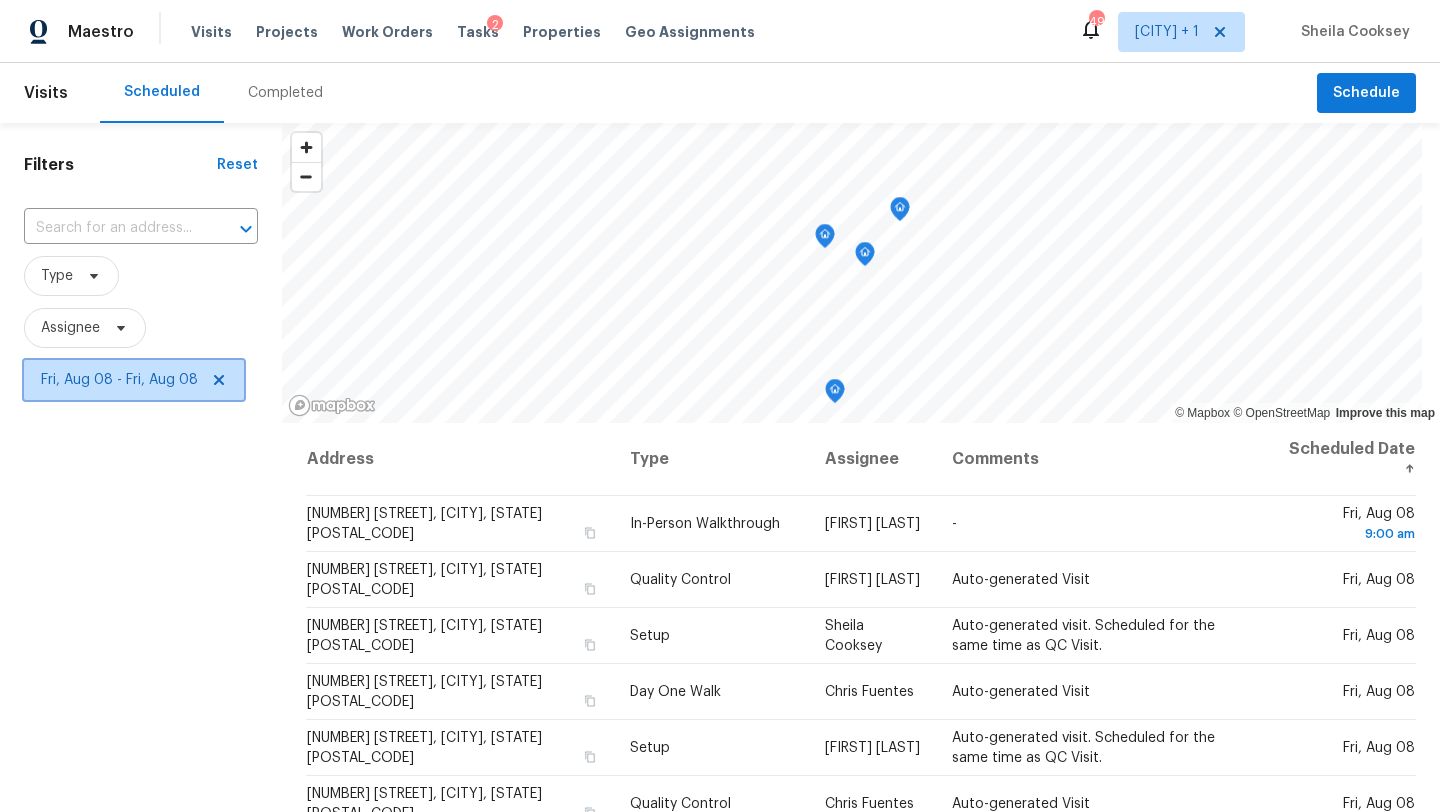 click 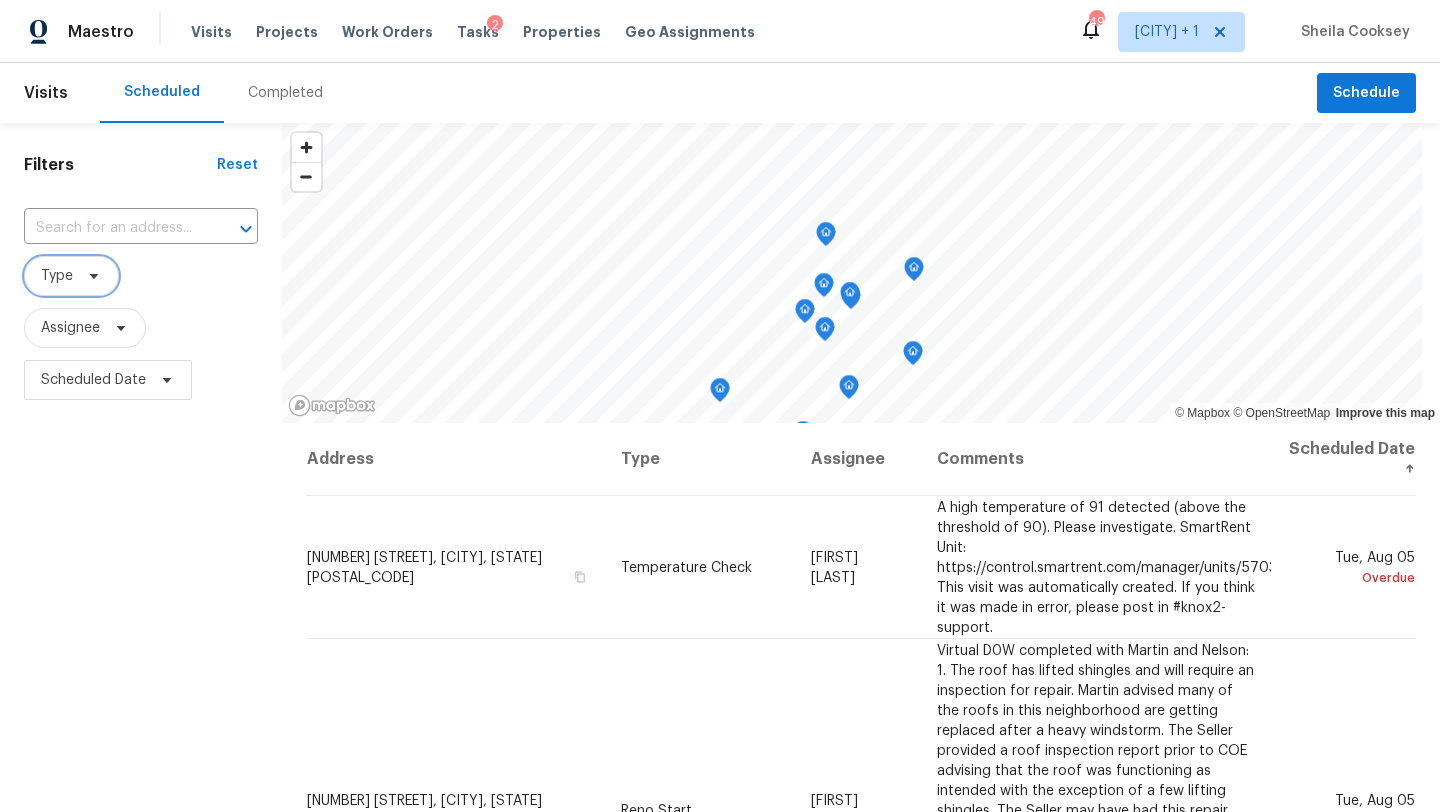 click on "Type" at bounding box center (71, 276) 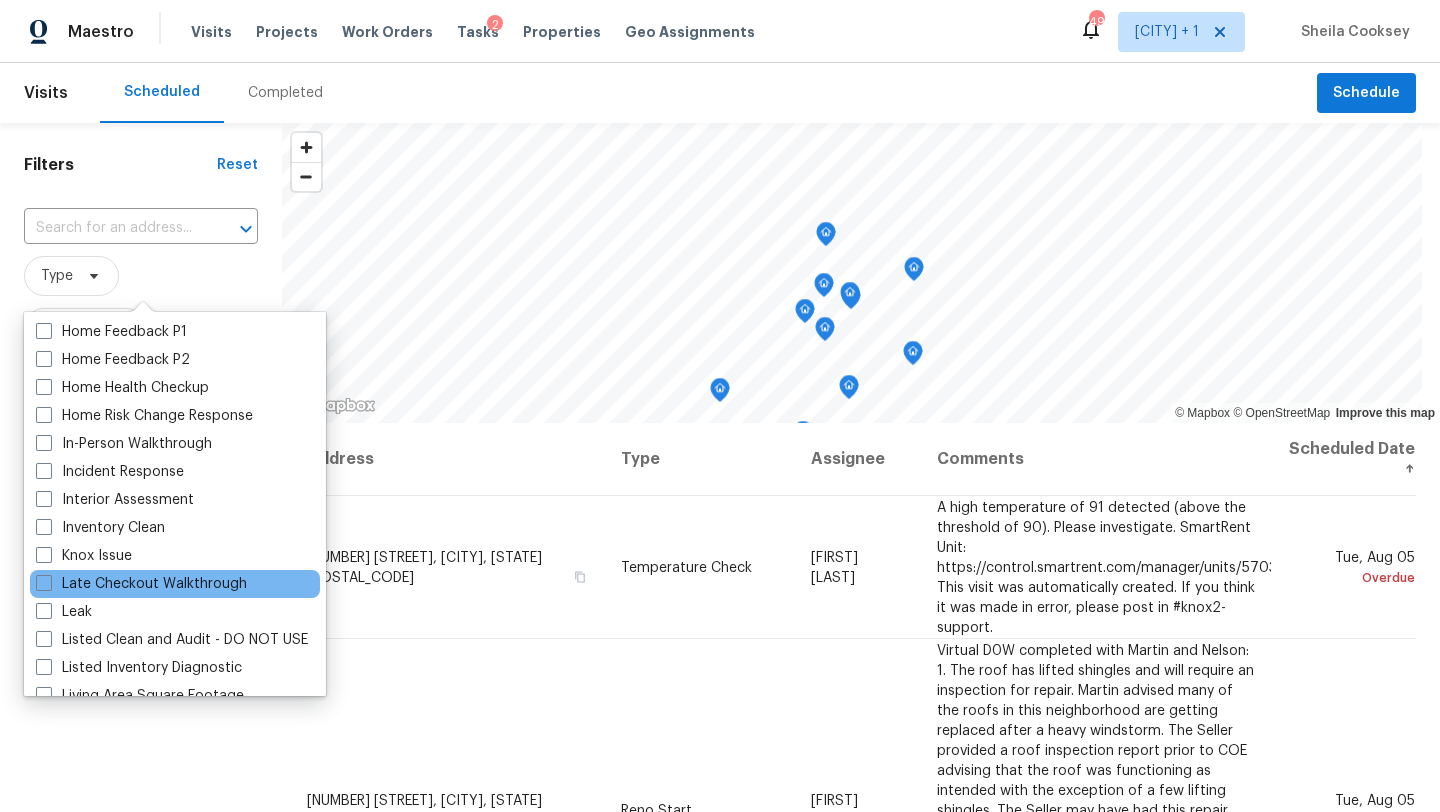 scroll, scrollTop: 685, scrollLeft: 0, axis: vertical 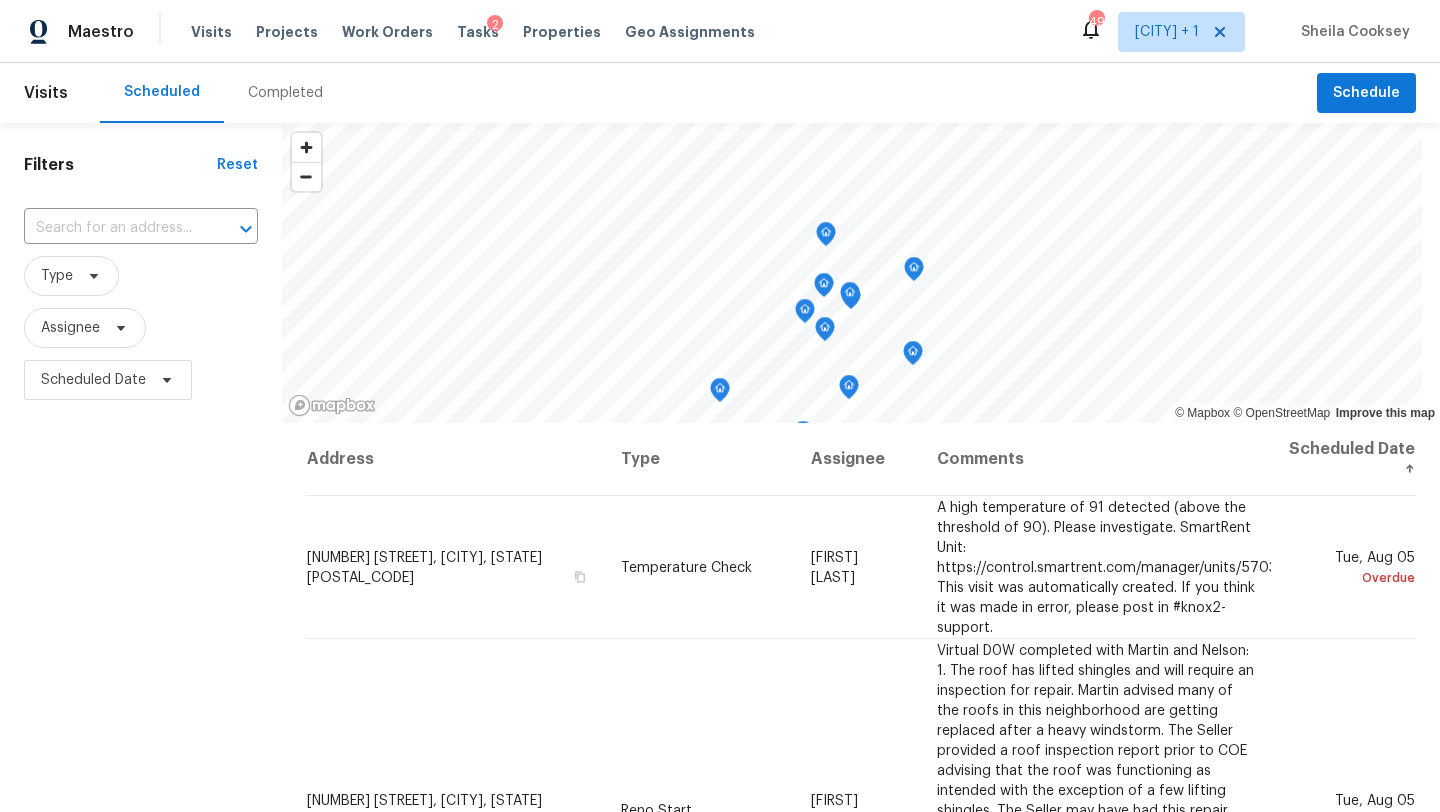 click on "Scheduled Completed" at bounding box center [708, 93] 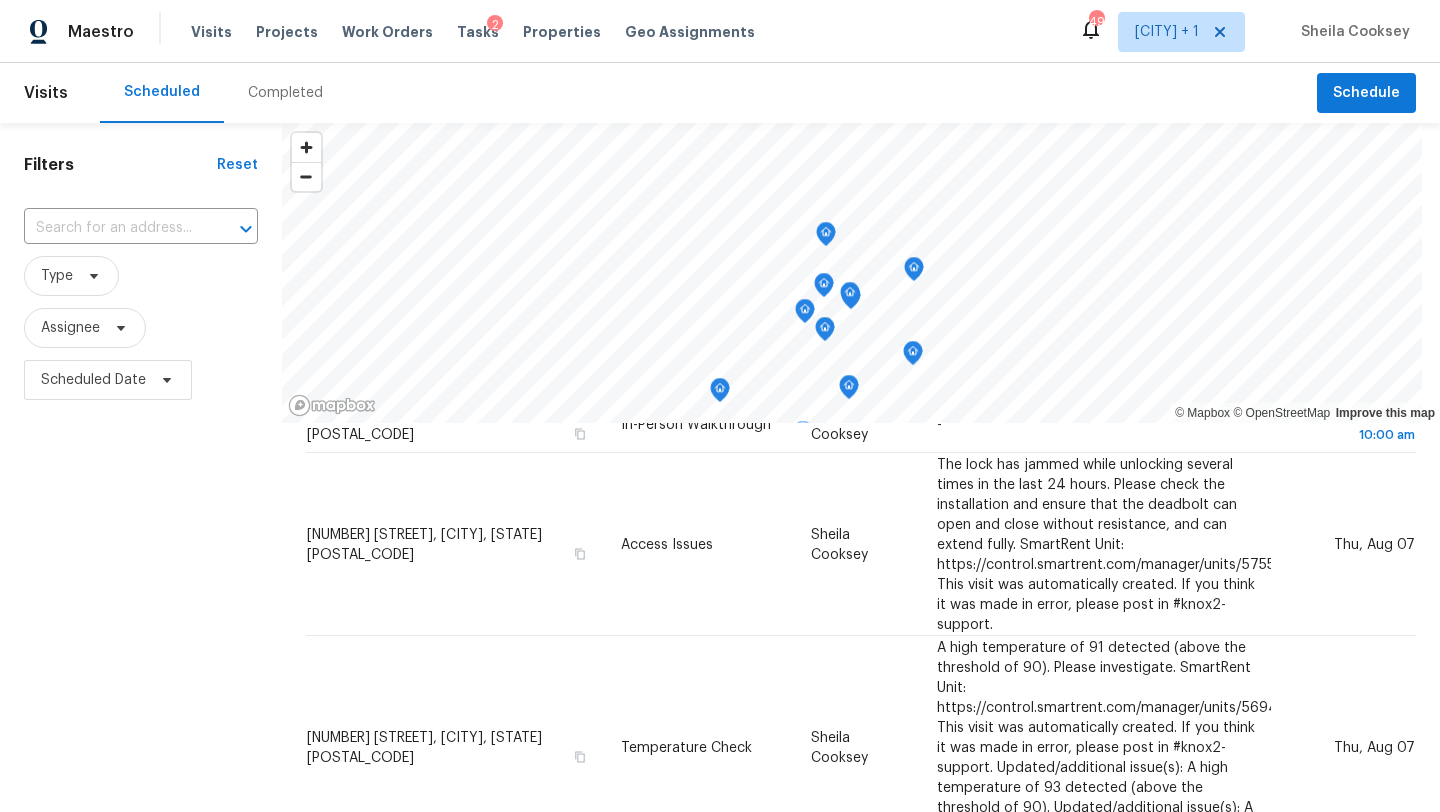 scroll, scrollTop: 1625, scrollLeft: 0, axis: vertical 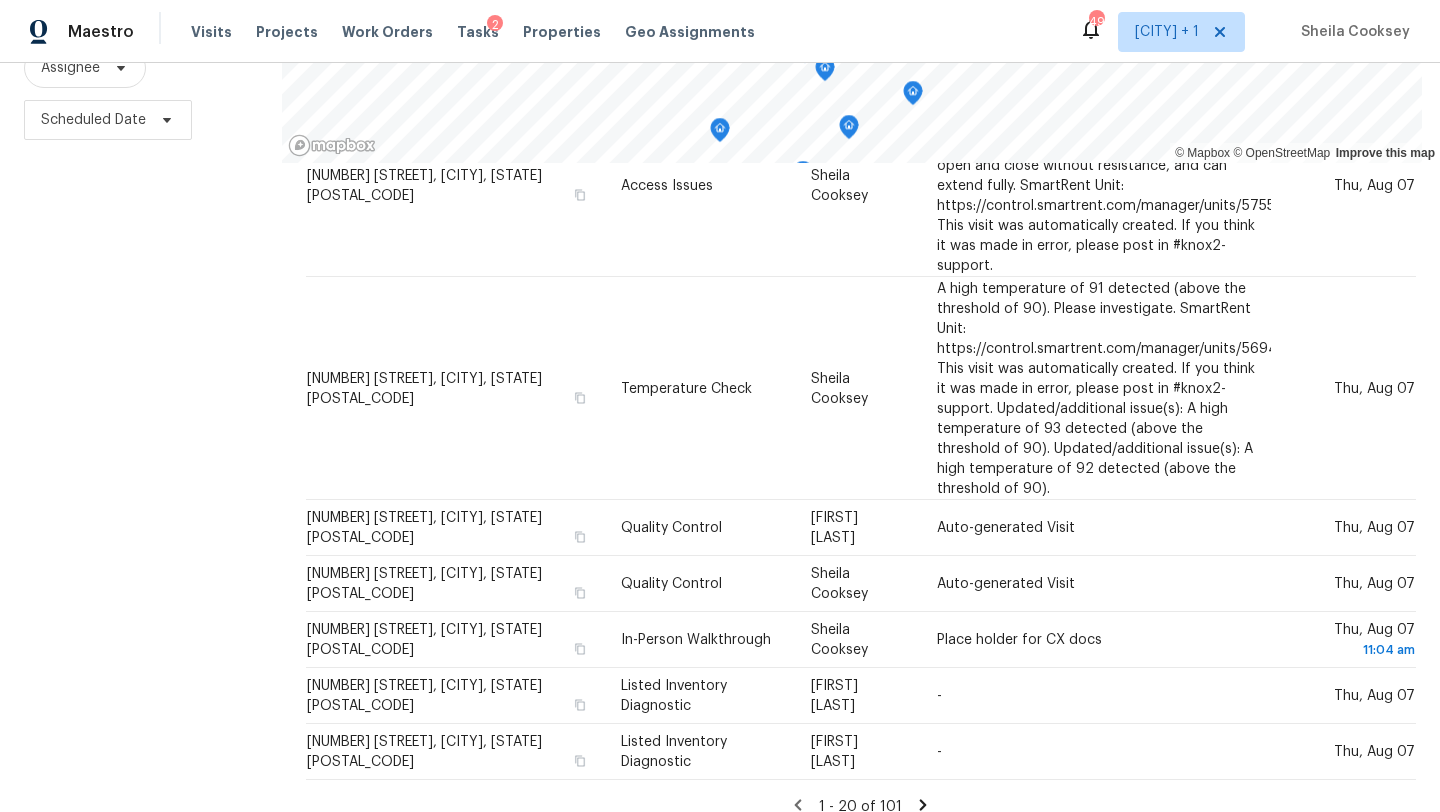click 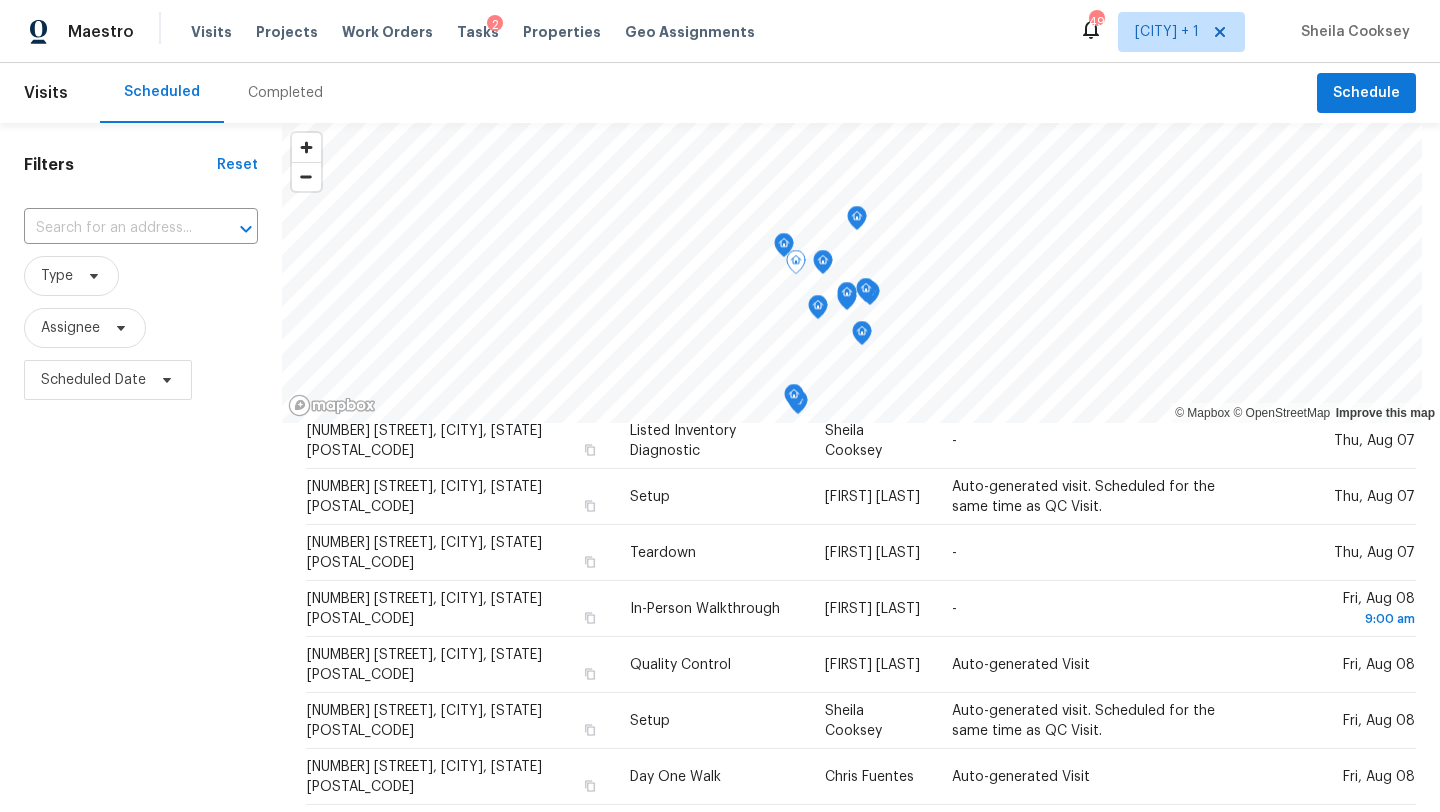scroll, scrollTop: 0, scrollLeft: 0, axis: both 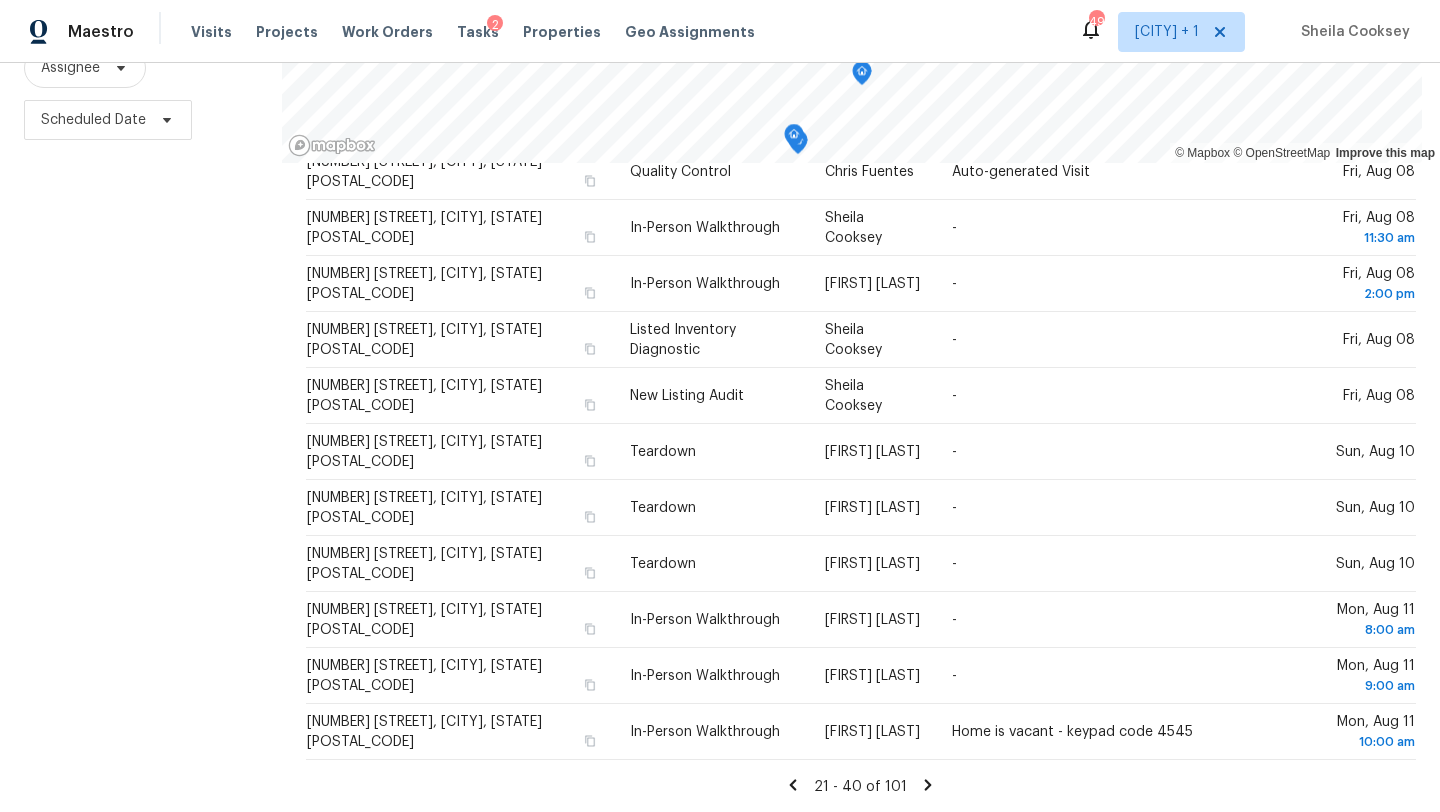 click 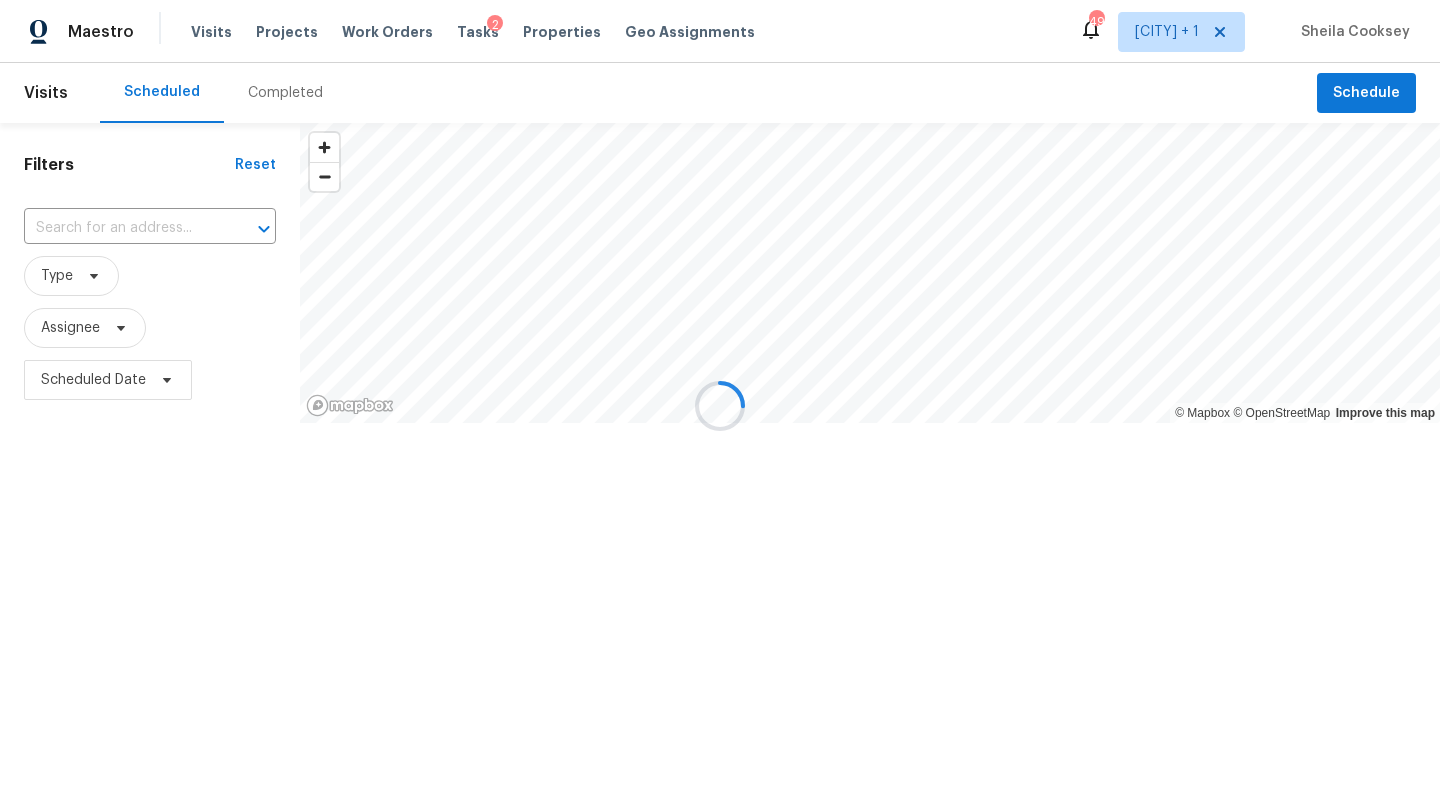 scroll, scrollTop: 0, scrollLeft: 0, axis: both 